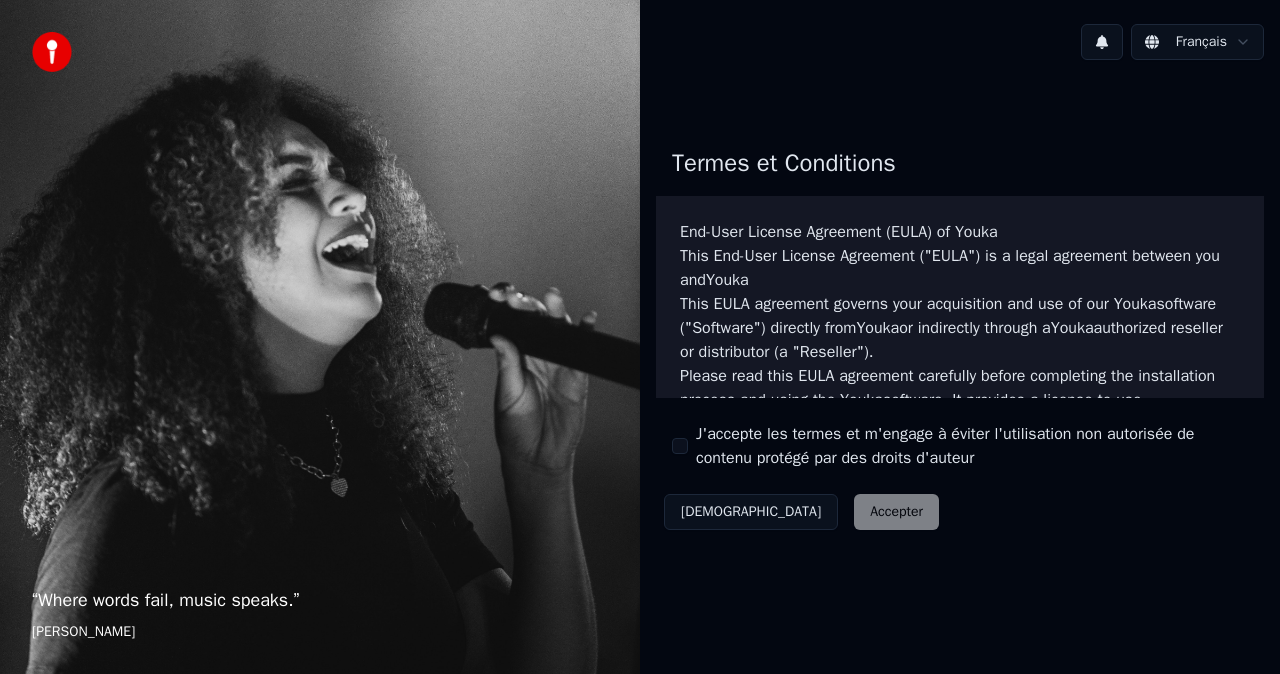scroll, scrollTop: 0, scrollLeft: 0, axis: both 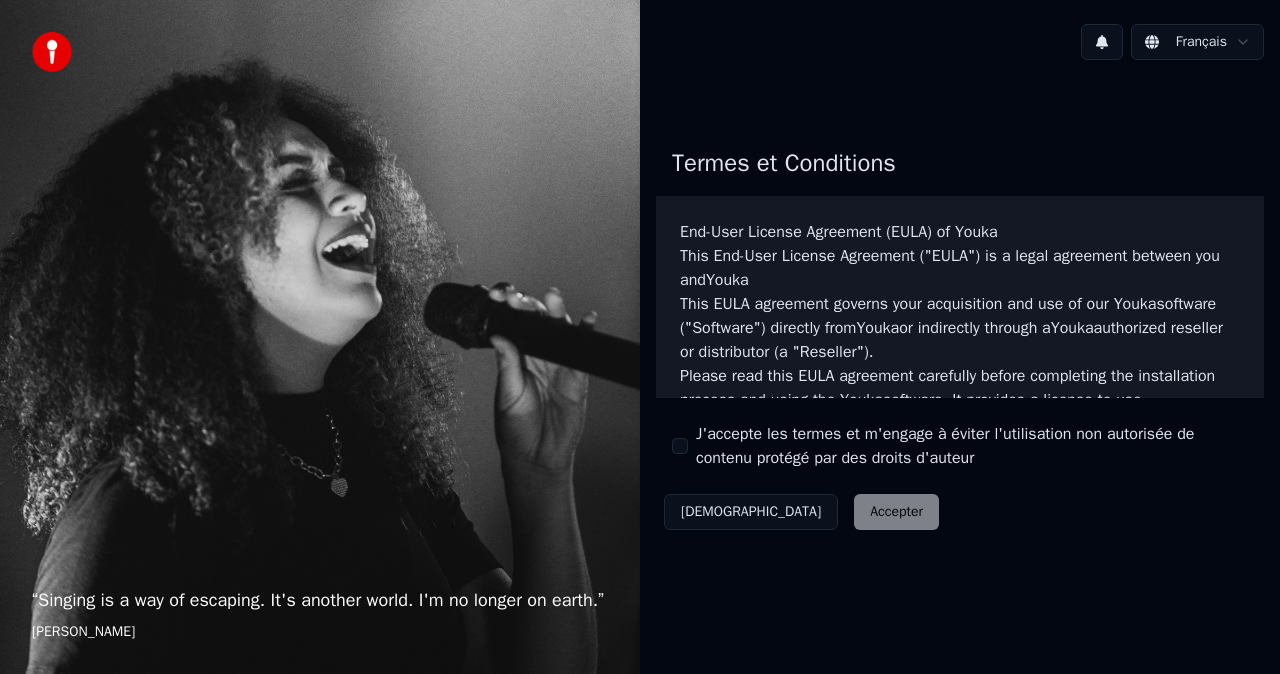 click on "J'accepte les termes et m'engage à éviter l'utilisation non autorisée de contenu protégé par des droits d'auteur" at bounding box center (680, 446) 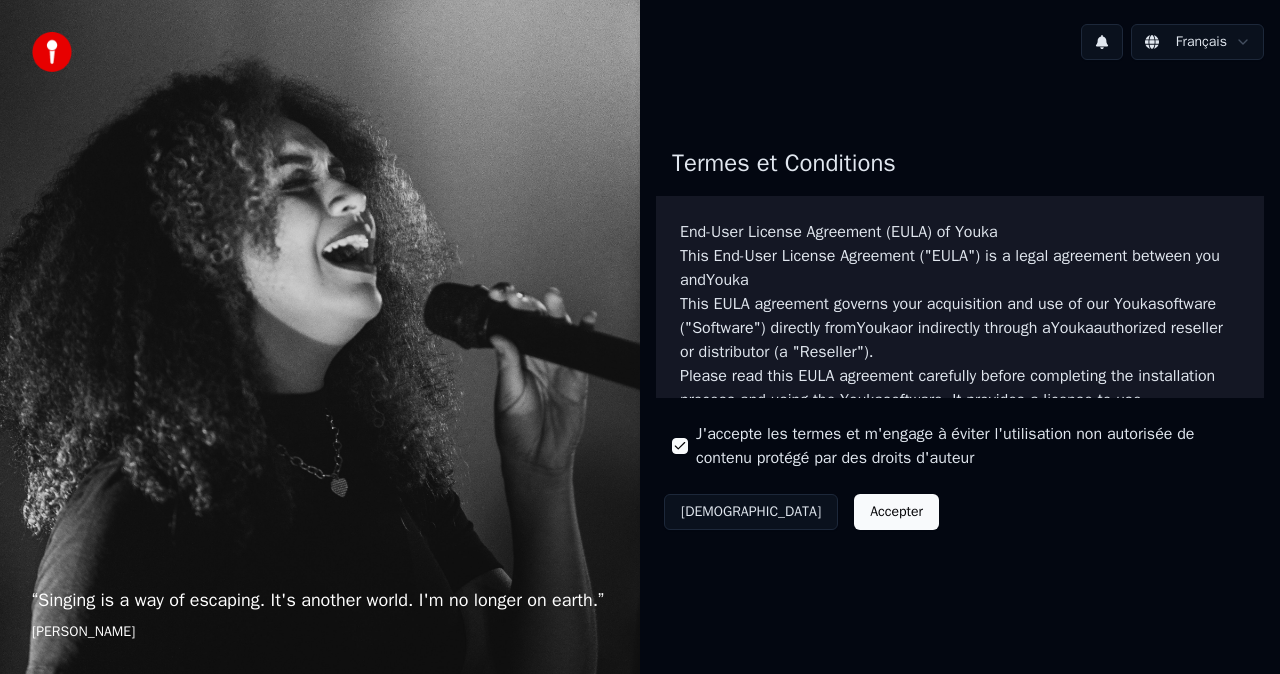 click on "Accepter" at bounding box center (896, 512) 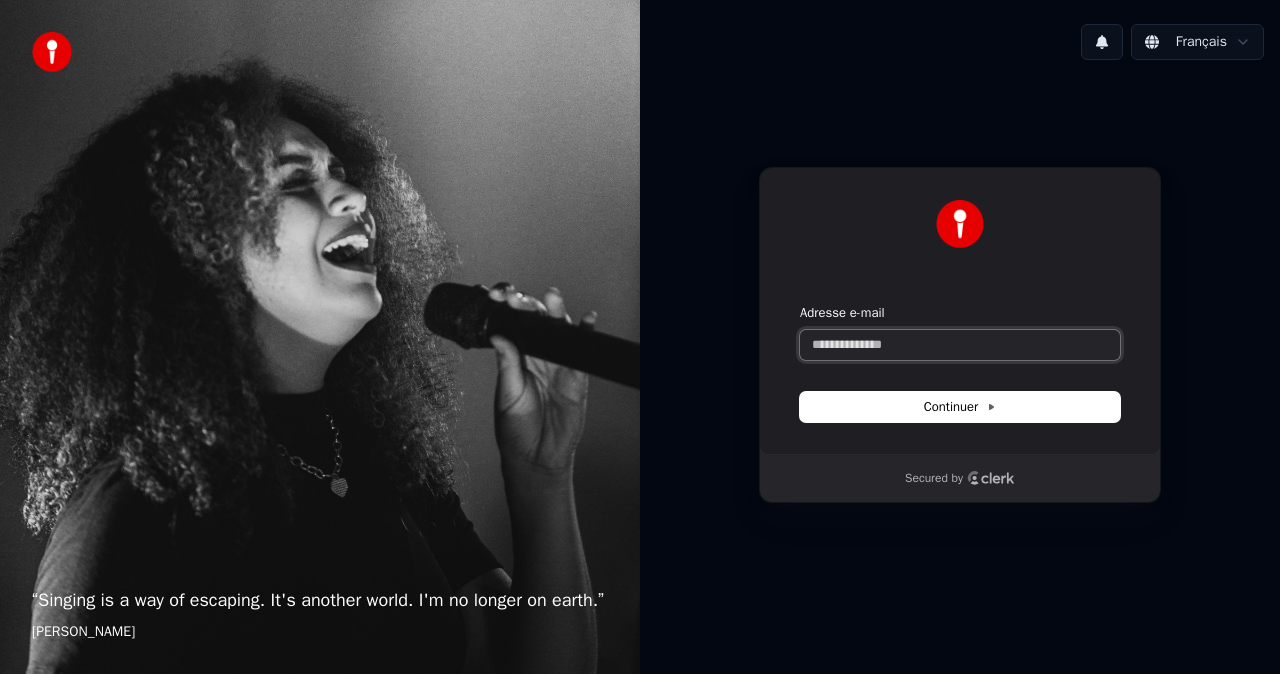 click on "Adresse e-mail" at bounding box center (960, 345) 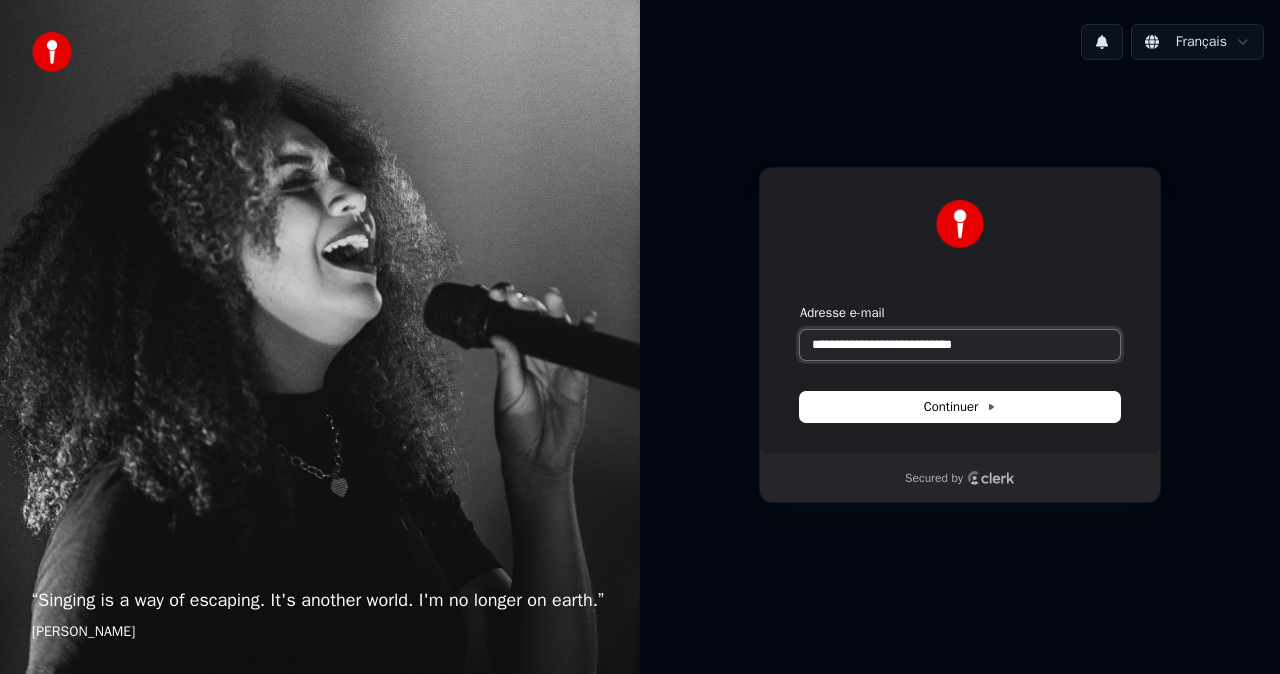 click at bounding box center (800, 304) 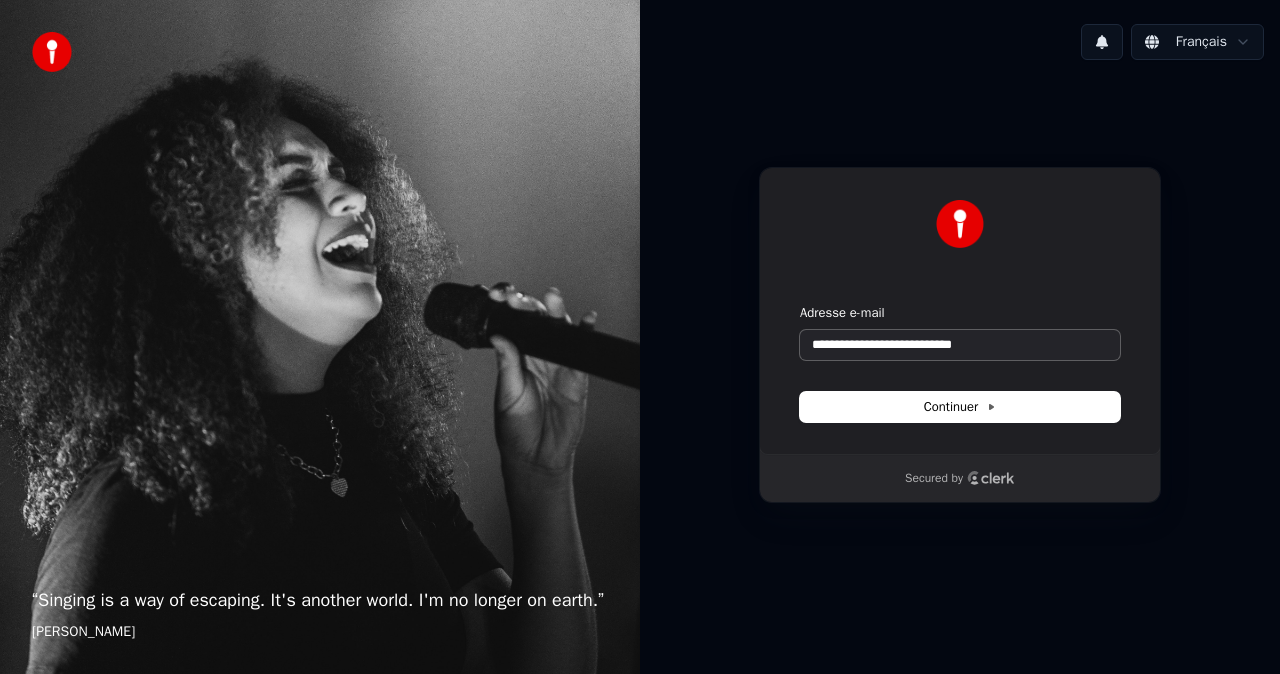 type on "**********" 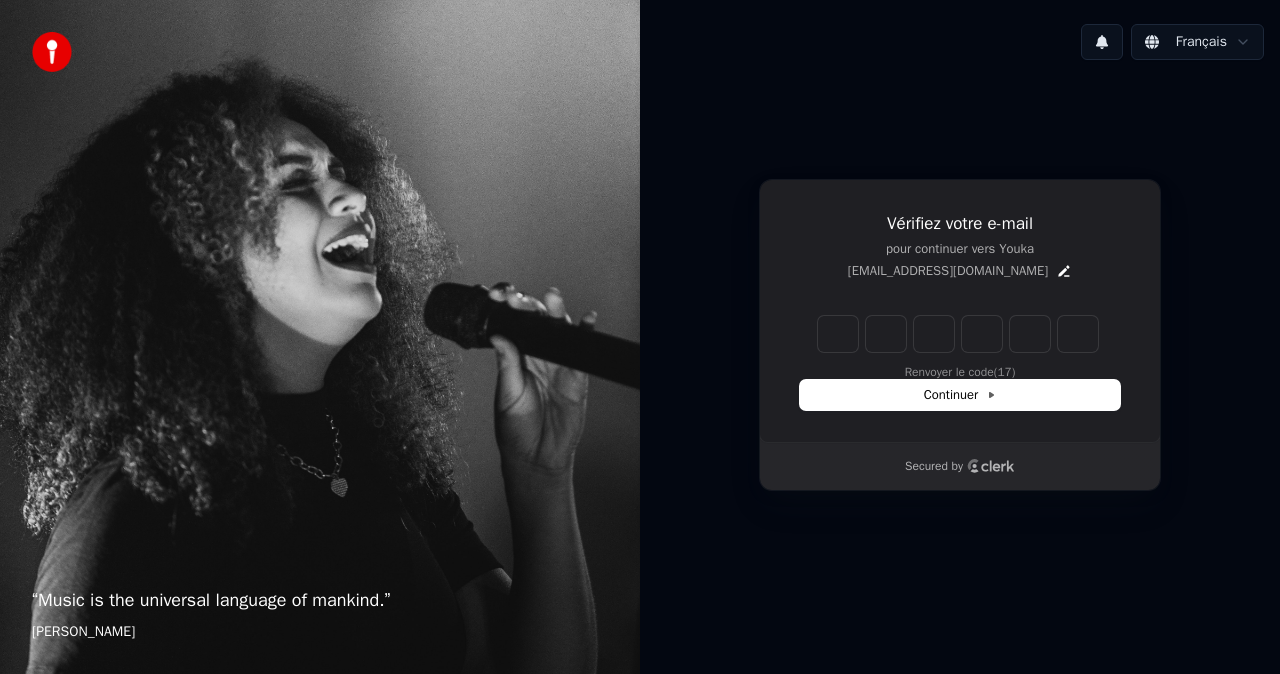 type on "*" 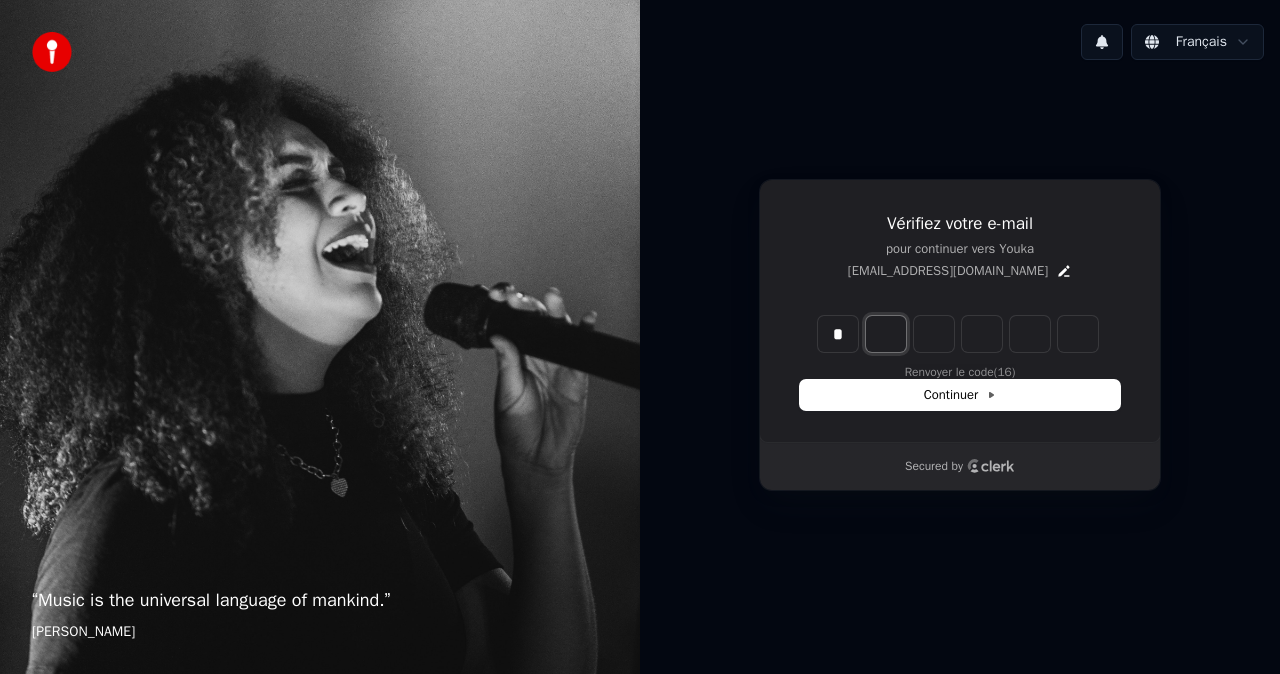 type on "*" 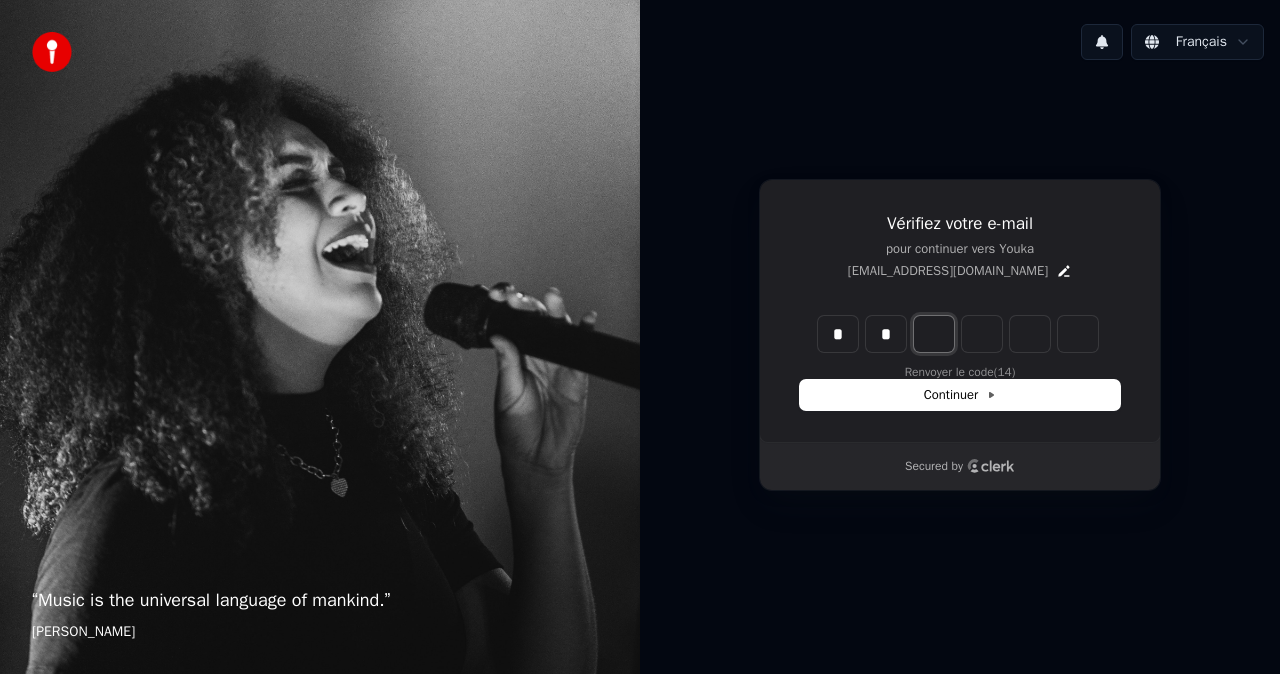type on "*" 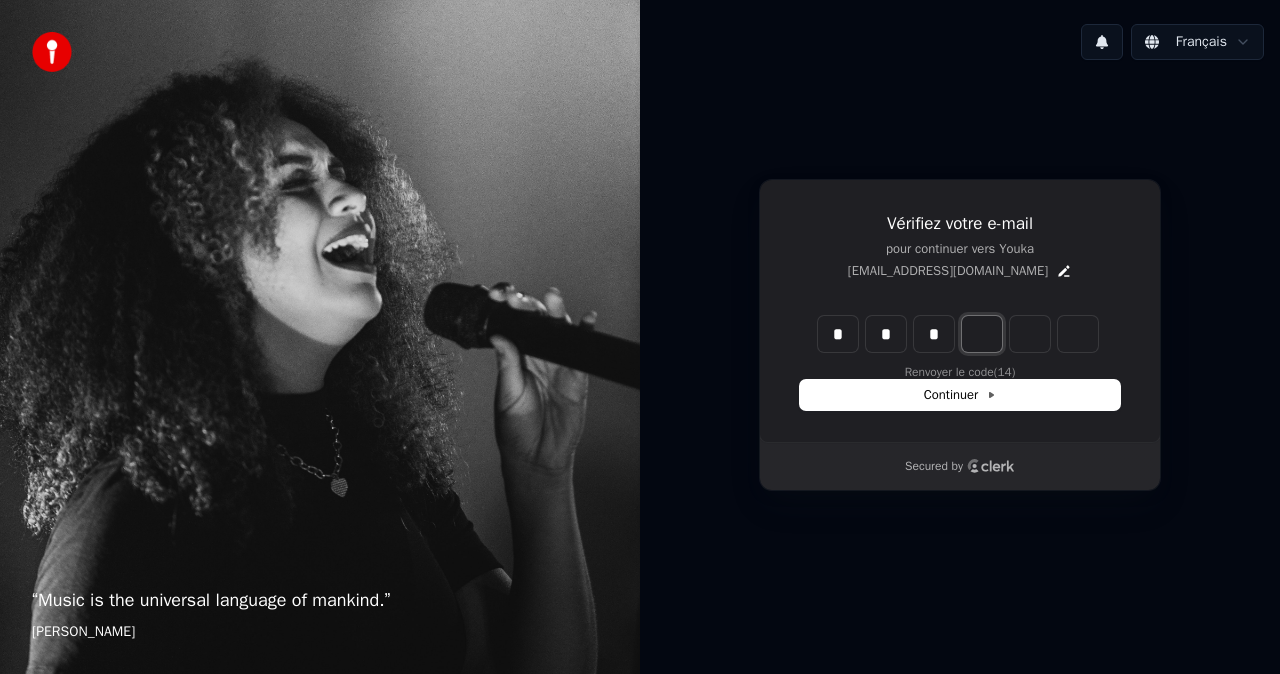 type on "*" 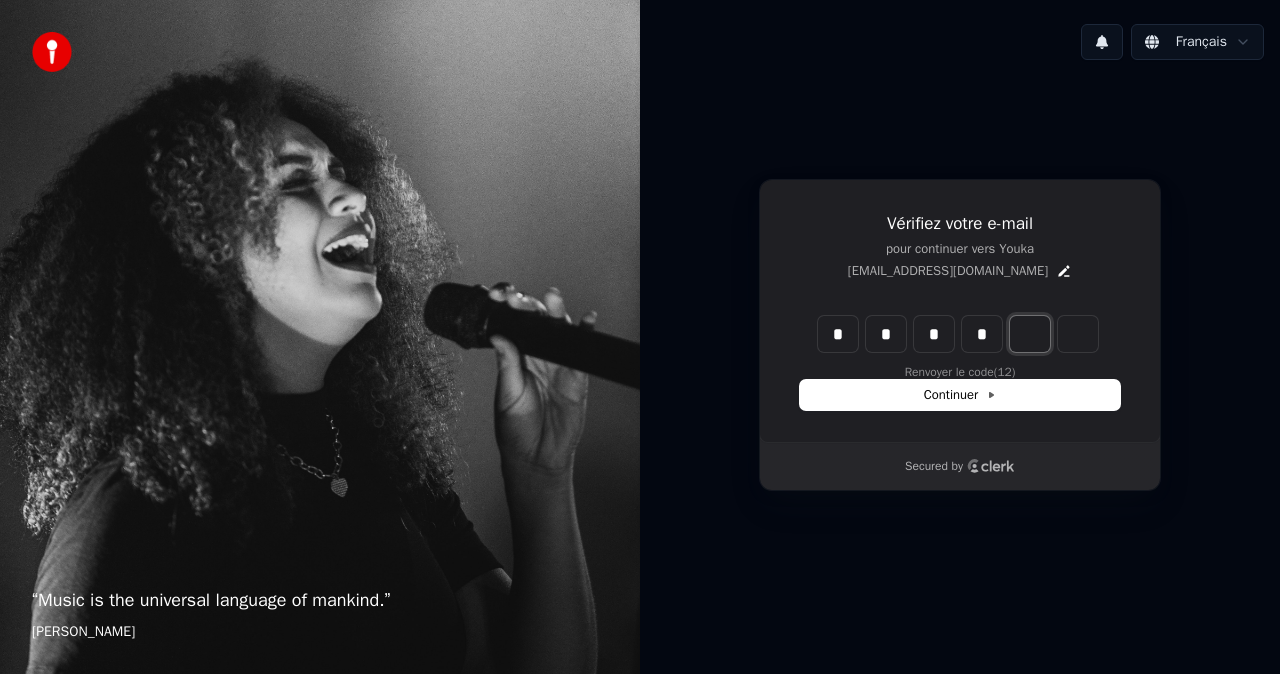type on "*" 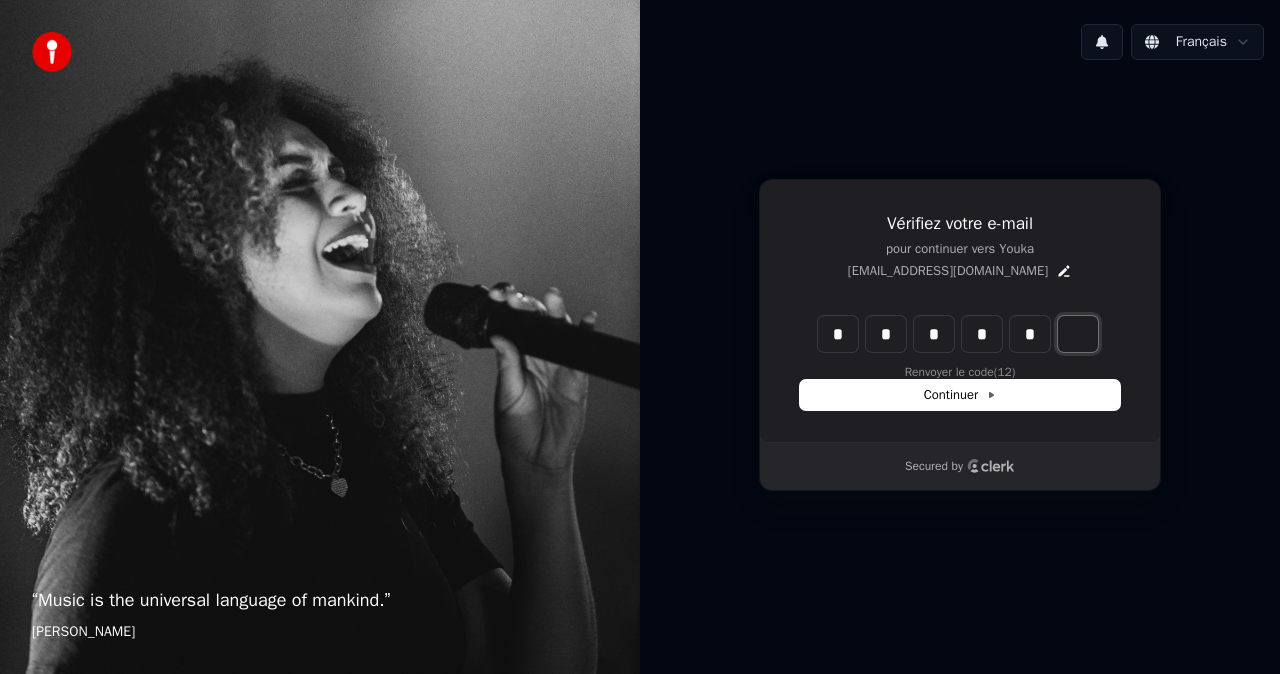 type on "*" 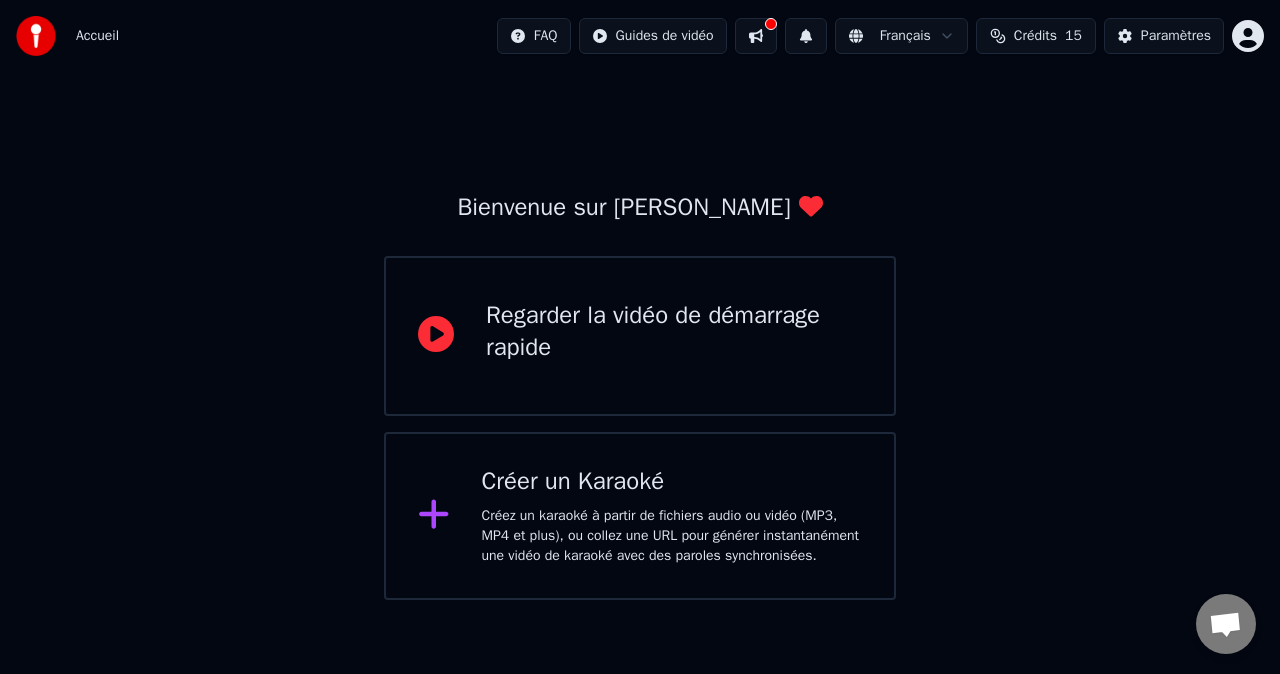 click on "Créer un Karaoké Créez un karaoké à partir de fichiers audio ou vidéo (MP3, MP4 et plus), ou collez une URL pour générer instantanément une vidéo de karaoké avec des paroles synchronisées." at bounding box center (672, 516) 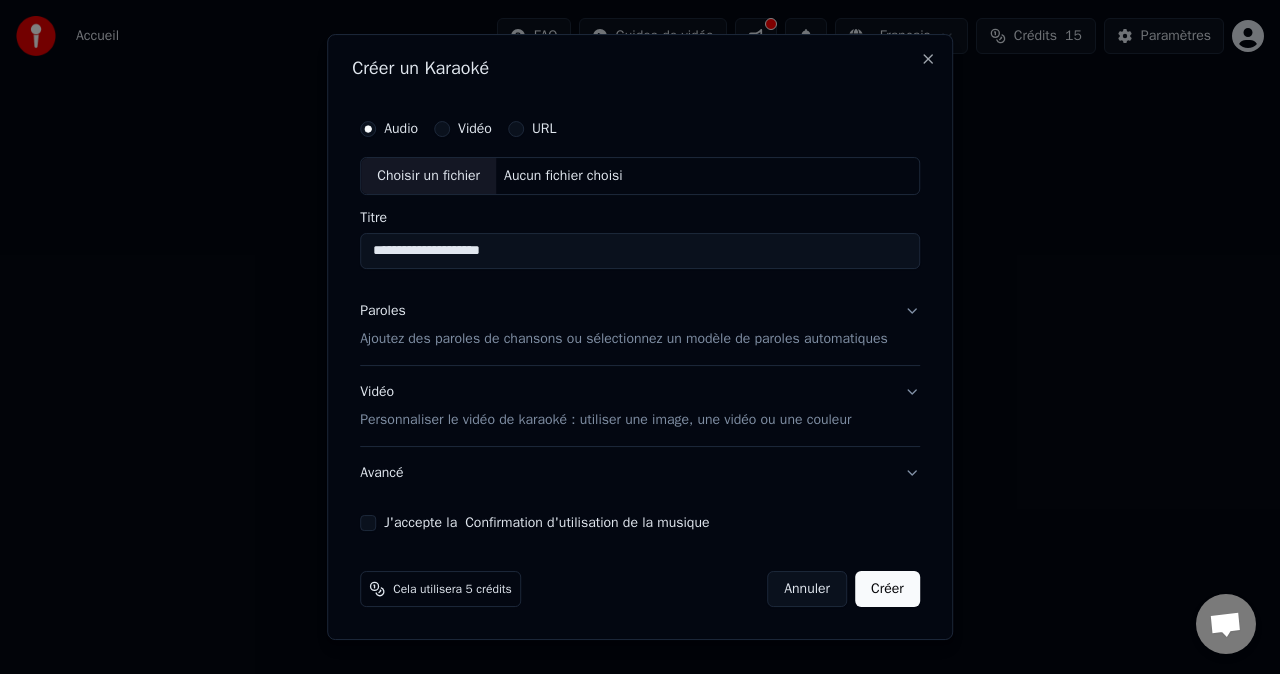 type on "**********" 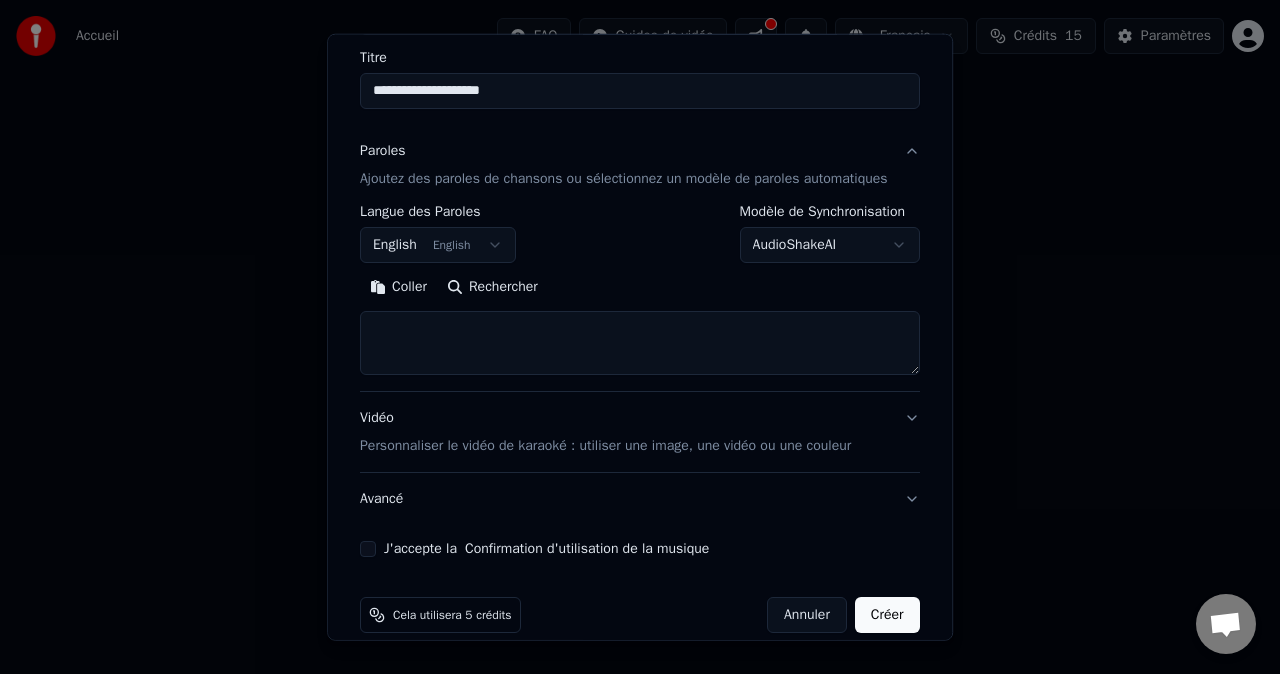 scroll, scrollTop: 183, scrollLeft: 0, axis: vertical 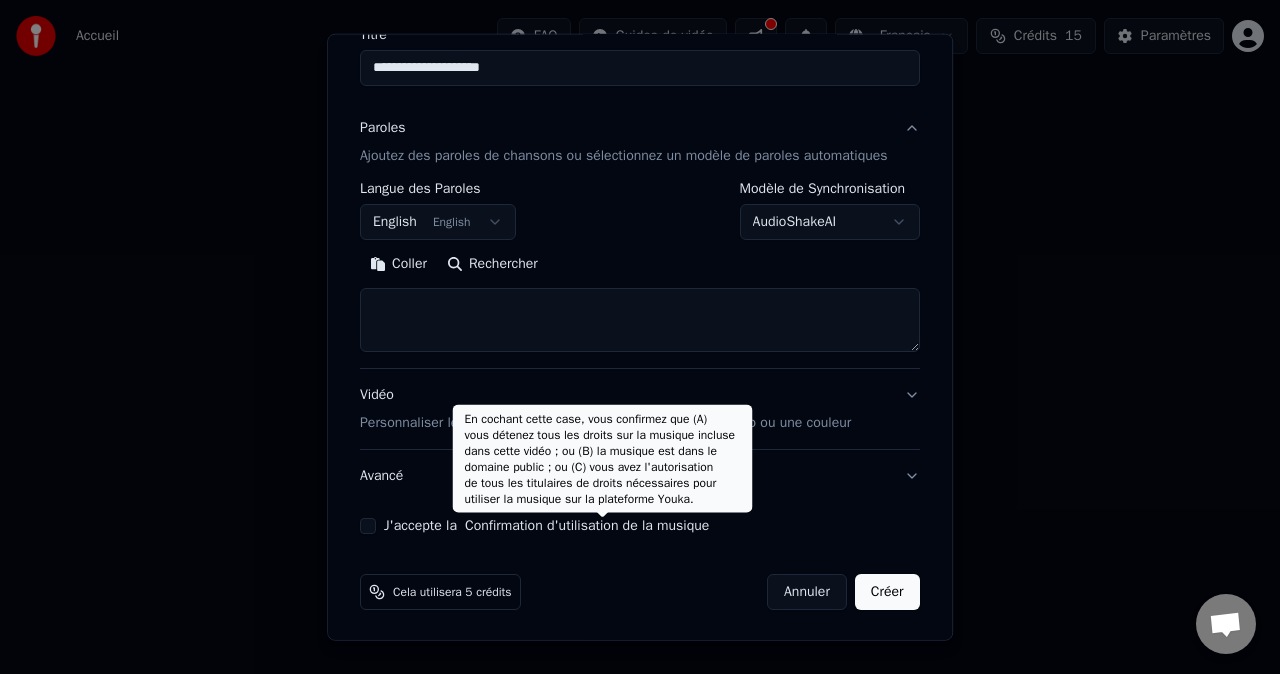 click on "English English" at bounding box center [438, 222] 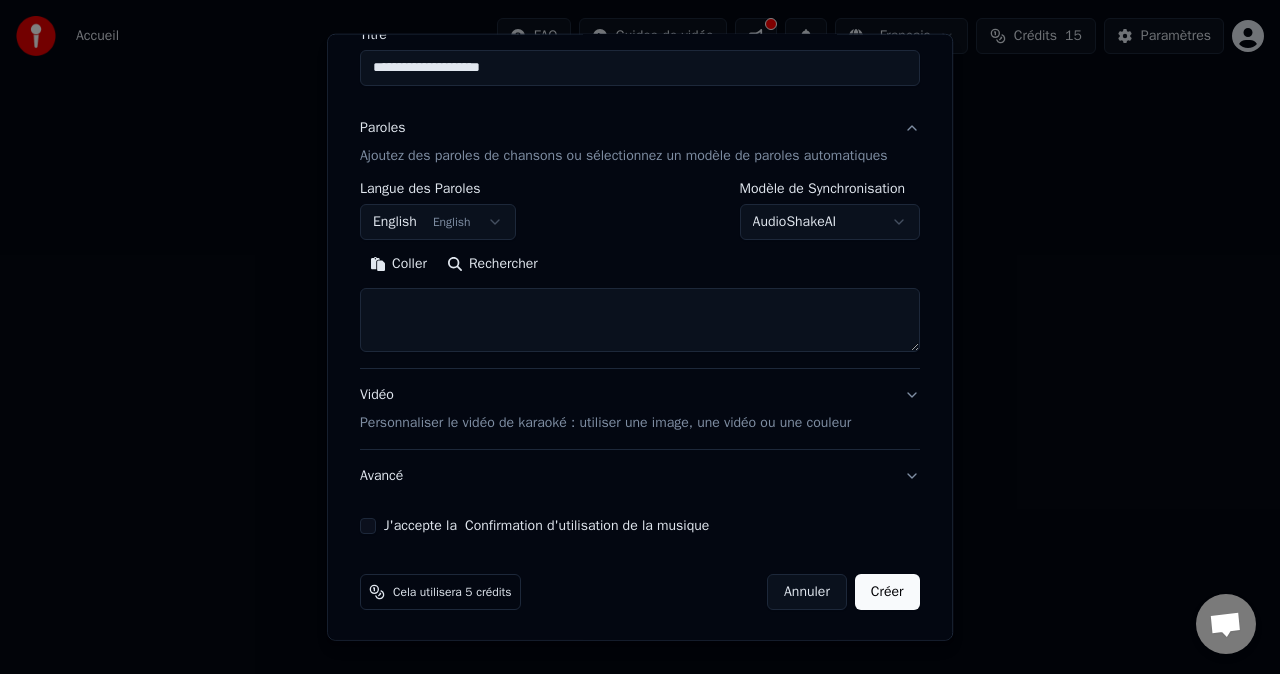 click at bounding box center (640, 337) 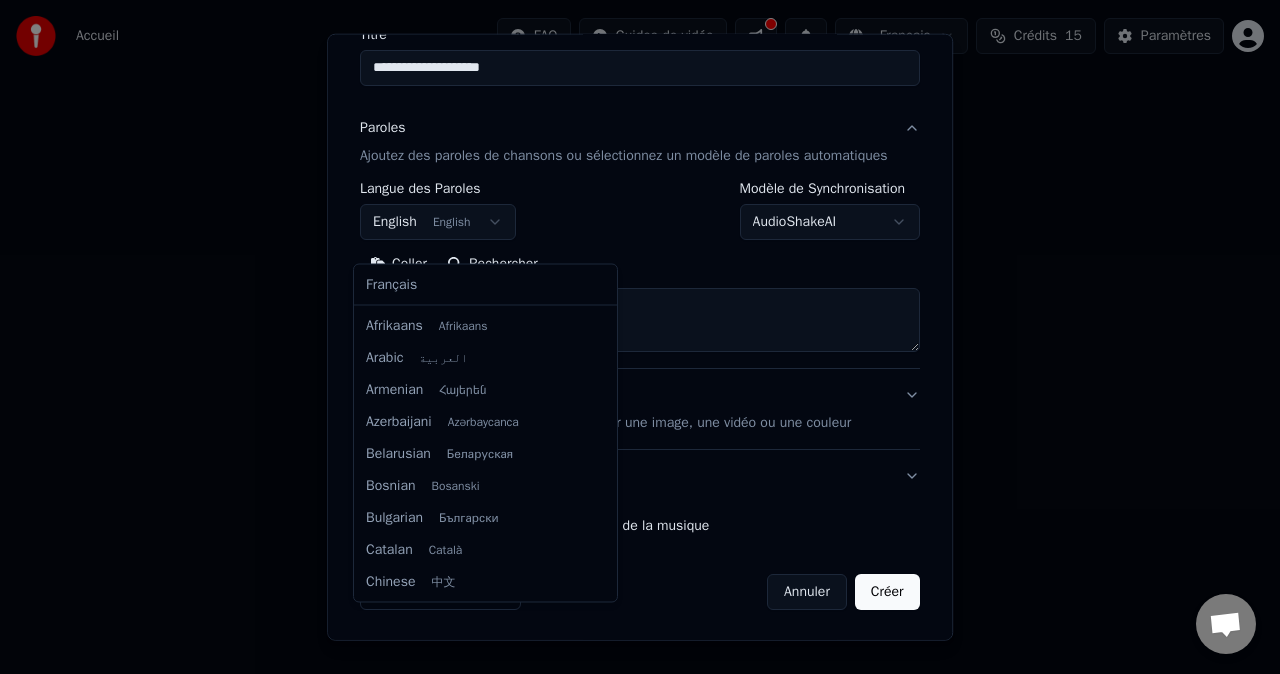 scroll, scrollTop: 160, scrollLeft: 0, axis: vertical 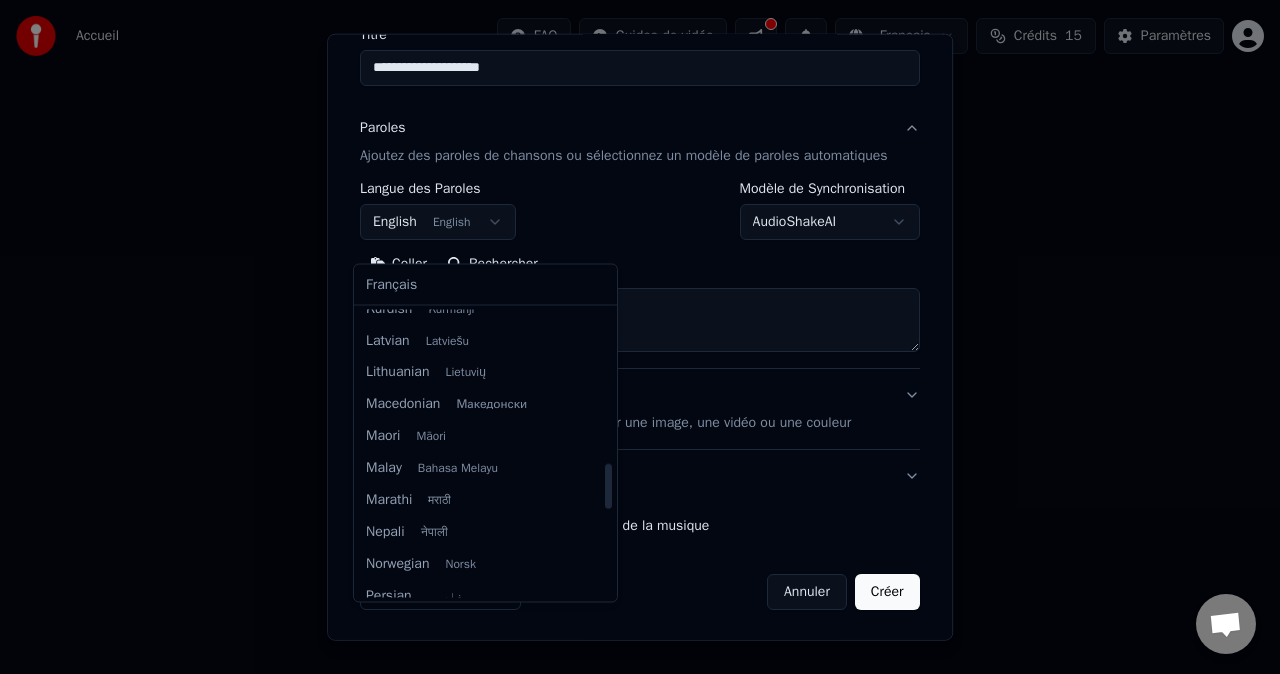 select on "**" 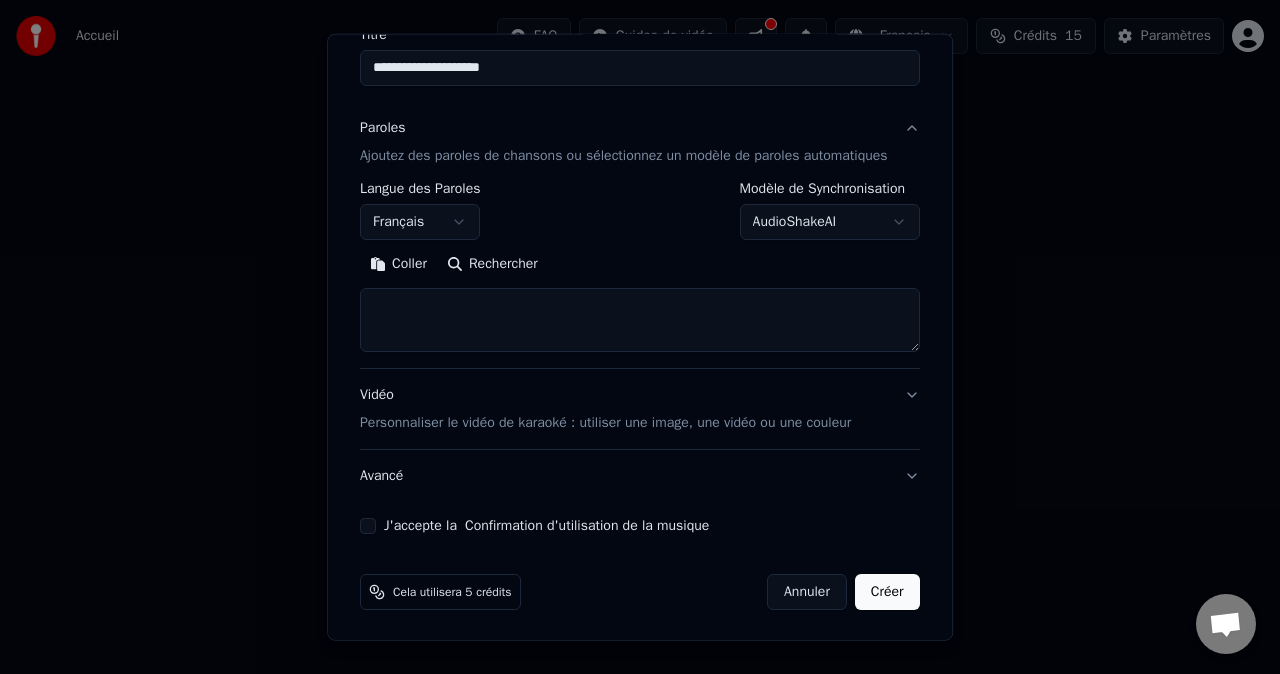 click on "**********" at bounding box center [640, 300] 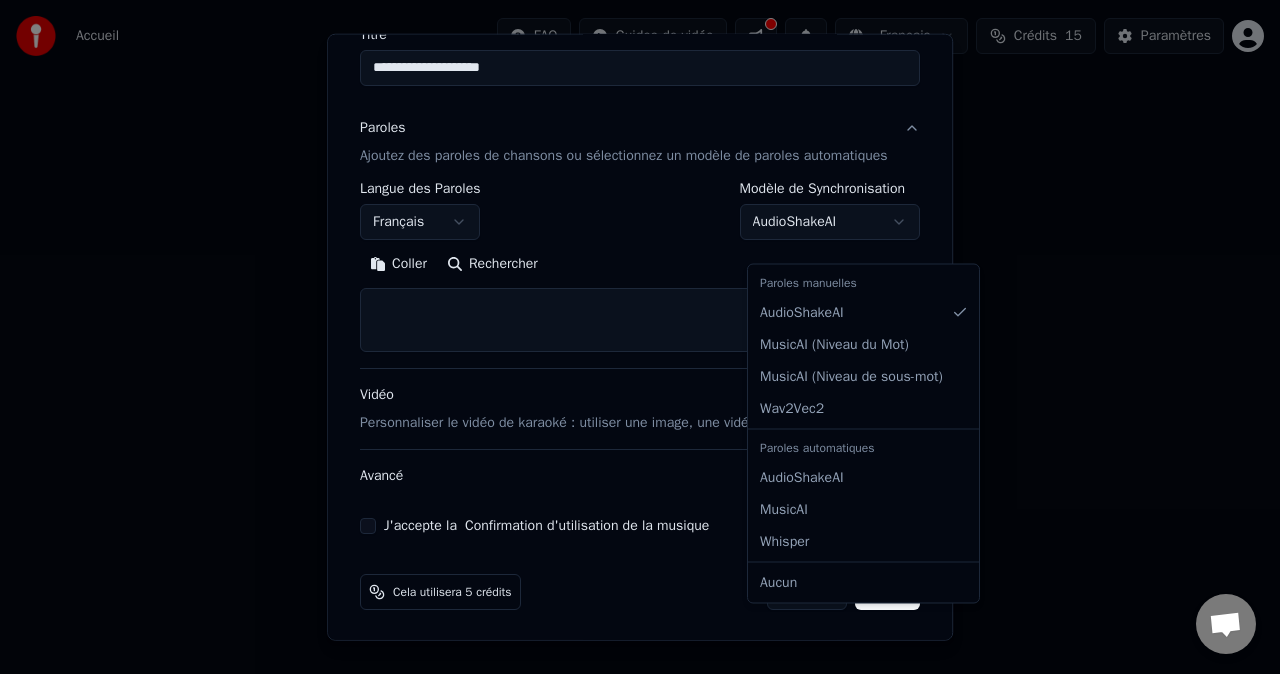 click on "**********" at bounding box center (640, 300) 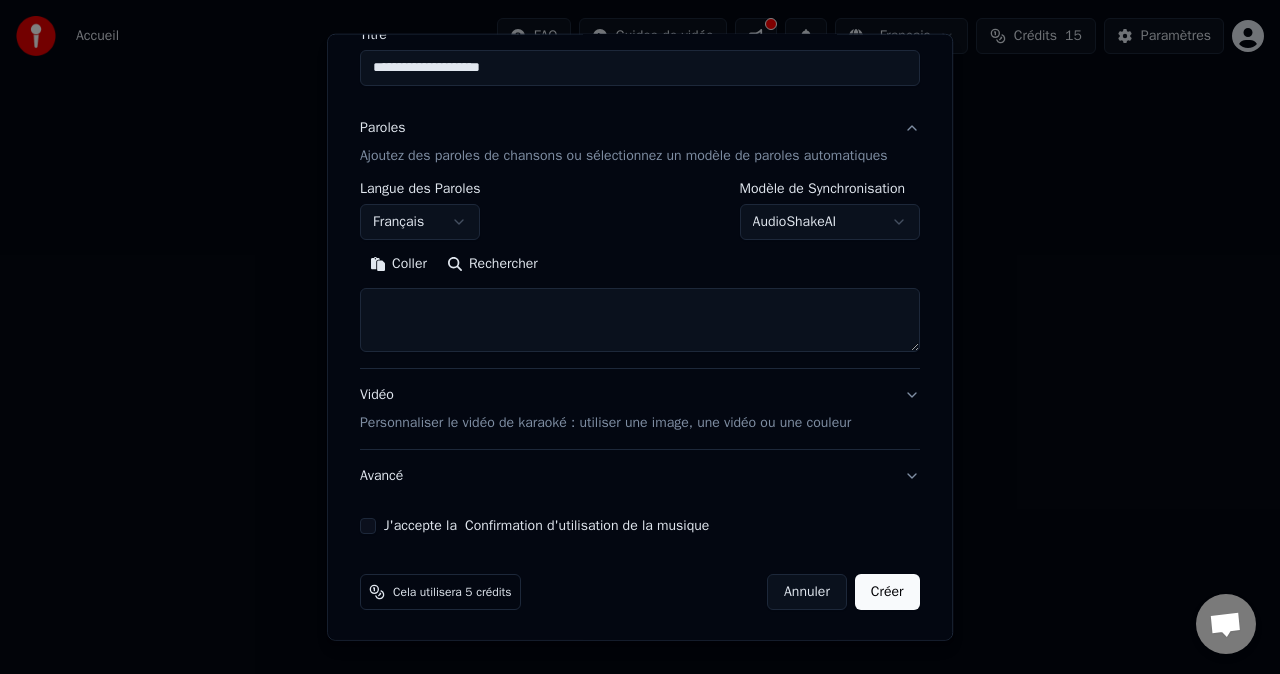 click on "**********" at bounding box center [640, 275] 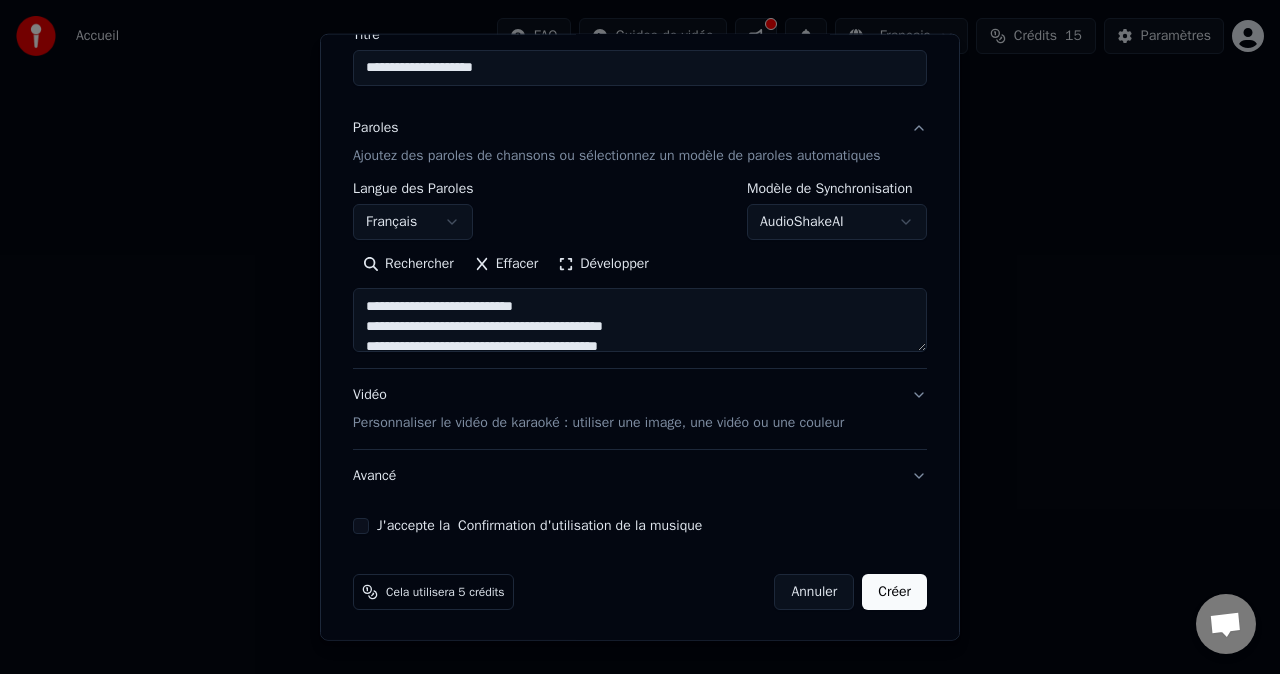 scroll, scrollTop: 1024, scrollLeft: 0, axis: vertical 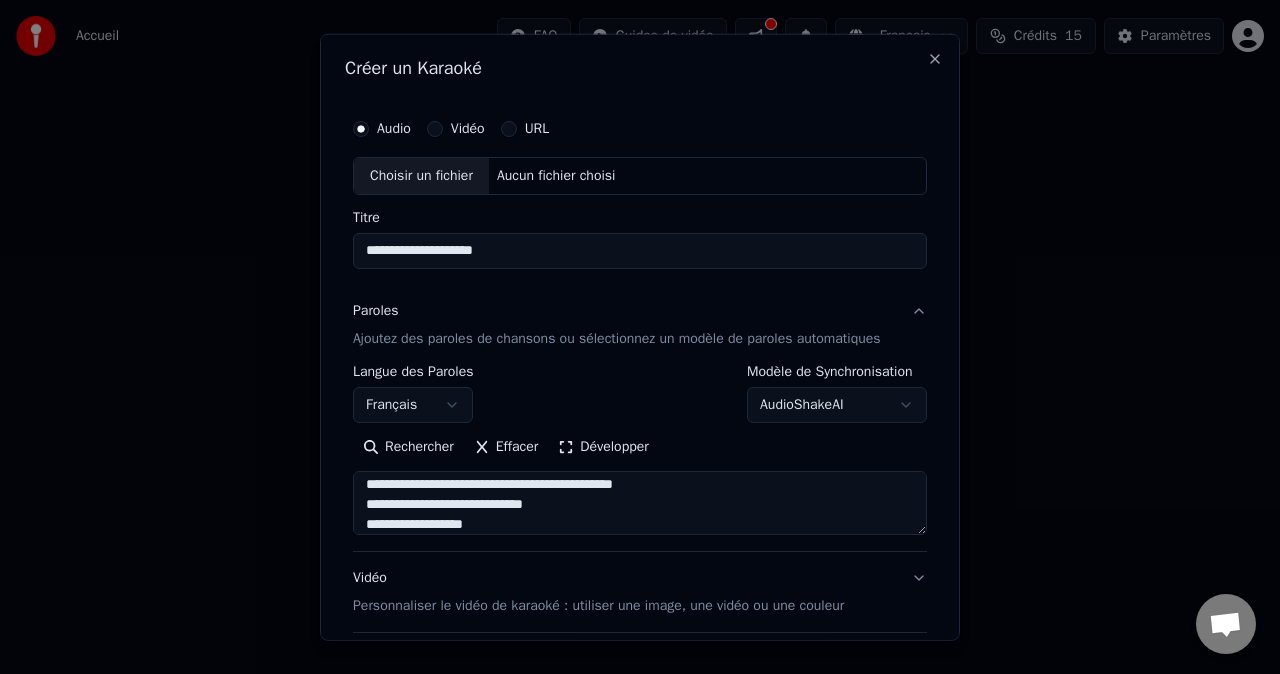 type on "**********" 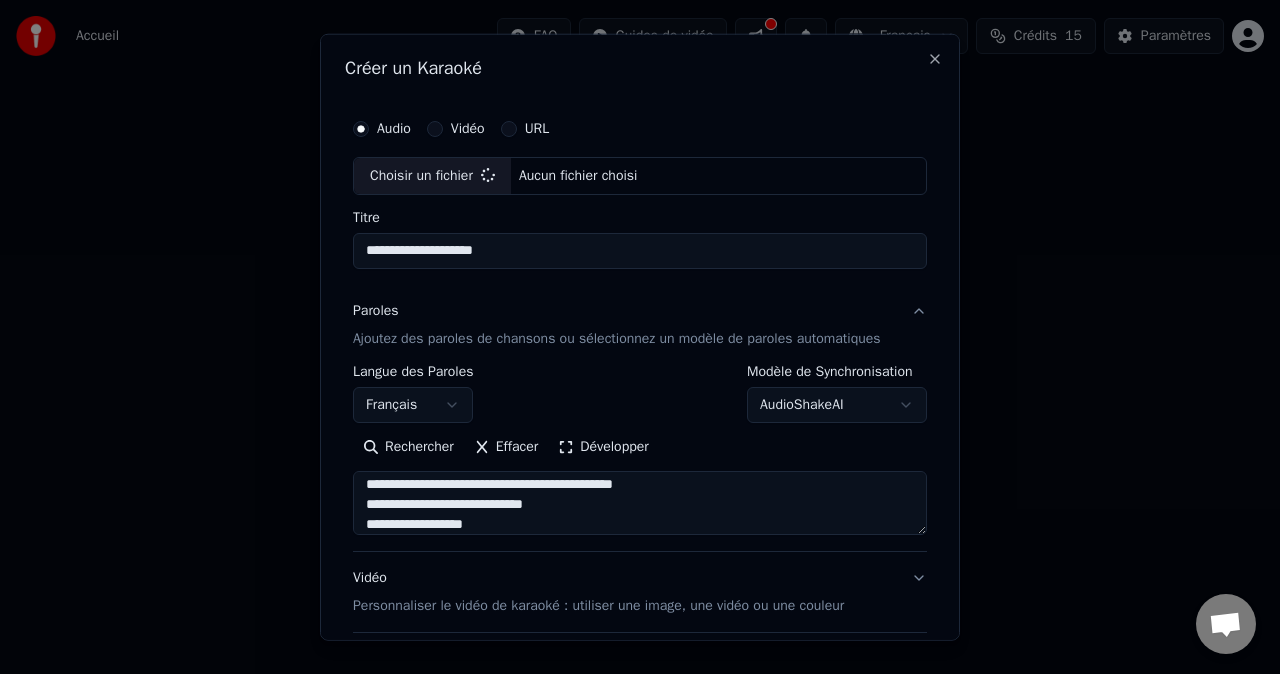 type on "**********" 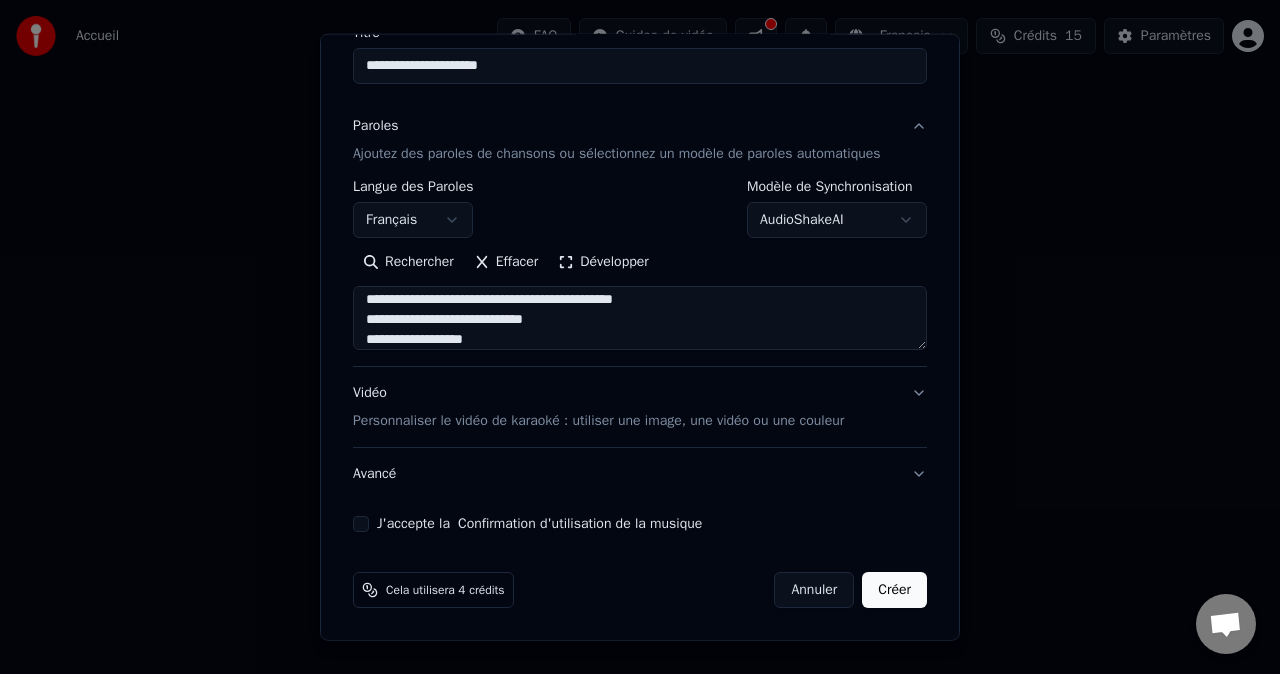 scroll, scrollTop: 205, scrollLeft: 0, axis: vertical 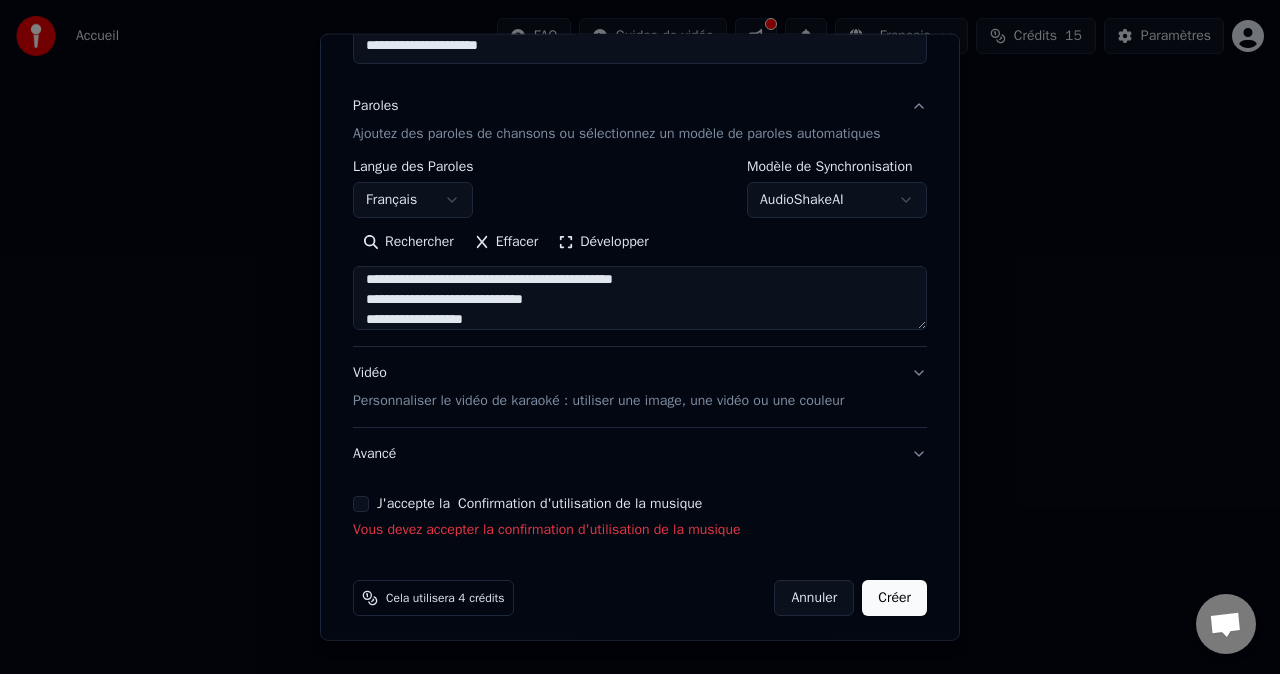 click on "J'accepte la   Confirmation d'utilisation de la musique Vous devez accepter la confirmation d'utilisation de la musique" at bounding box center [640, 518] 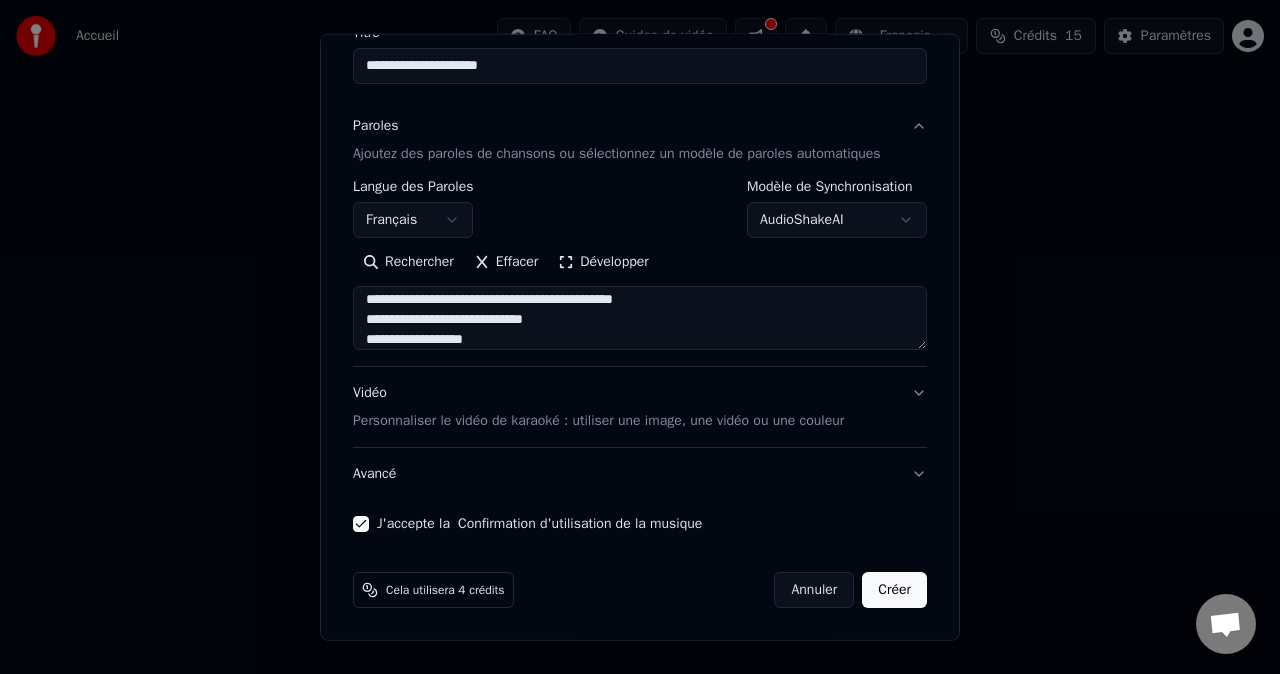 click on "Créer" at bounding box center (894, 590) 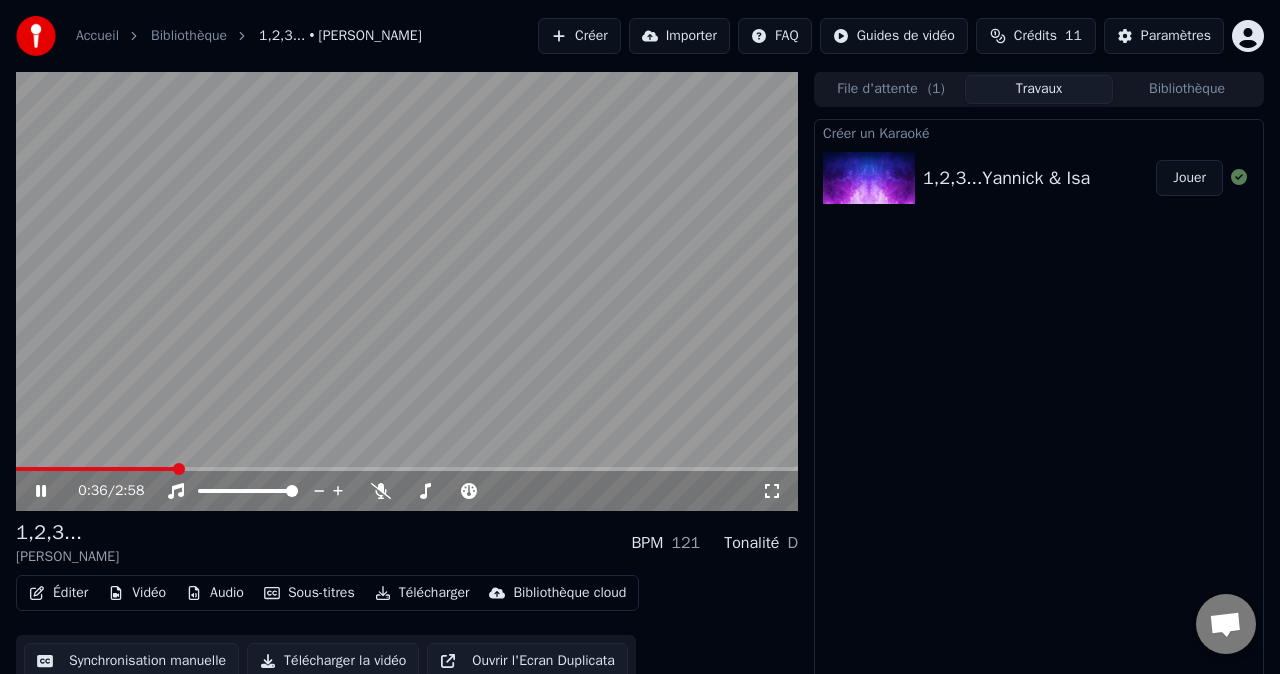 scroll, scrollTop: 19, scrollLeft: 0, axis: vertical 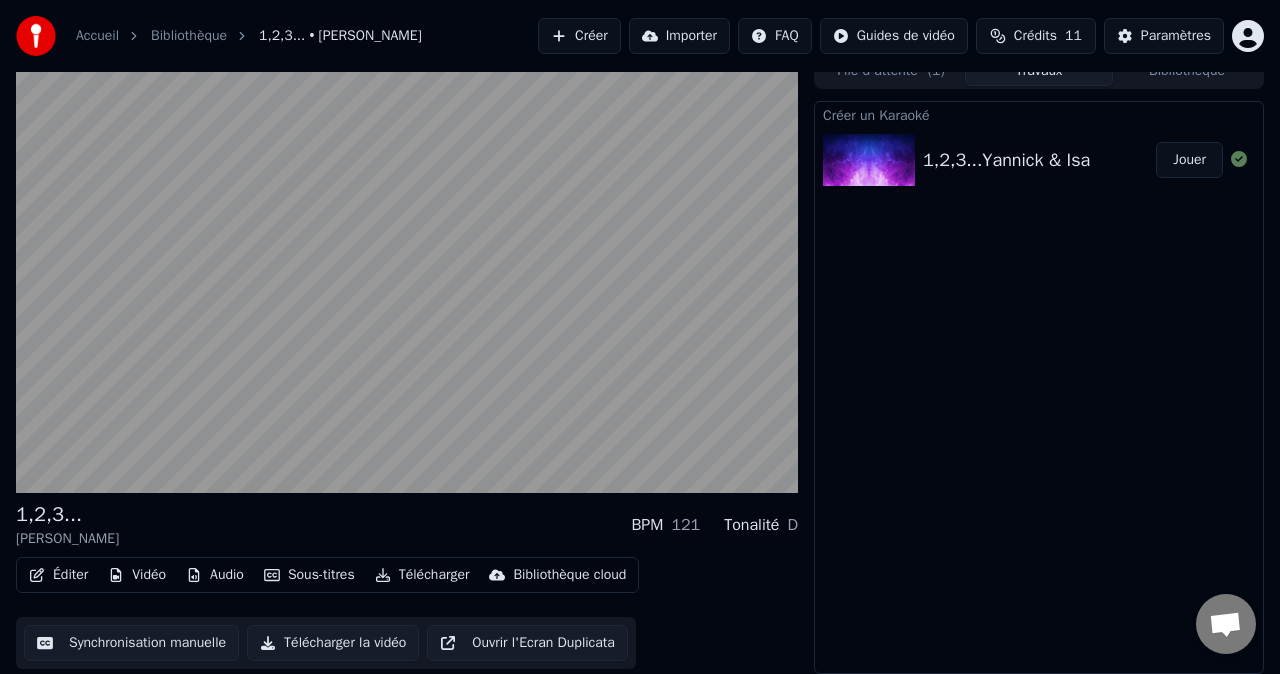click on "Éditer" at bounding box center (58, 575) 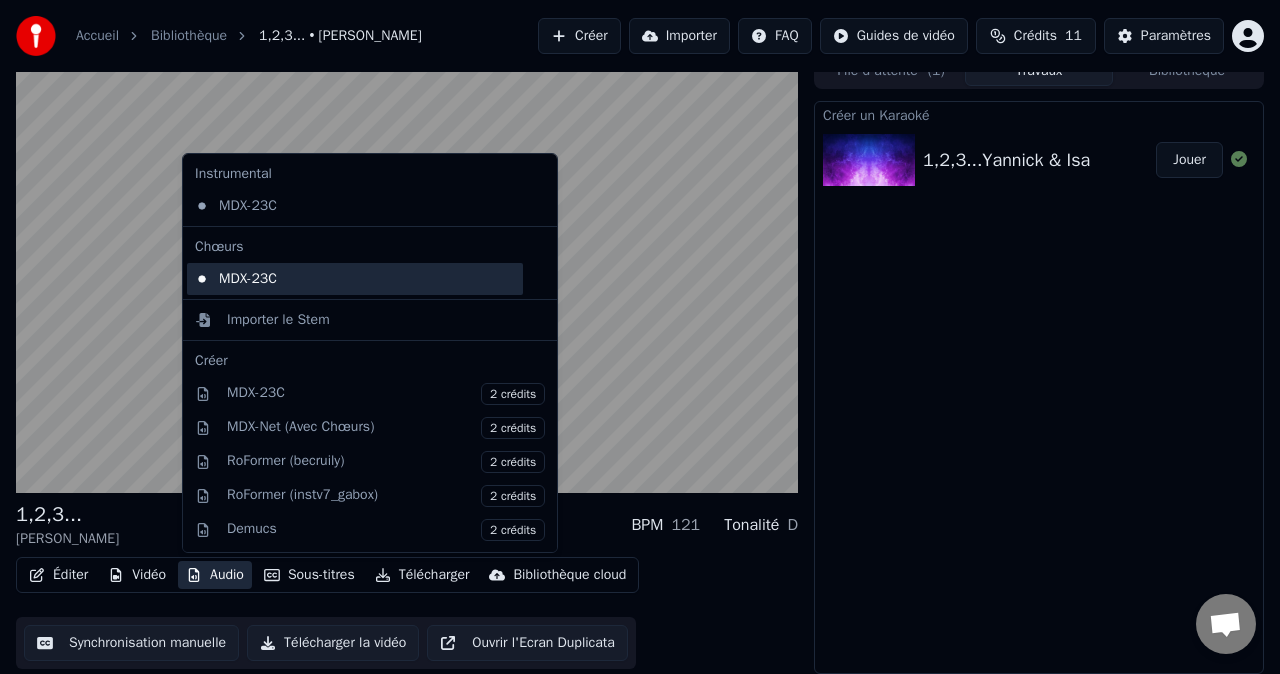 click on "MDX-23C" at bounding box center (355, 279) 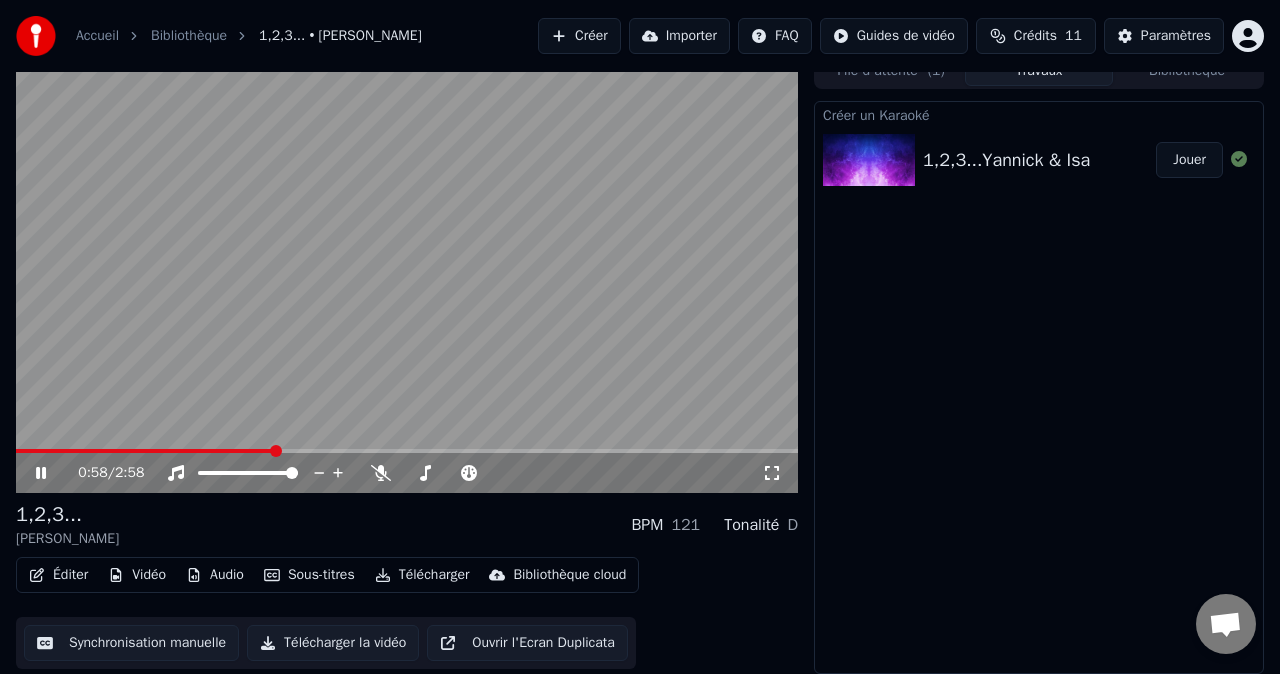 click on "0:58  /  2:58" at bounding box center [407, 473] 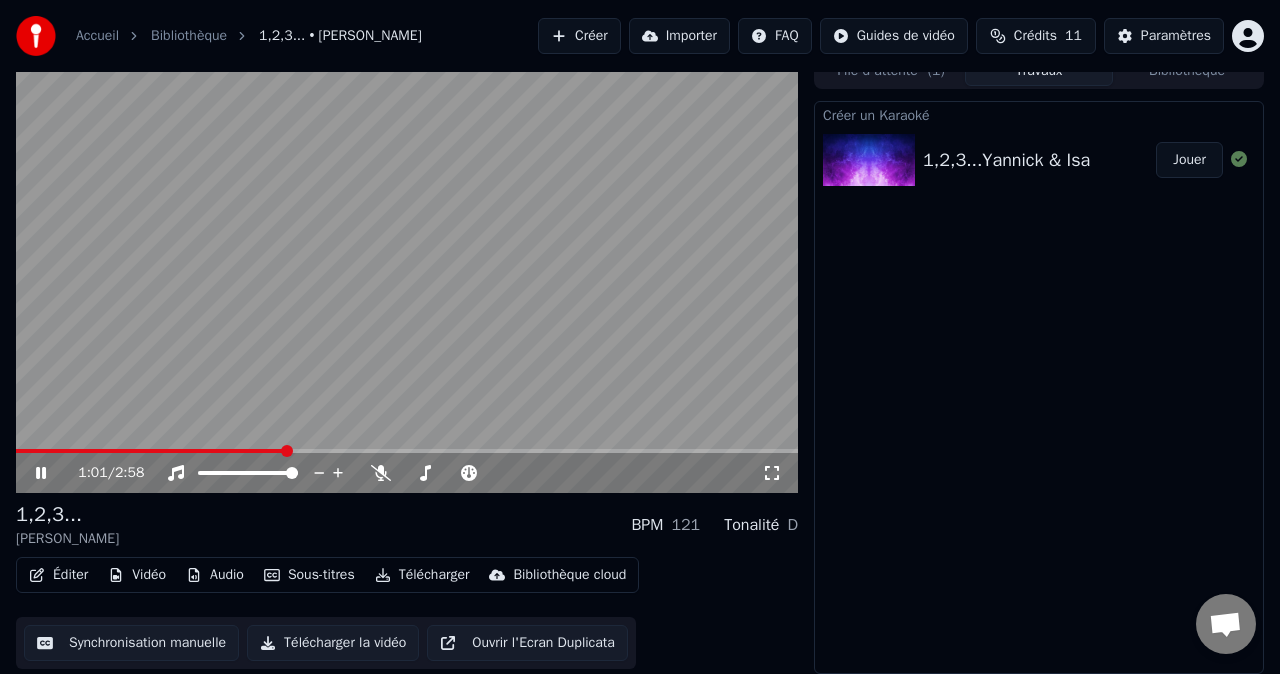 click on "Audio" at bounding box center [215, 575] 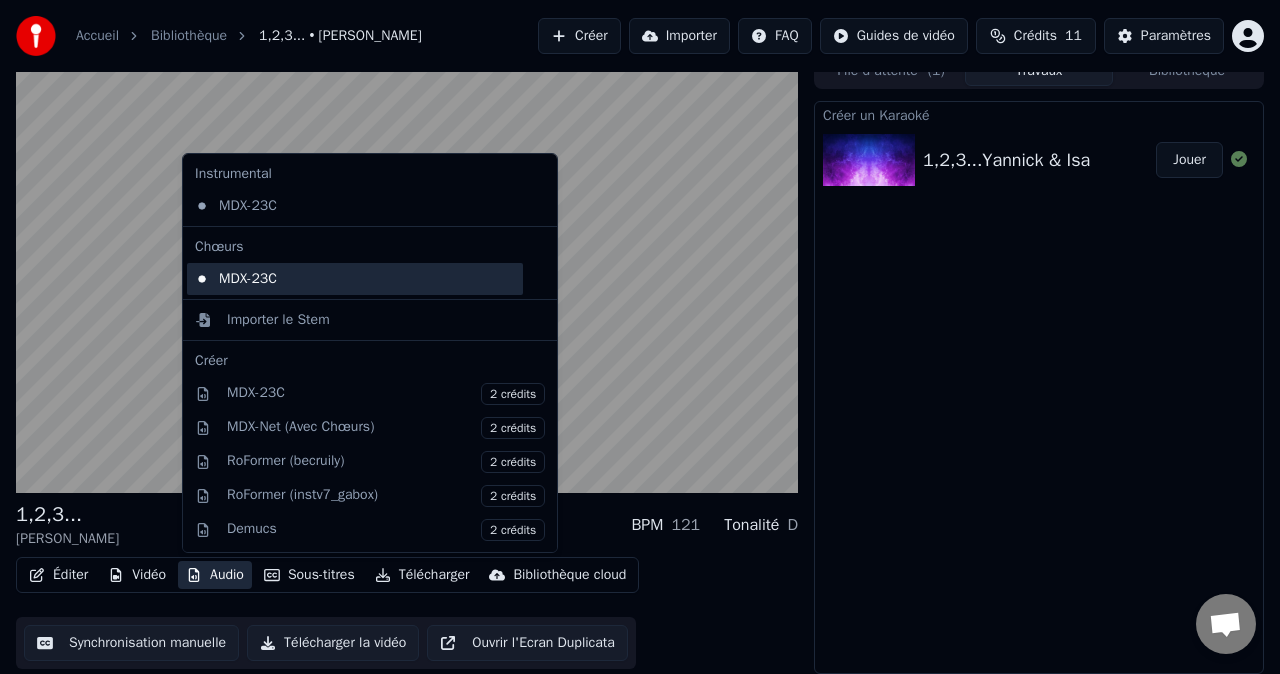 click on "MDX-23C" at bounding box center [355, 279] 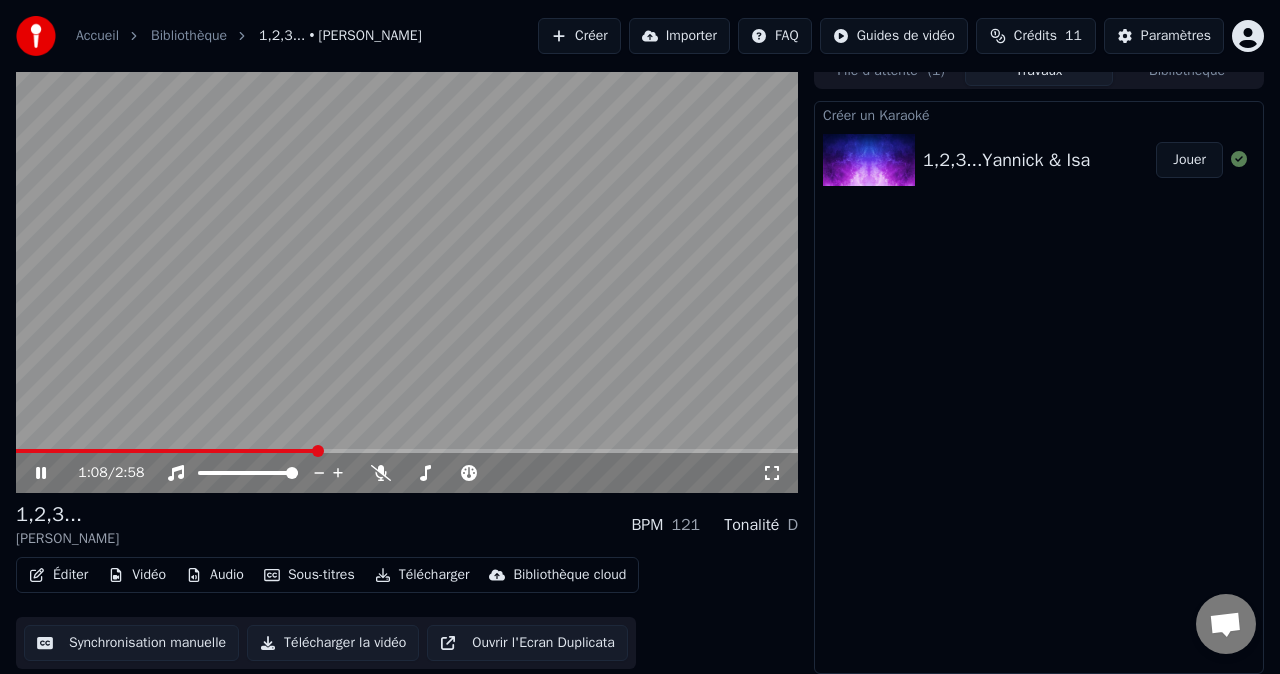 click at bounding box center [166, 451] 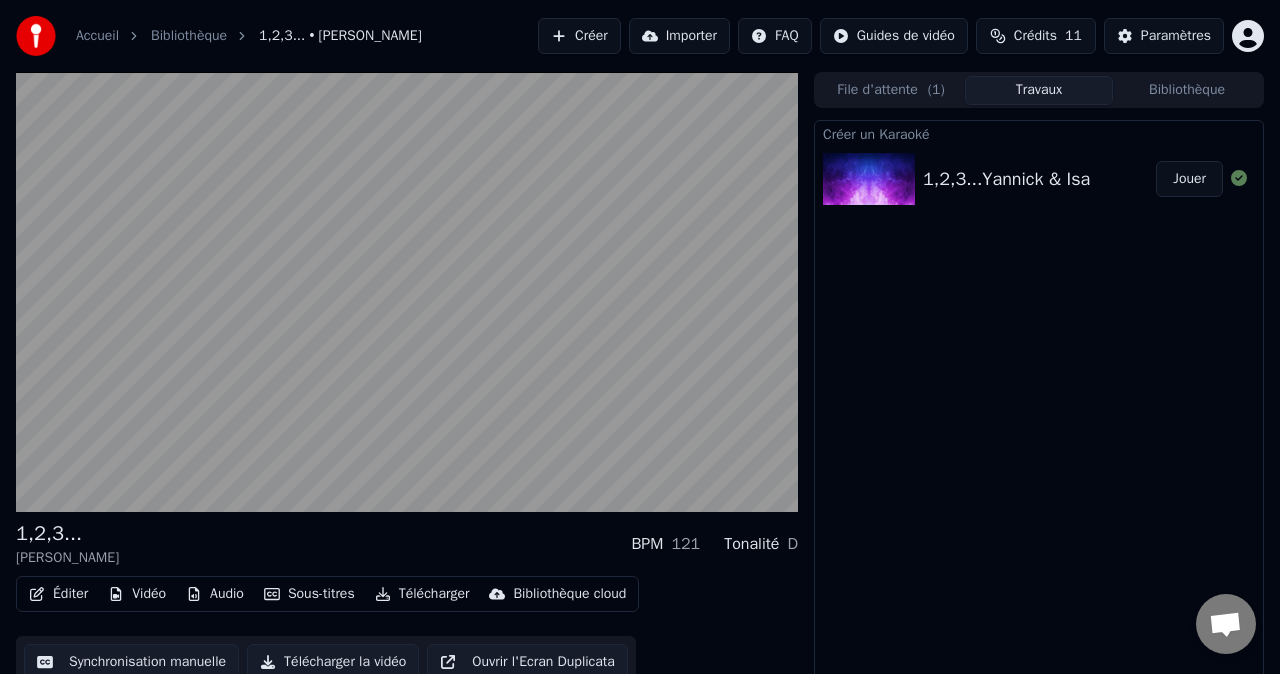 scroll, scrollTop: 0, scrollLeft: 0, axis: both 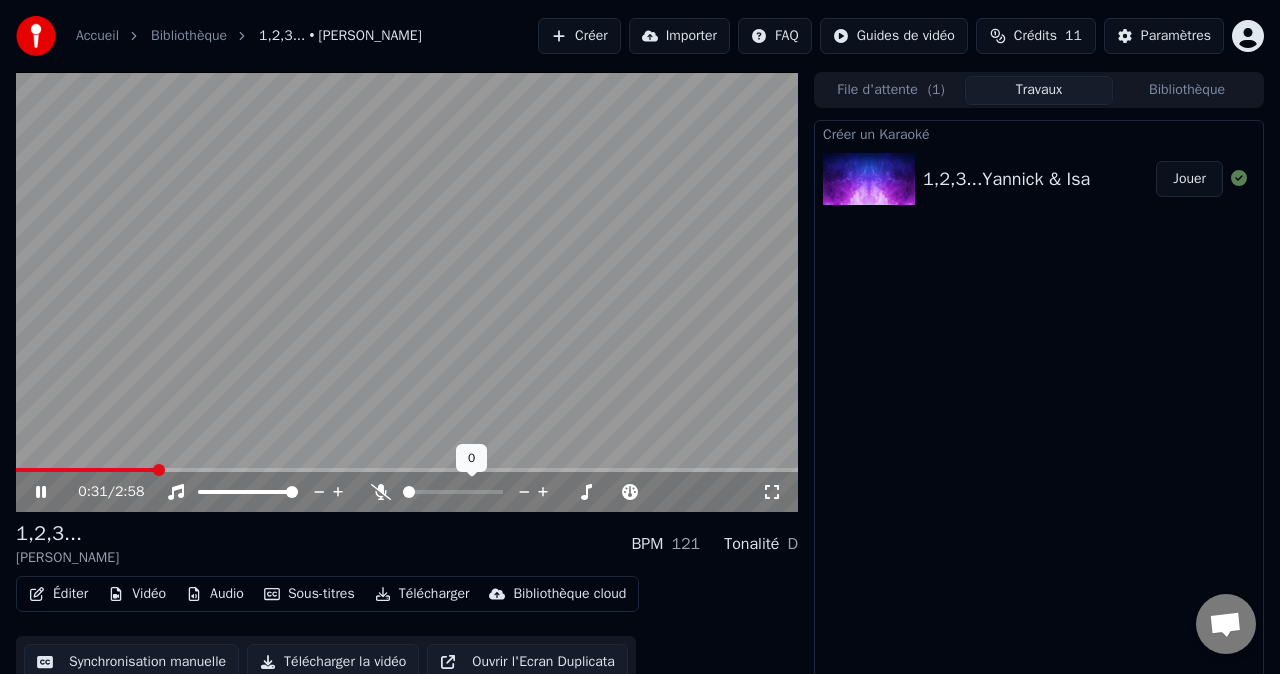 drag, startPoint x: 427, startPoint y: 496, endPoint x: 454, endPoint y: 481, distance: 30.88689 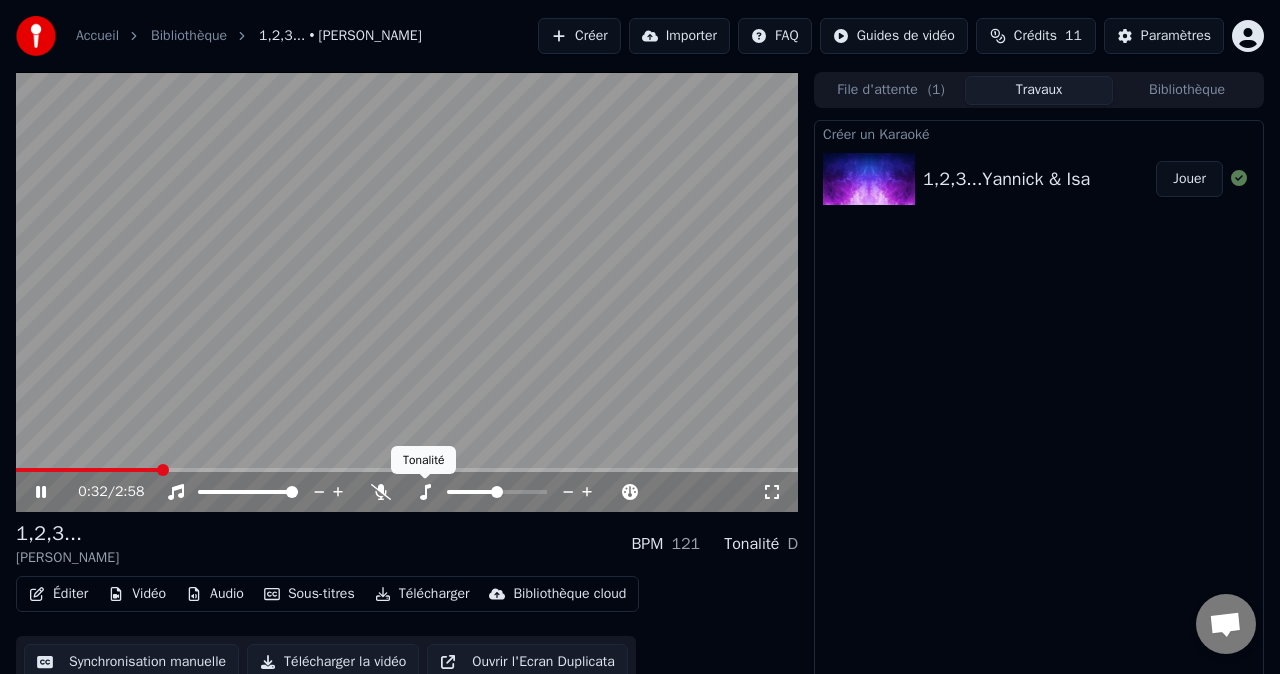 click 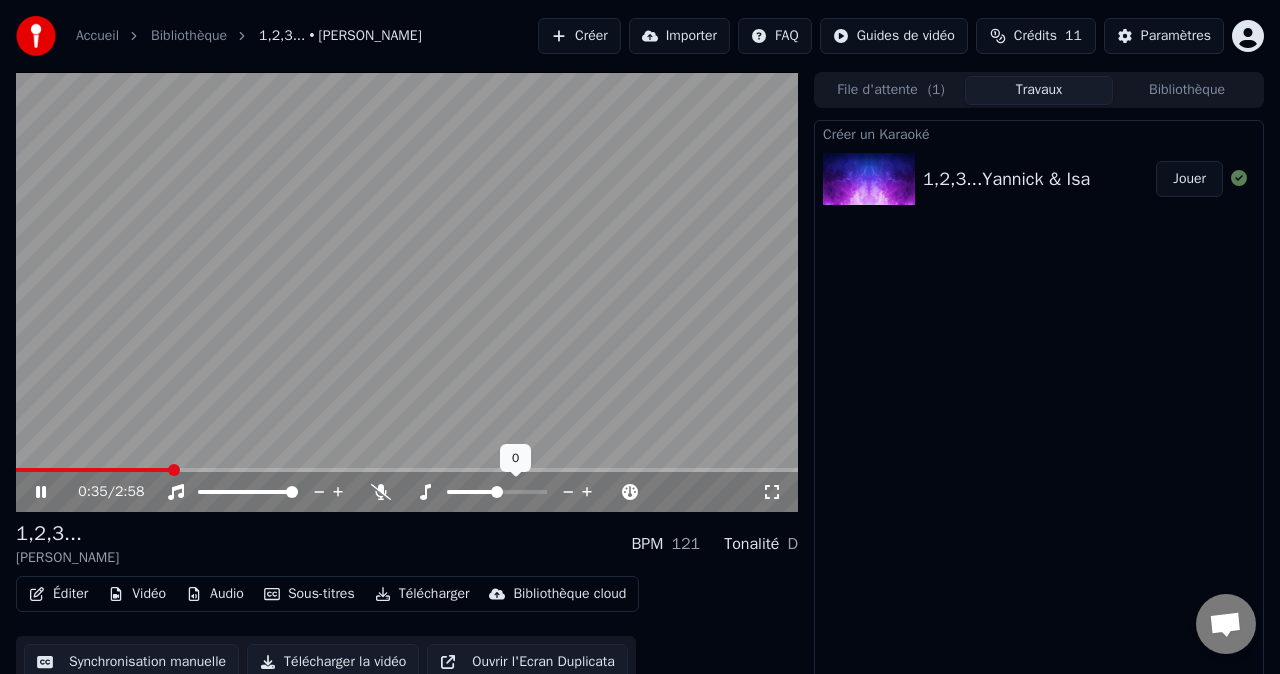 click at bounding box center (497, 492) 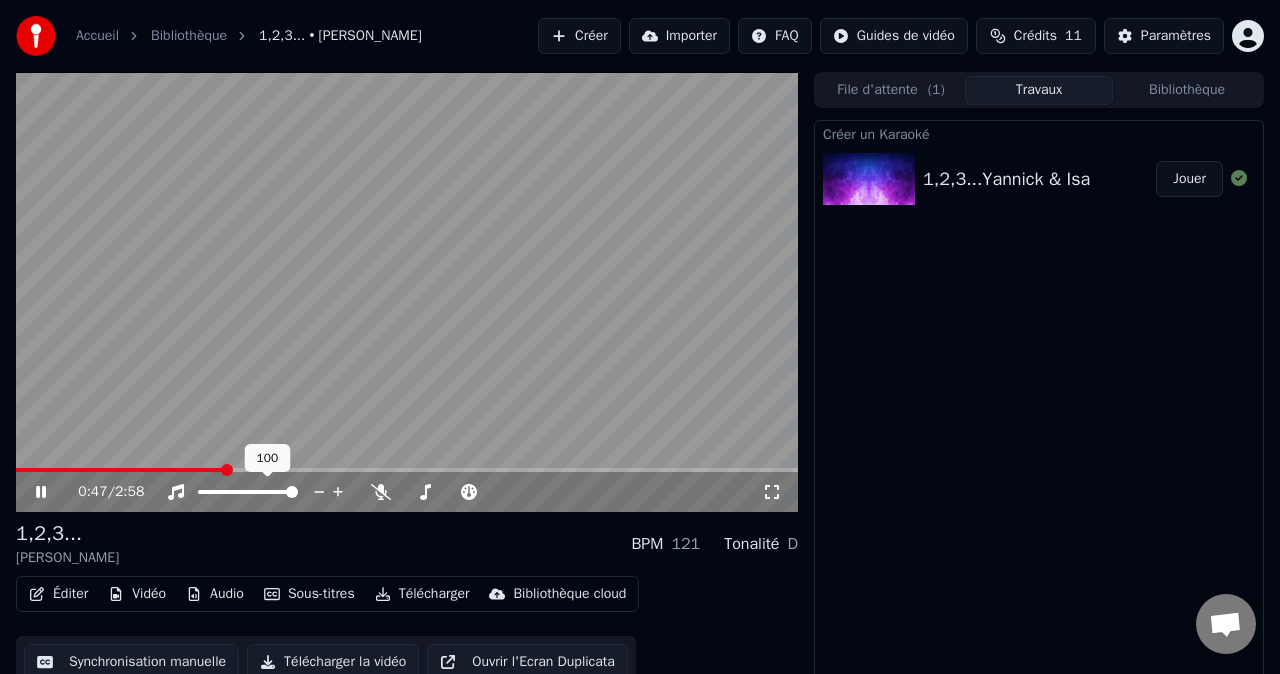 click at bounding box center (292, 492) 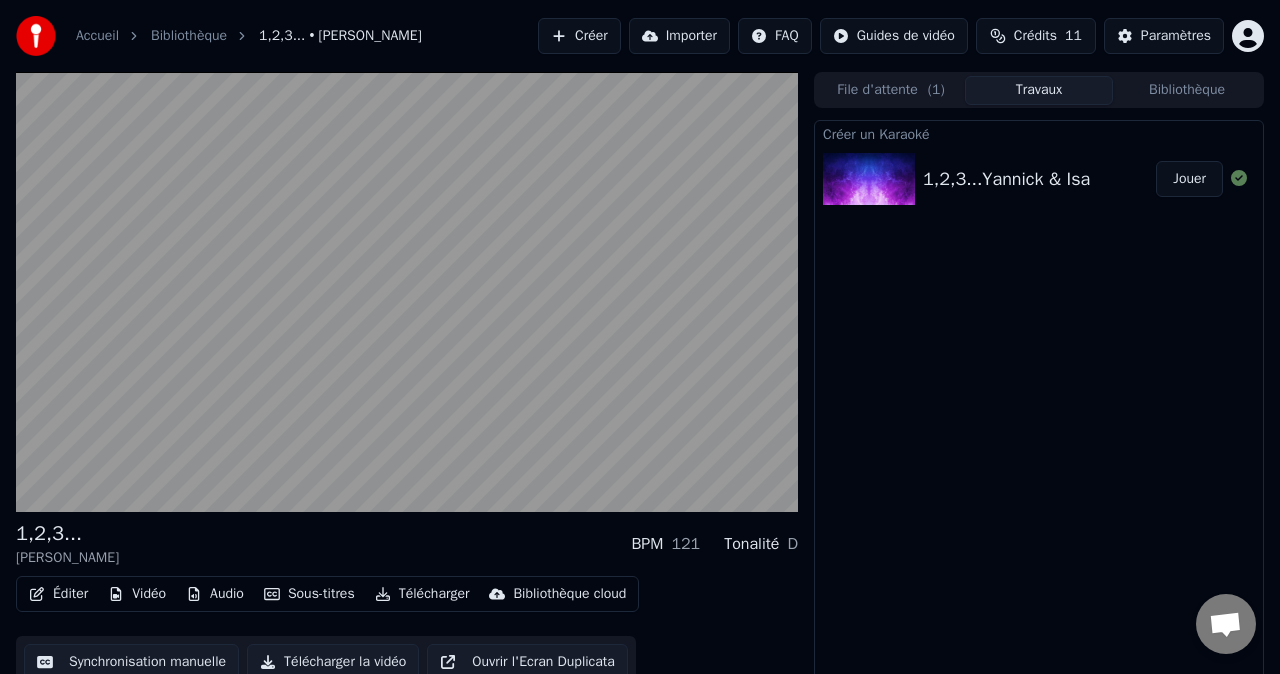 scroll, scrollTop: 19, scrollLeft: 0, axis: vertical 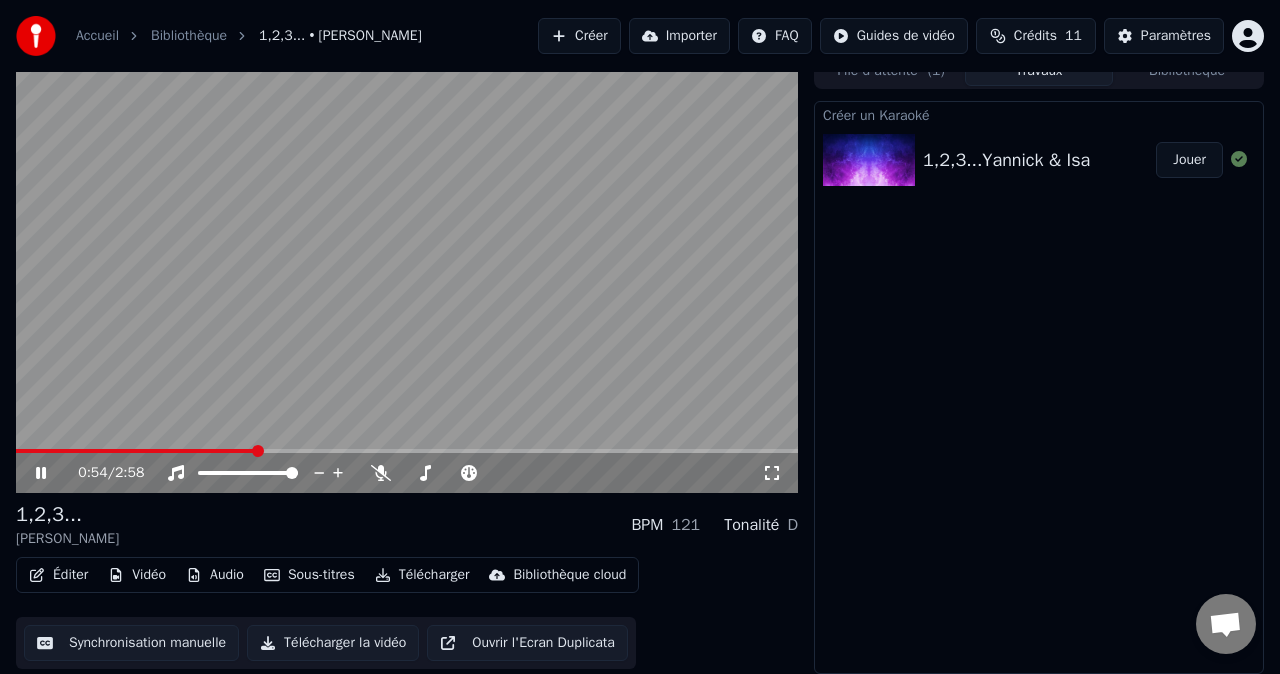 click on "Jouer" at bounding box center [1189, 160] 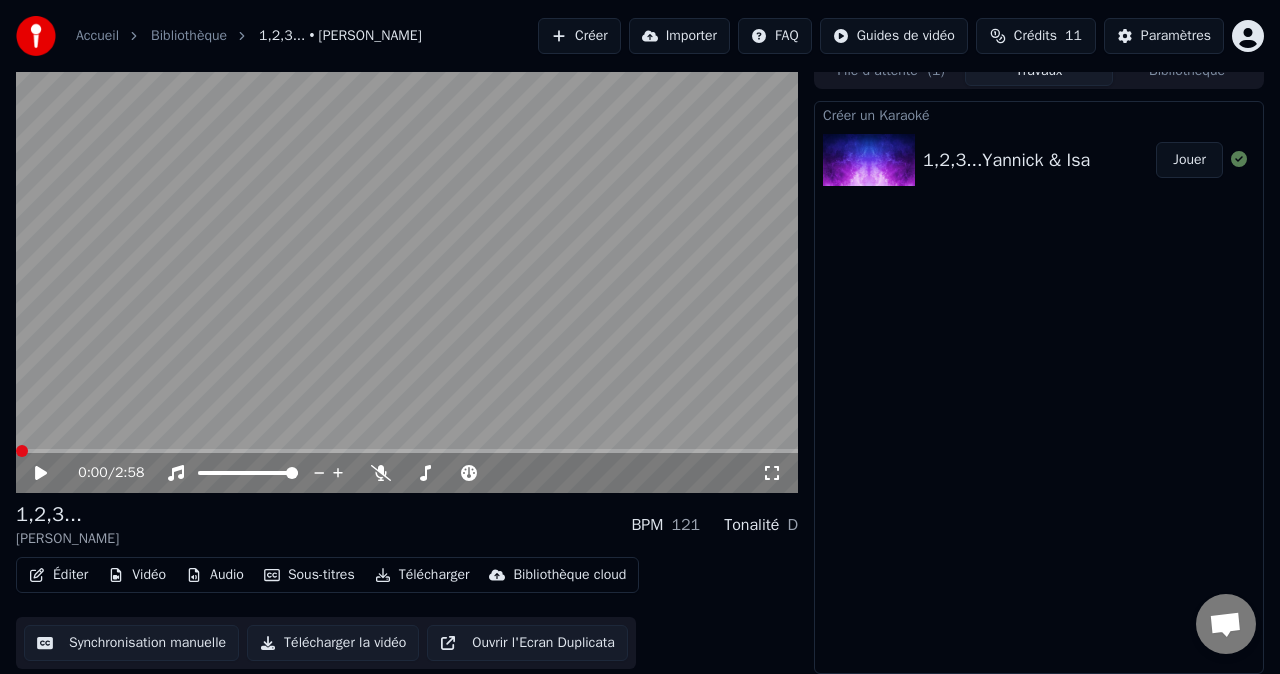 click 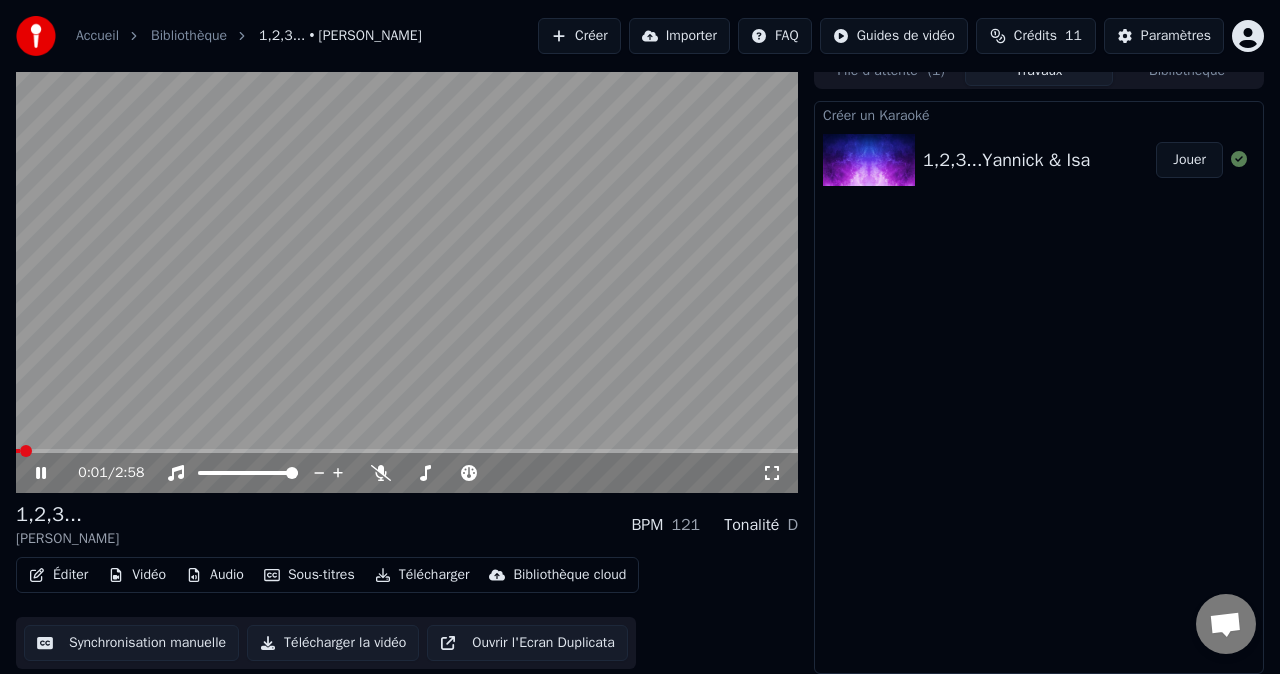 click at bounding box center (18, 451) 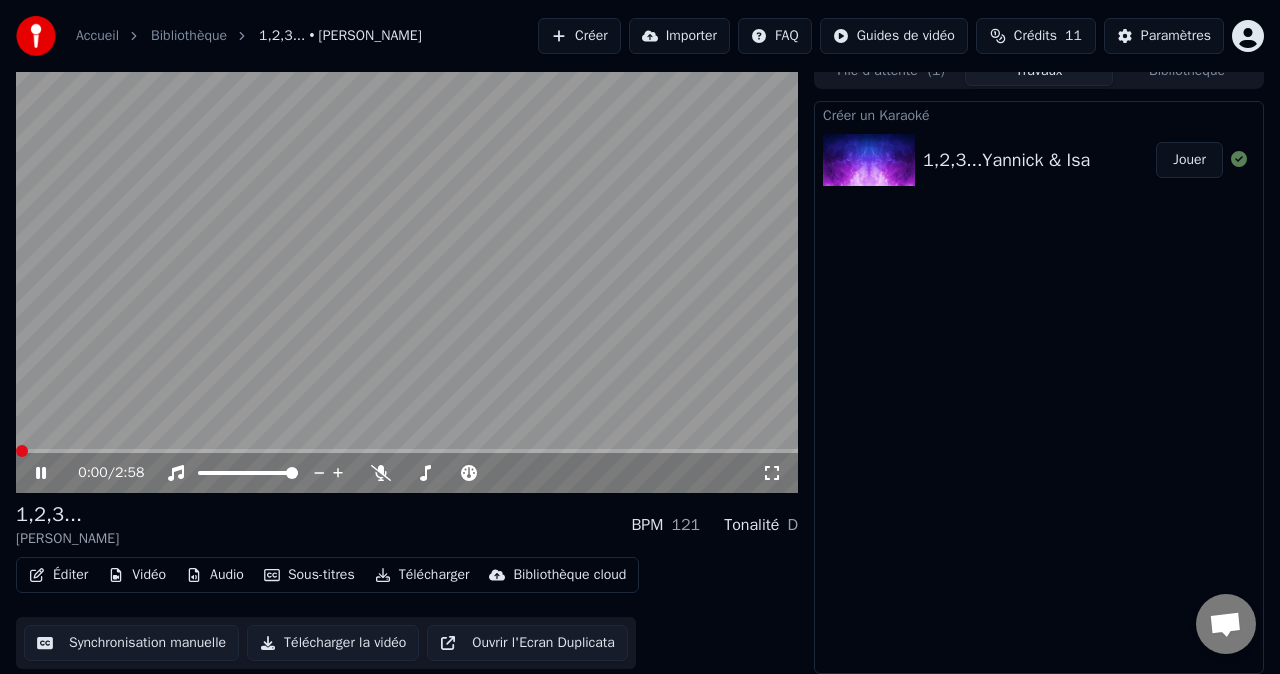 click at bounding box center (22, 451) 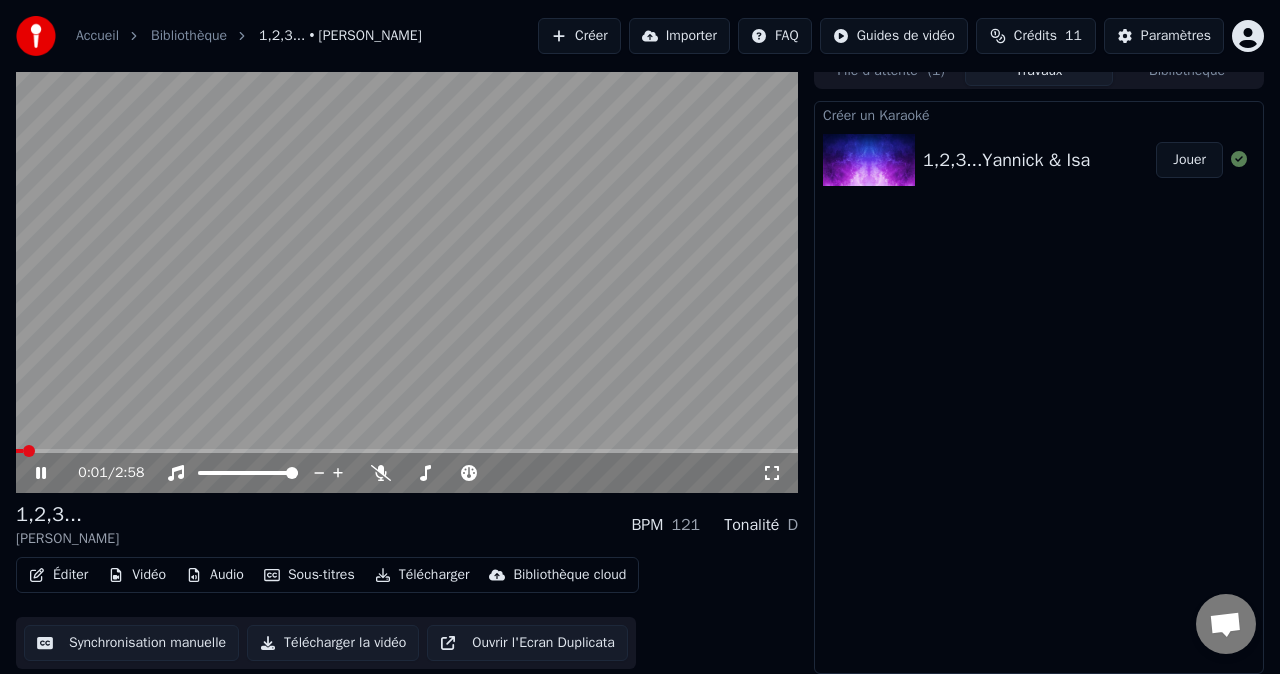 click 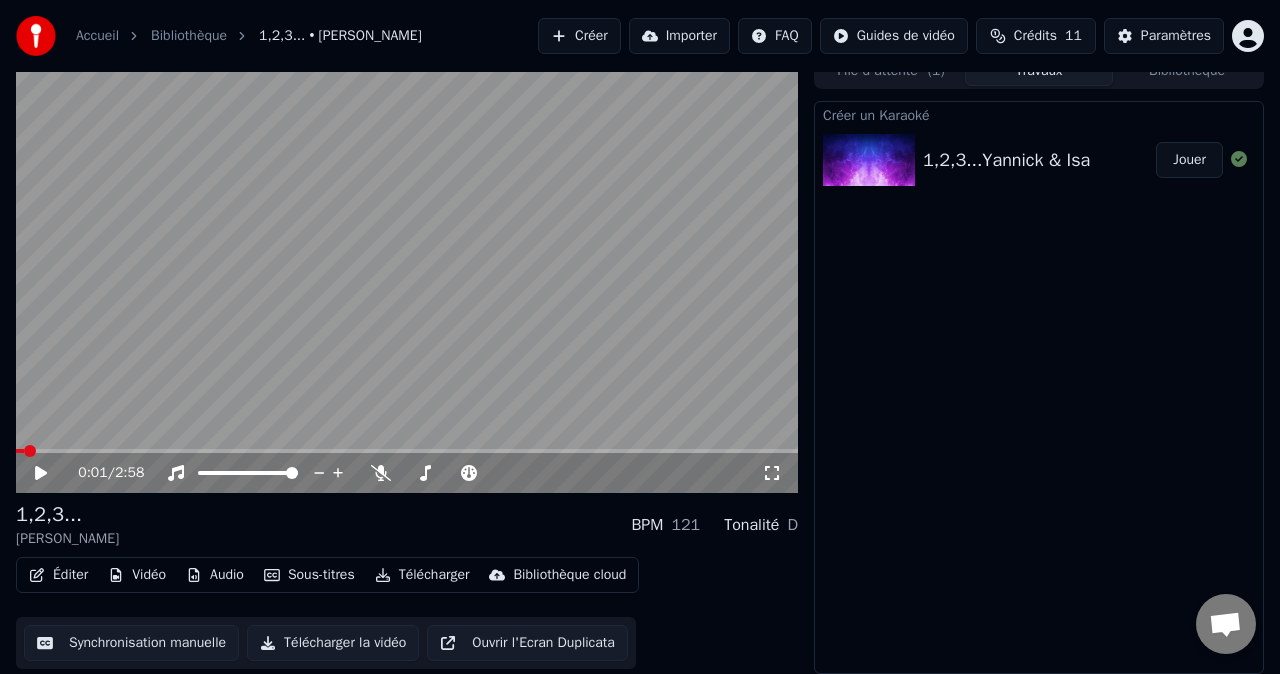 scroll, scrollTop: 0, scrollLeft: 0, axis: both 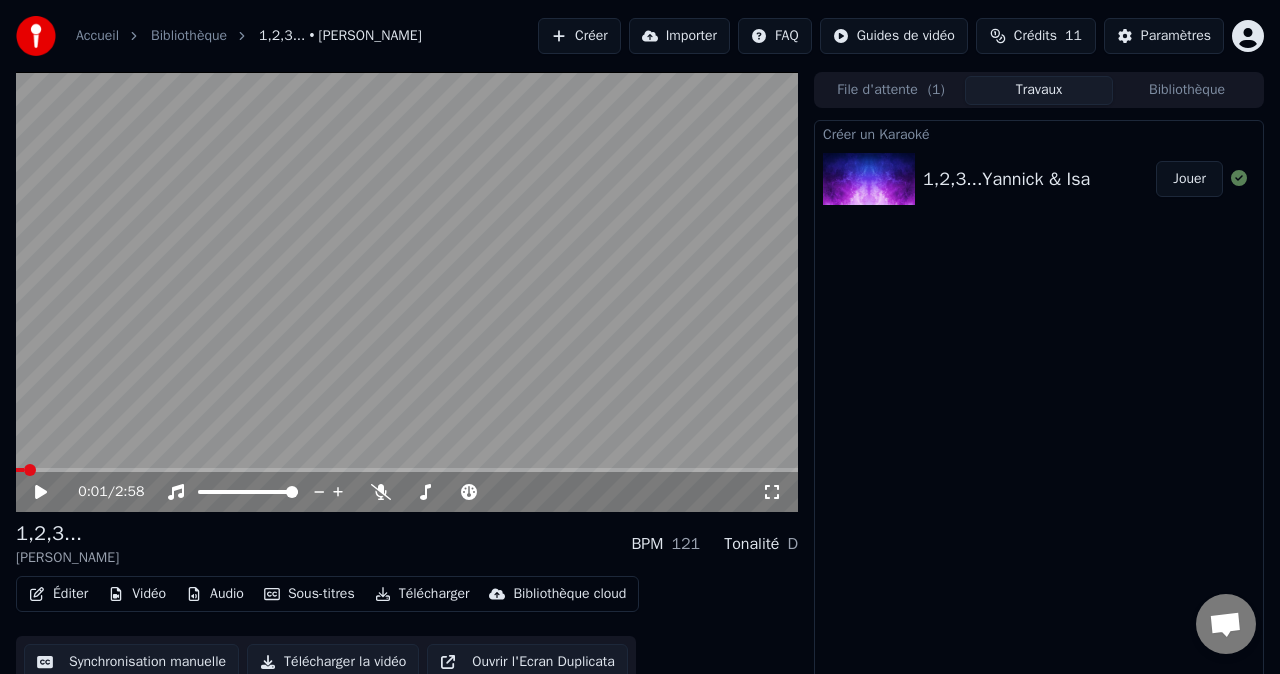 click on "Accueil" at bounding box center [97, 36] 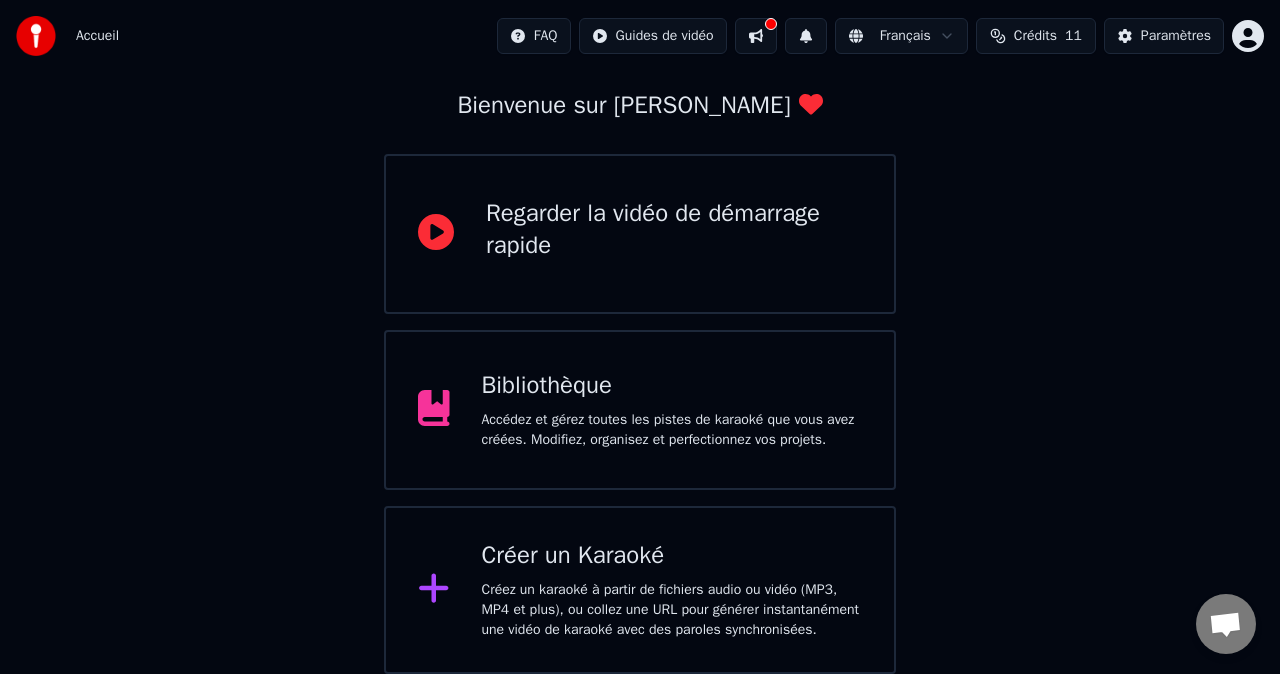 scroll, scrollTop: 130, scrollLeft: 0, axis: vertical 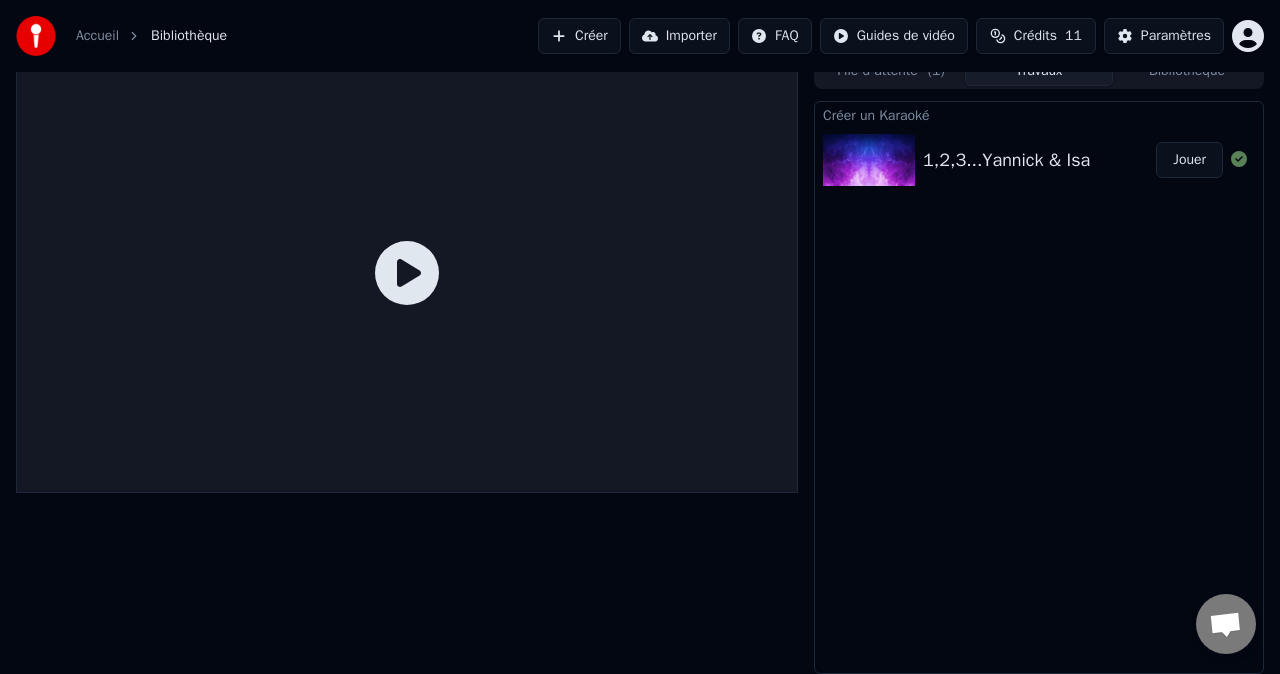 click on "1,2,3...Yannick & Isa  Jouer" at bounding box center (1039, 160) 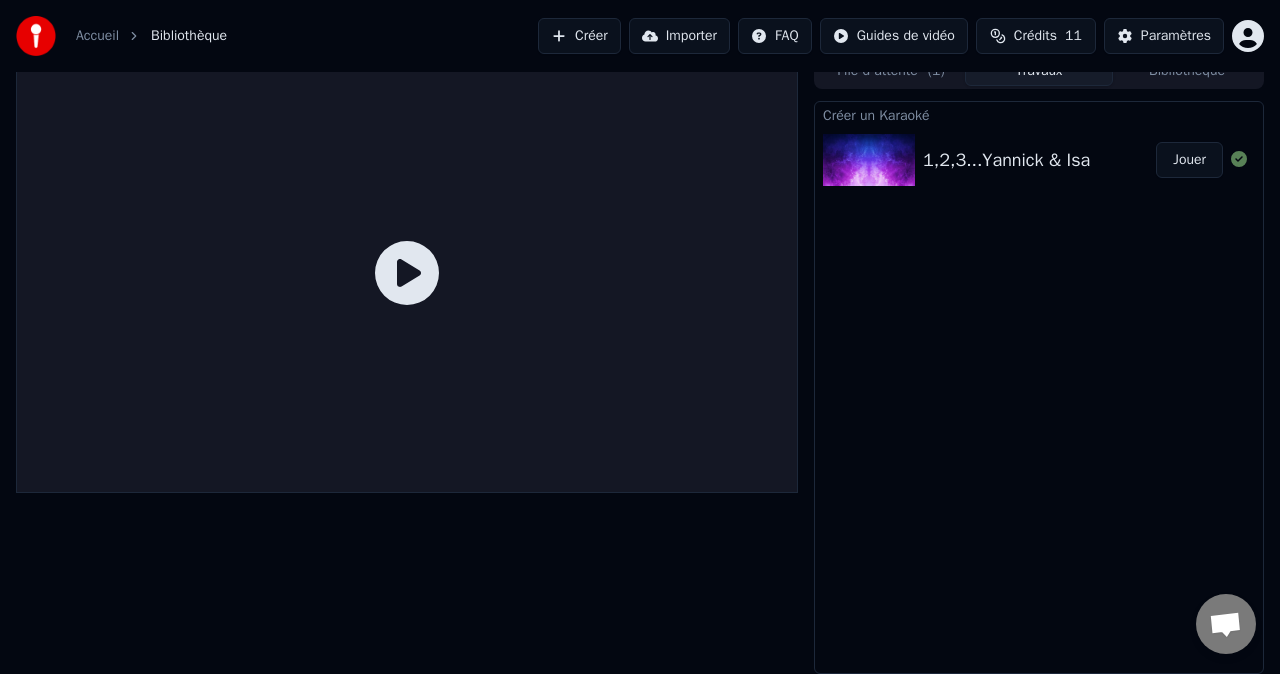 click on "1,2,3...Yannick & Isa" at bounding box center (1006, 160) 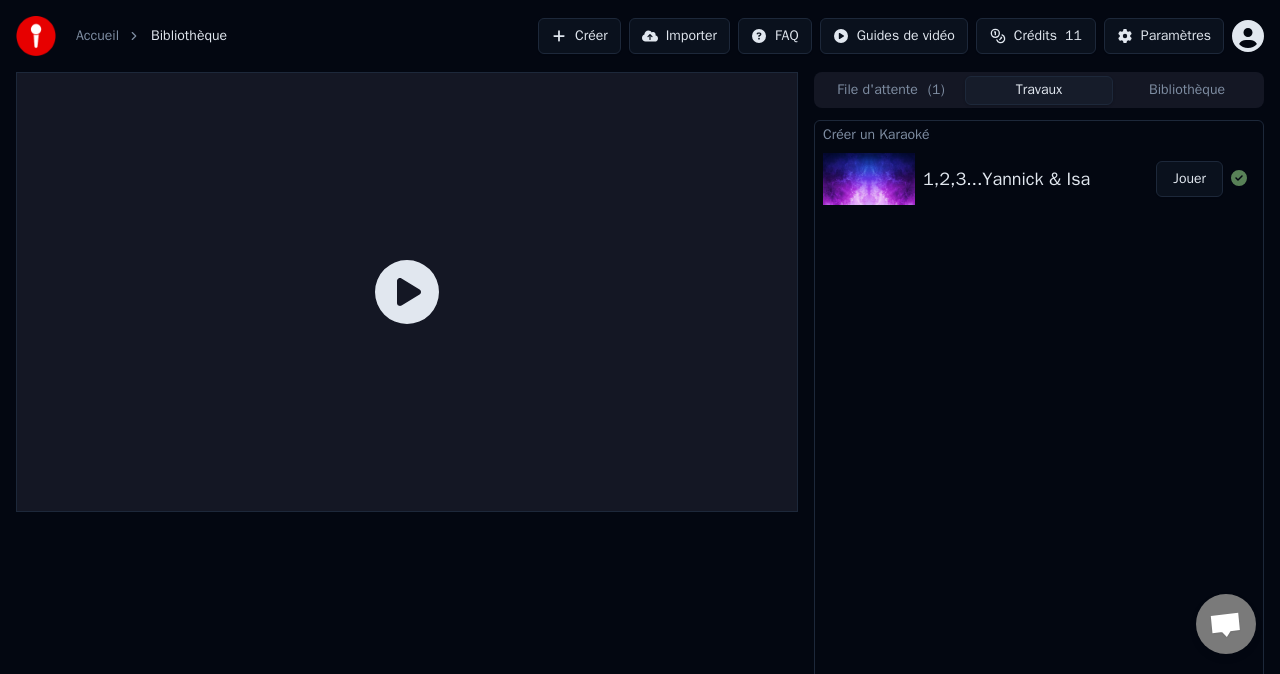 click at bounding box center [407, 292] 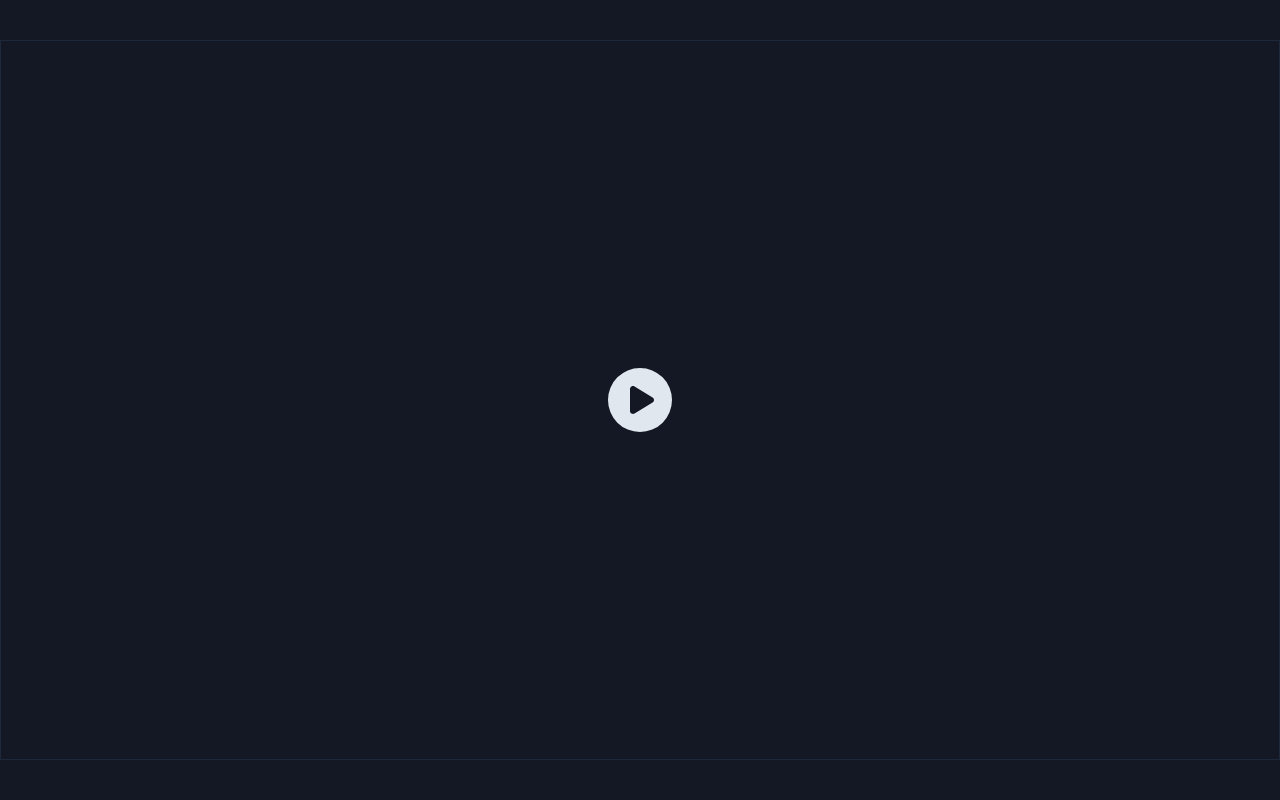 click at bounding box center [640, 400] 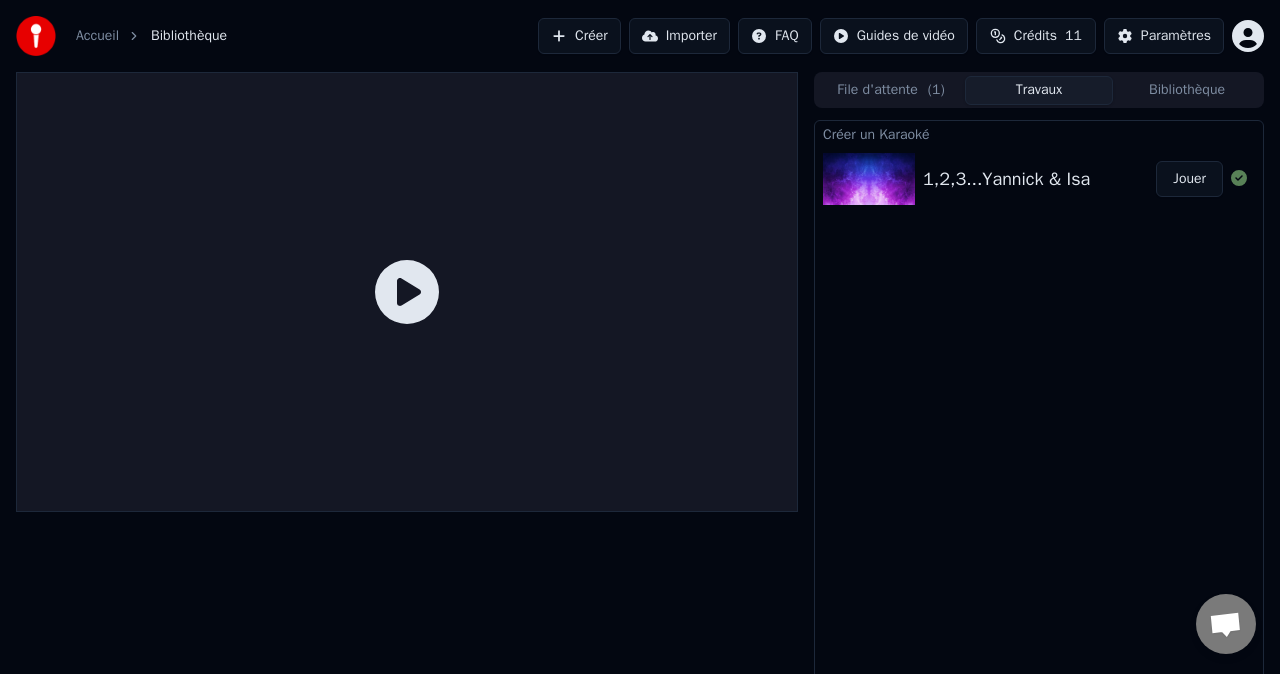 click on "Jouer" at bounding box center [1189, 179] 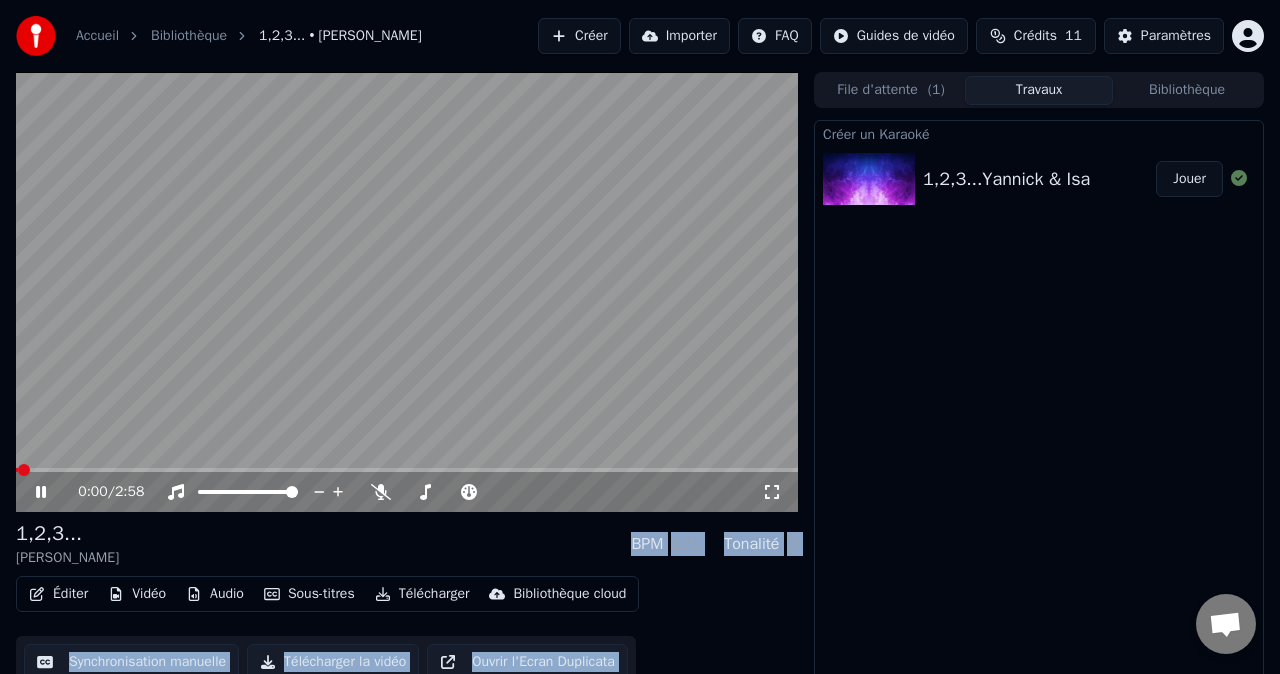scroll, scrollTop: 19, scrollLeft: 0, axis: vertical 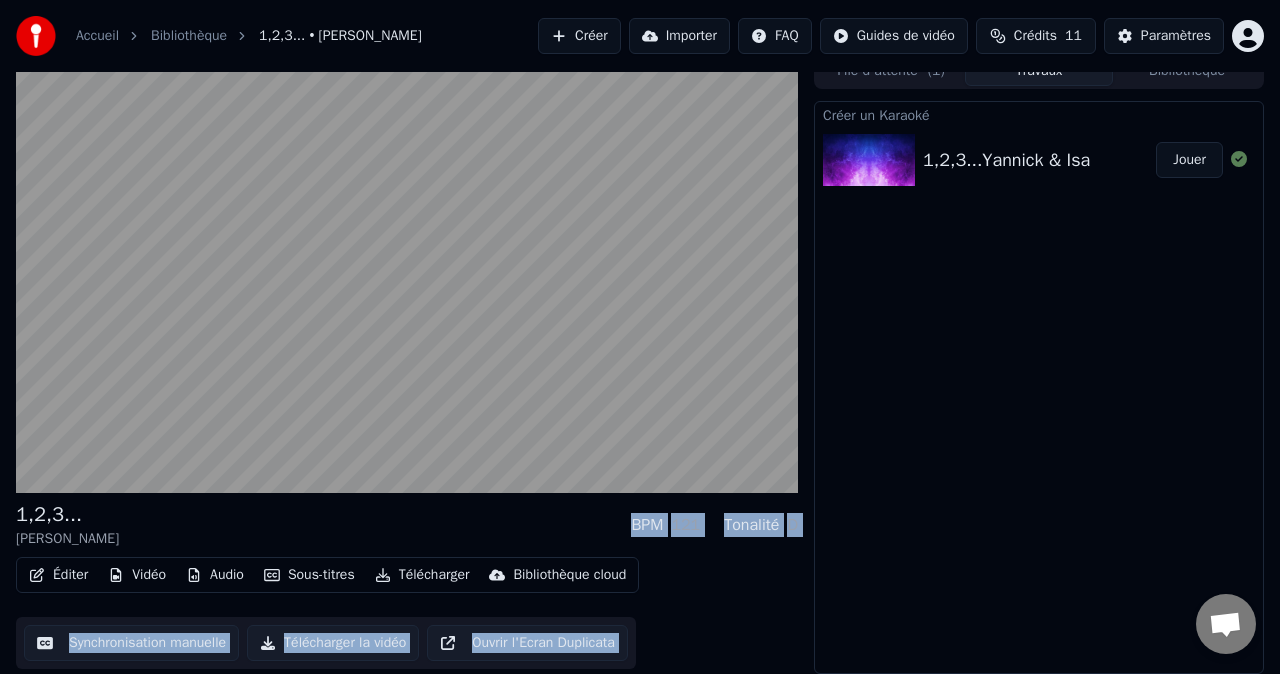click on "Synchronisation manuelle" at bounding box center [131, 643] 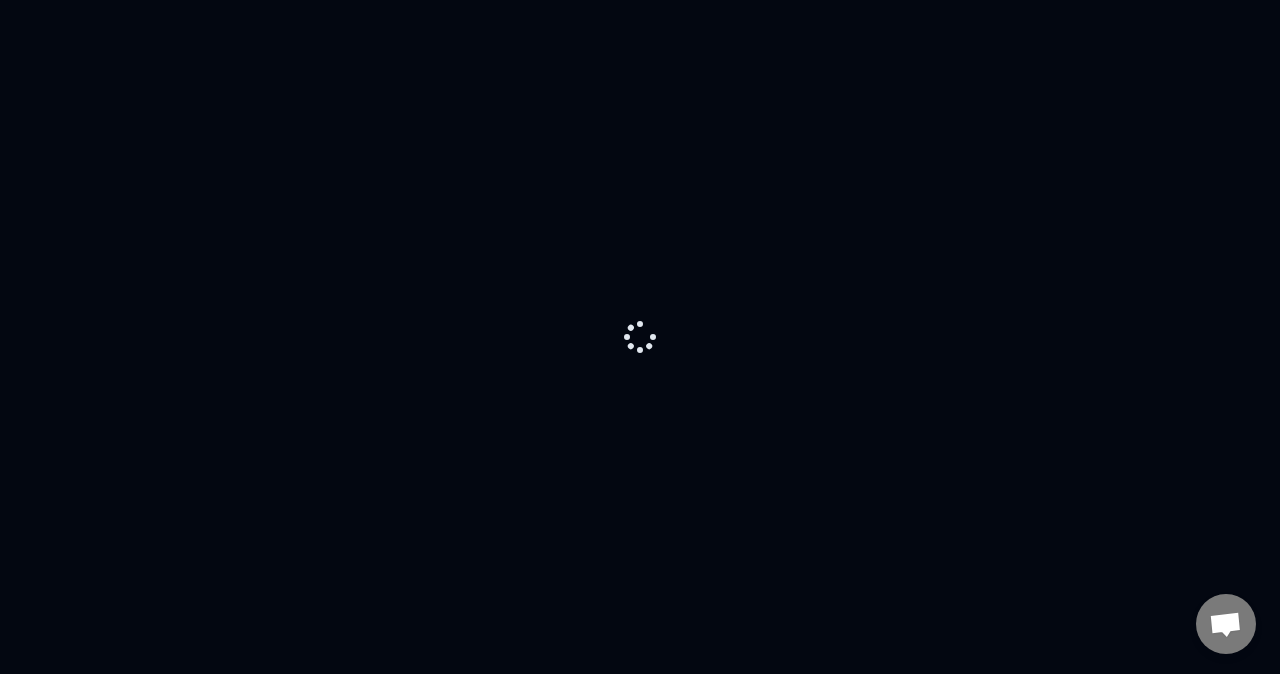 scroll, scrollTop: 0, scrollLeft: 0, axis: both 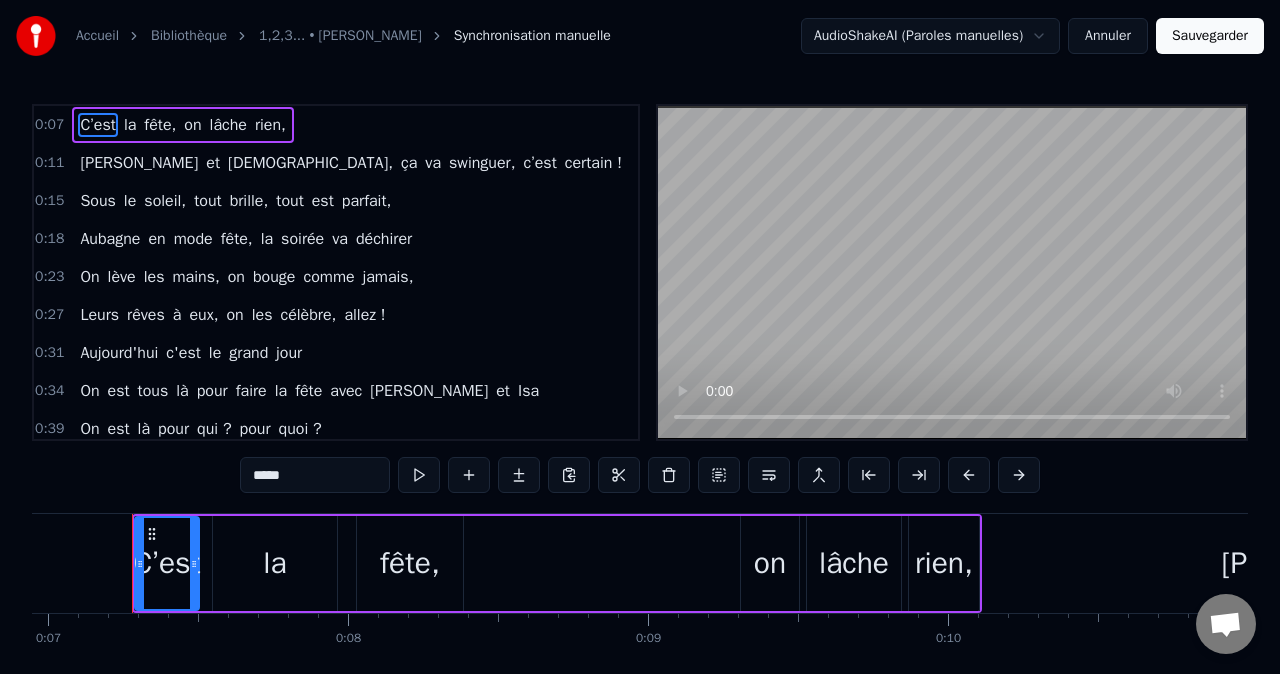 click on "Accueil Bibliothèque 1,2,3... • Yannick • Isa Synchronisation manuelle AudioShakeAI (Paroles manuelles) Annuler Sauvegarder 0:07 C’est la fête, on lâche rien, 0:11 Yannick et Isa, ça va swinguer, c’est certain ! 0:15 Sous le soleil, tout brille, tout est parfait, 0:18 Aubagne en mode fête, la soirée va déchirer 0:23 On lève les mains, on bouge comme jamais, 0:27 Leurs rêves à eux, on les célèbre, allez ! 0:31 Aujourd'hui c'est le grand jour 0:34 On est tous là pour faire la fête avec Yannick et Isa 0:39 On est là pour qui ? pour quoi ? 0:42 Pour Yannick et Isa ! 0:44 Pour qui ? Pour quoi ? 0:46 Pour Yannick et Isa ! 0:48 Allez, à droite, à gauche, tout le monde est là ! 0:51 C’est la fête avec Yannick et Isa 0:56 1, 2, 3 ! On y va ! 1:05 Entre piscine et pétanque, tout le monde est là pour danser, kiffer, trinquer. 1:11 Bravo à vous deux en cette belle journée 1:13 Manon, Nina et Énola, toutes les trois, faites danser Yannick et Isa comme jaja 1:20 La nuit est à nous, tout y" at bounding box center (640, 373) 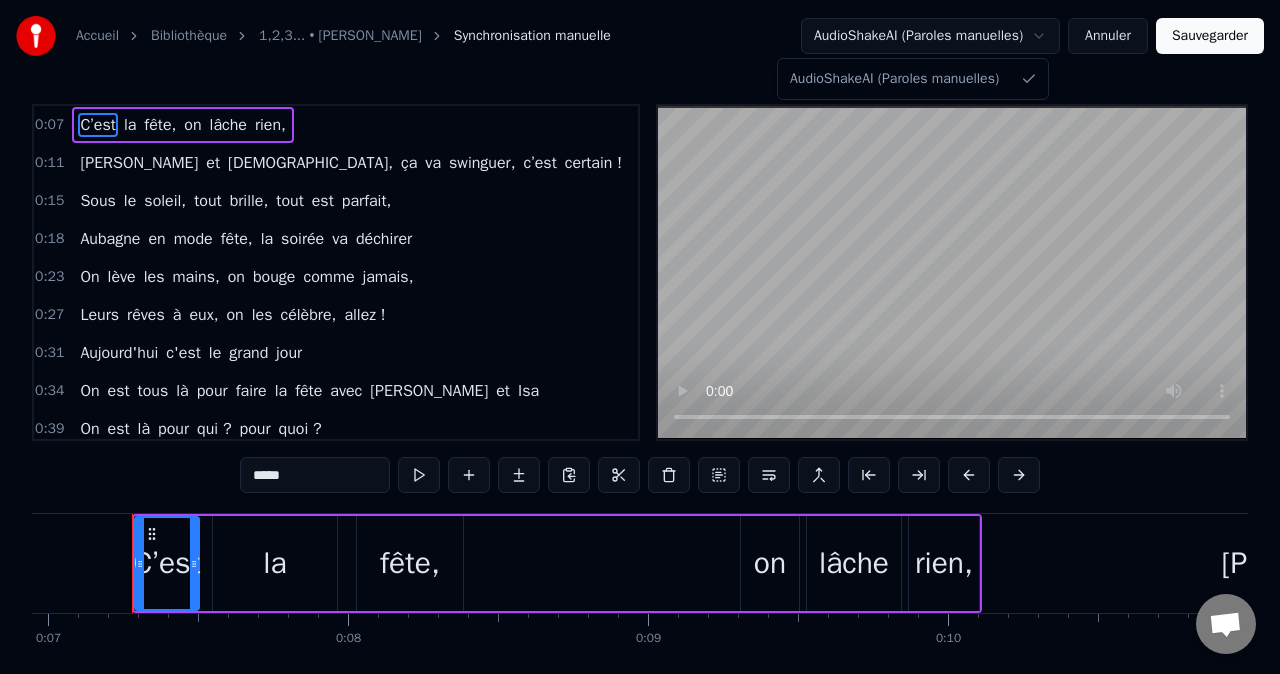 click on "Accueil Bibliothèque 1,2,3... • Yannick • Isa Synchronisation manuelle AudioShakeAI (Paroles manuelles) Annuler Sauvegarder 0:07 C’est la fête, on lâche rien, 0:11 Yannick et Isa, ça va swinguer, c’est certain ! 0:15 Sous le soleil, tout brille, tout est parfait, 0:18 Aubagne en mode fête, la soirée va déchirer 0:23 On lève les mains, on bouge comme jamais, 0:27 Leurs rêves à eux, on les célèbre, allez ! 0:31 Aujourd'hui c'est le grand jour 0:34 On est tous là pour faire la fête avec Yannick et Isa 0:39 On est là pour qui ? pour quoi ? 0:42 Pour Yannick et Isa ! 0:44 Pour qui ? Pour quoi ? 0:46 Pour Yannick et Isa ! 0:48 Allez, à droite, à gauche, tout le monde est là ! 0:51 C’est la fête avec Yannick et Isa 0:56 1, 2, 3 ! On y va ! 1:05 Entre piscine et pétanque, tout le monde est là pour danser, kiffer, trinquer. 1:11 Bravo à vous deux en cette belle journée 1:13 Manon, Nina et Énola, toutes les trois, faites danser Yannick et Isa comme jaja 1:20 La nuit est à nous, tout y" at bounding box center (640, 373) 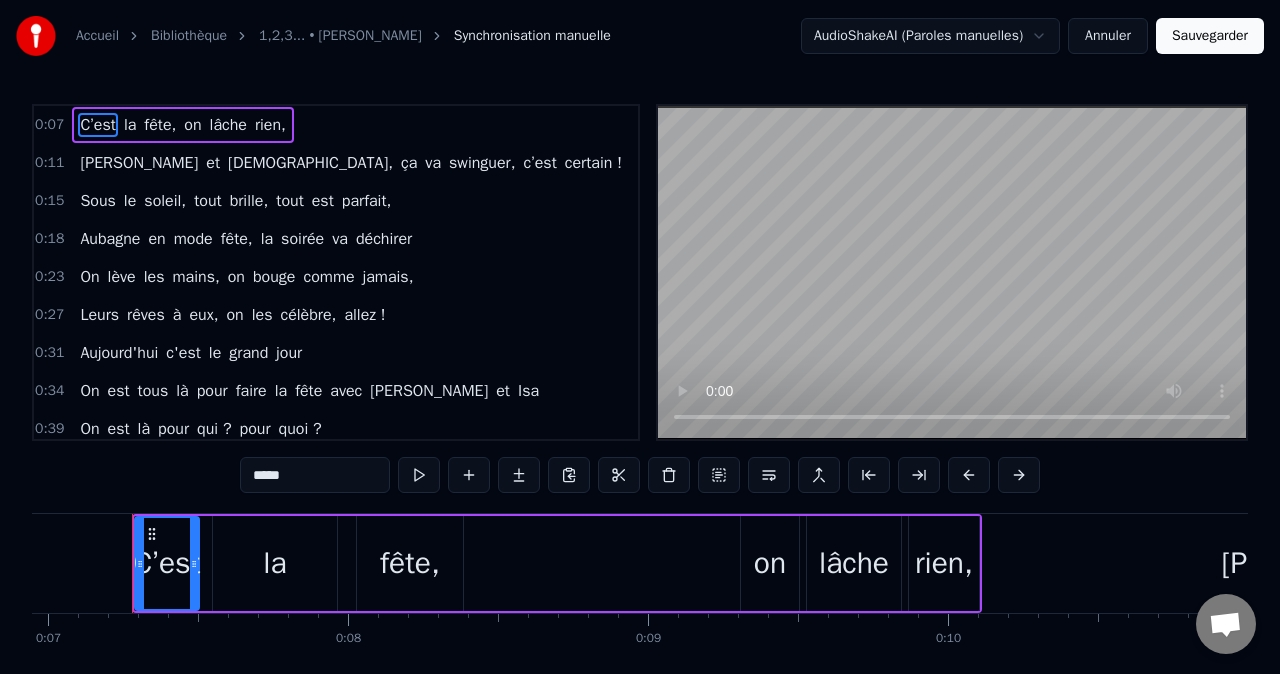 click on "Accueil" at bounding box center [97, 36] 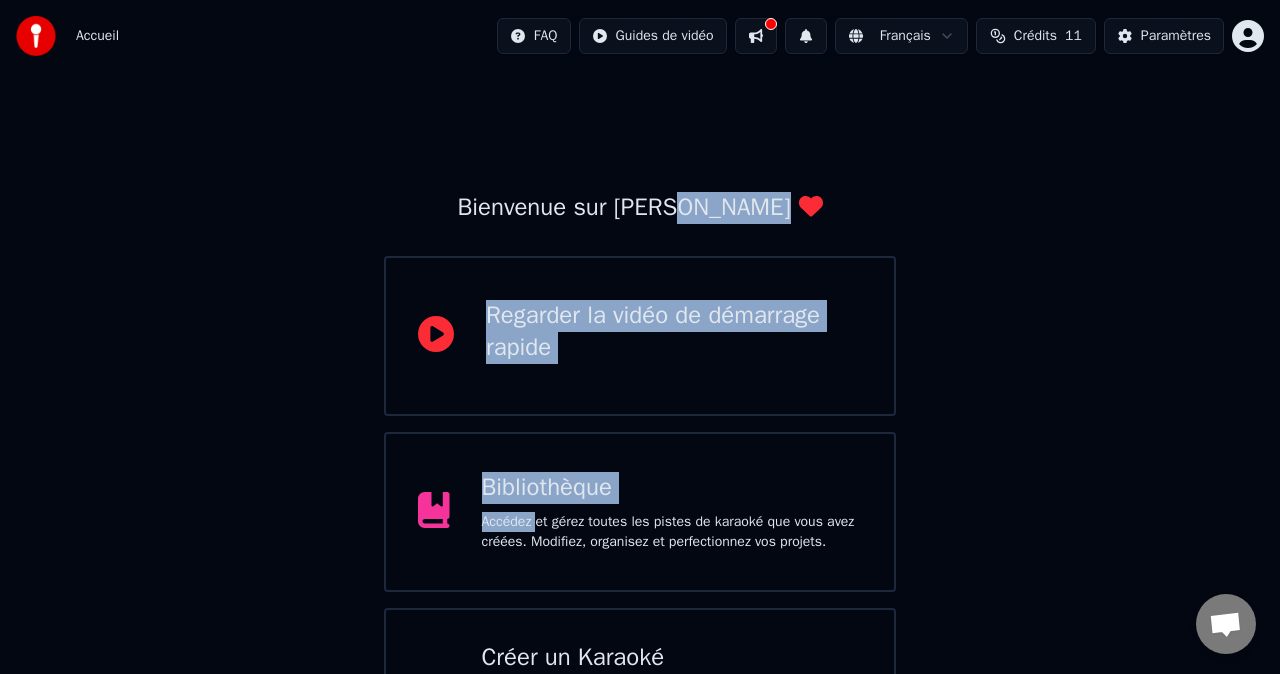 drag, startPoint x: 539, startPoint y: 524, endPoint x: 548, endPoint y: 223, distance: 301.13452 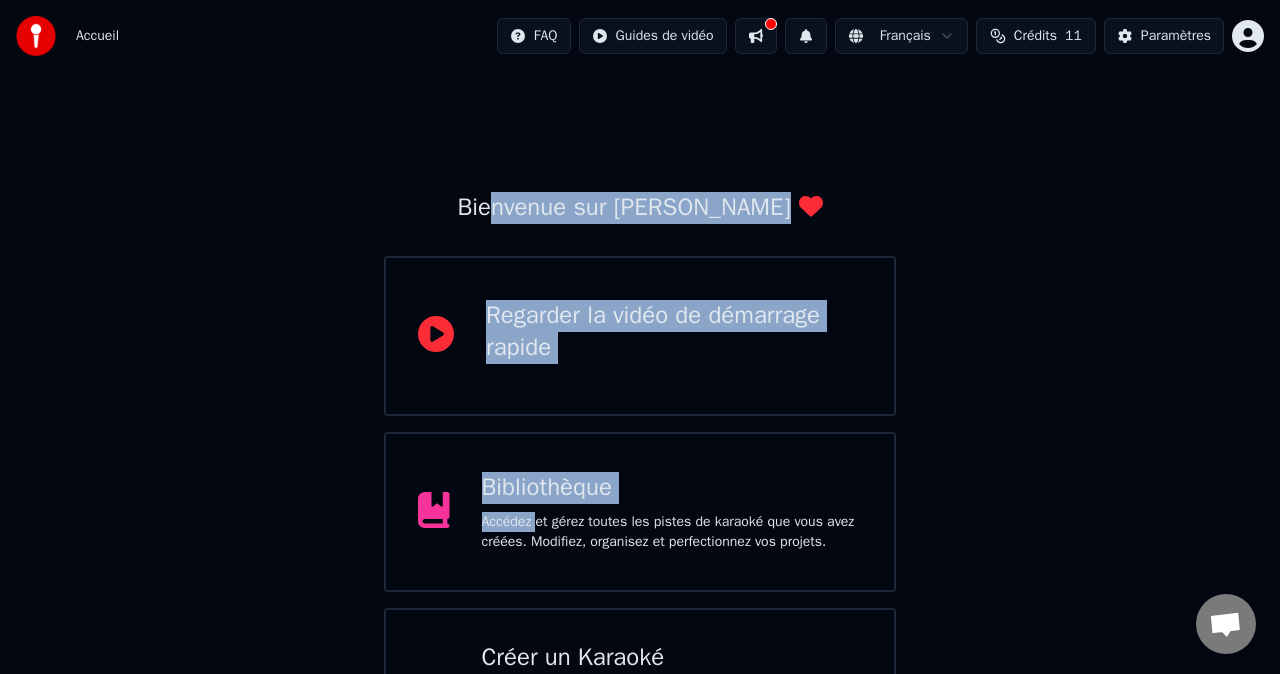 scroll, scrollTop: 130, scrollLeft: 0, axis: vertical 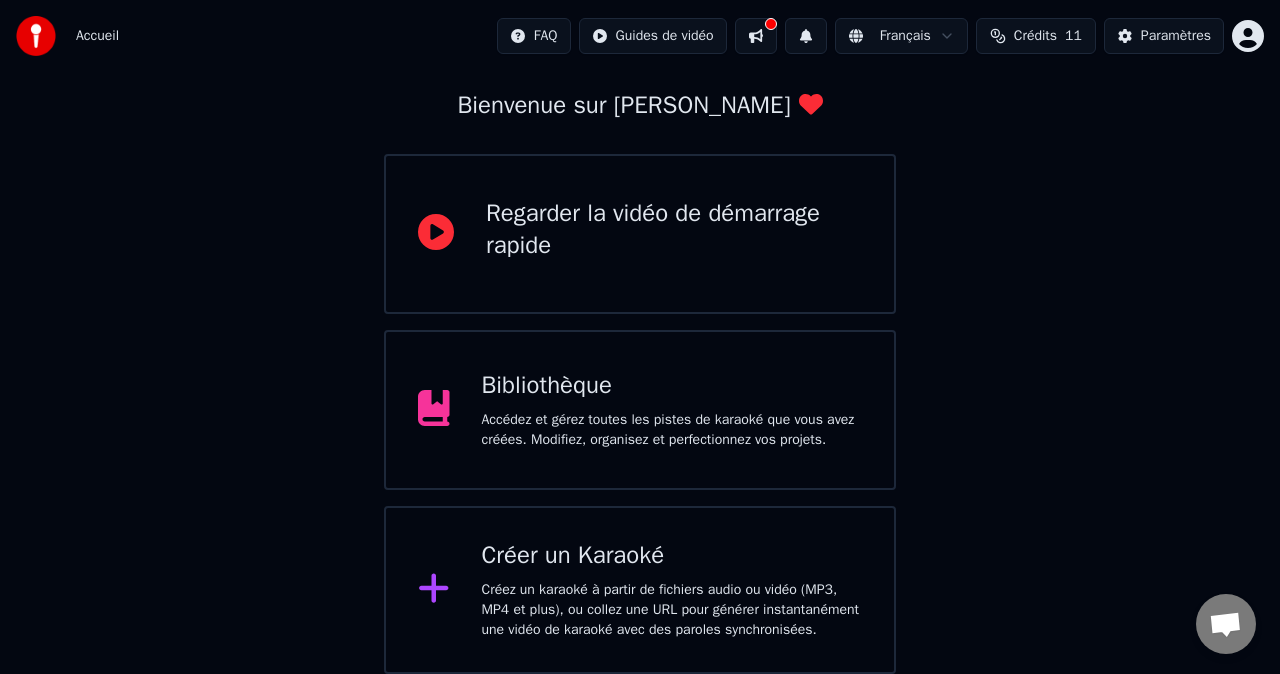click on "Créez un karaoké à partir de fichiers audio ou vidéo (MP3, MP4 et plus), ou collez une URL pour générer instantanément une vidéo de karaoké avec des paroles synchronisées." at bounding box center (672, 610) 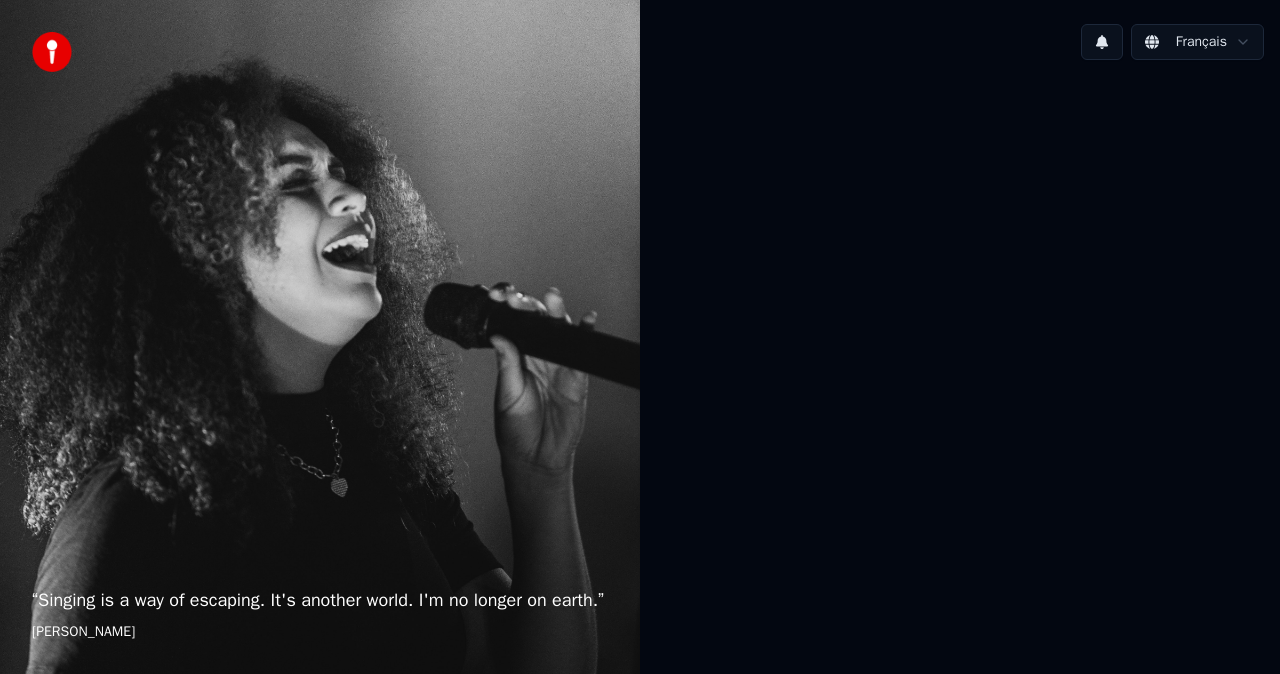 scroll, scrollTop: 0, scrollLeft: 0, axis: both 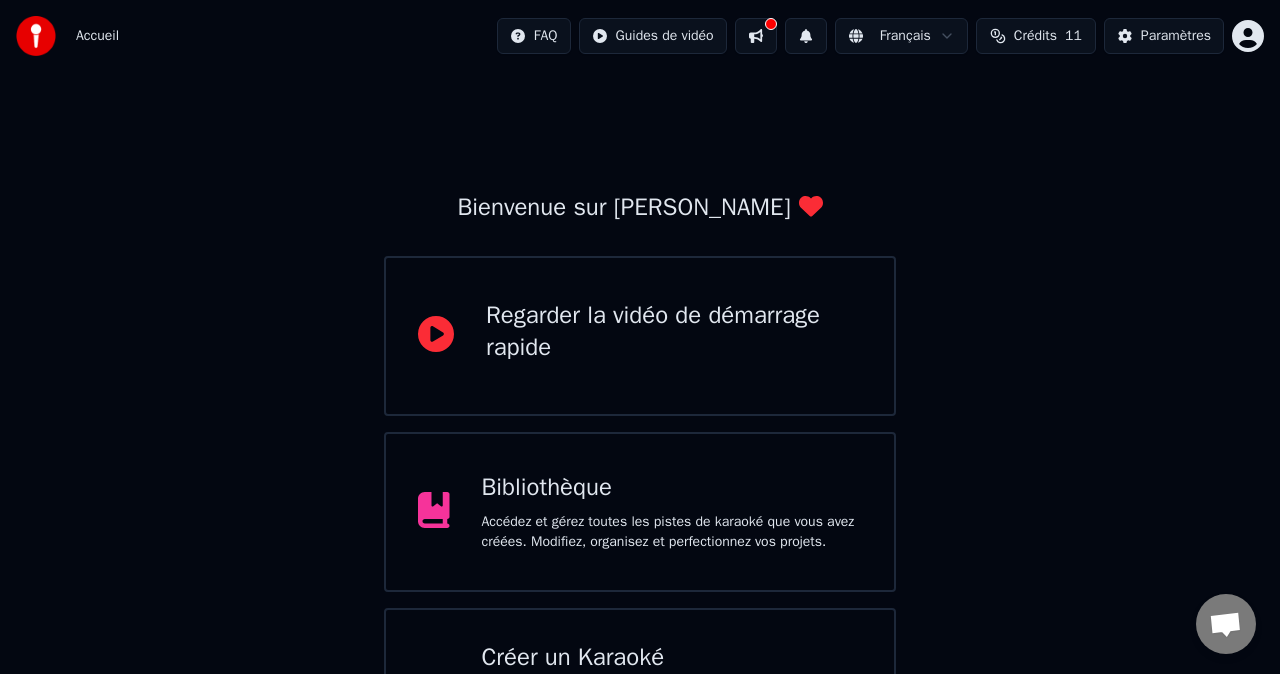 click on "Accédez et gérez toutes les pistes de karaoké que vous avez créées. Modifiez, organisez et perfectionnez vos projets." at bounding box center [672, 532] 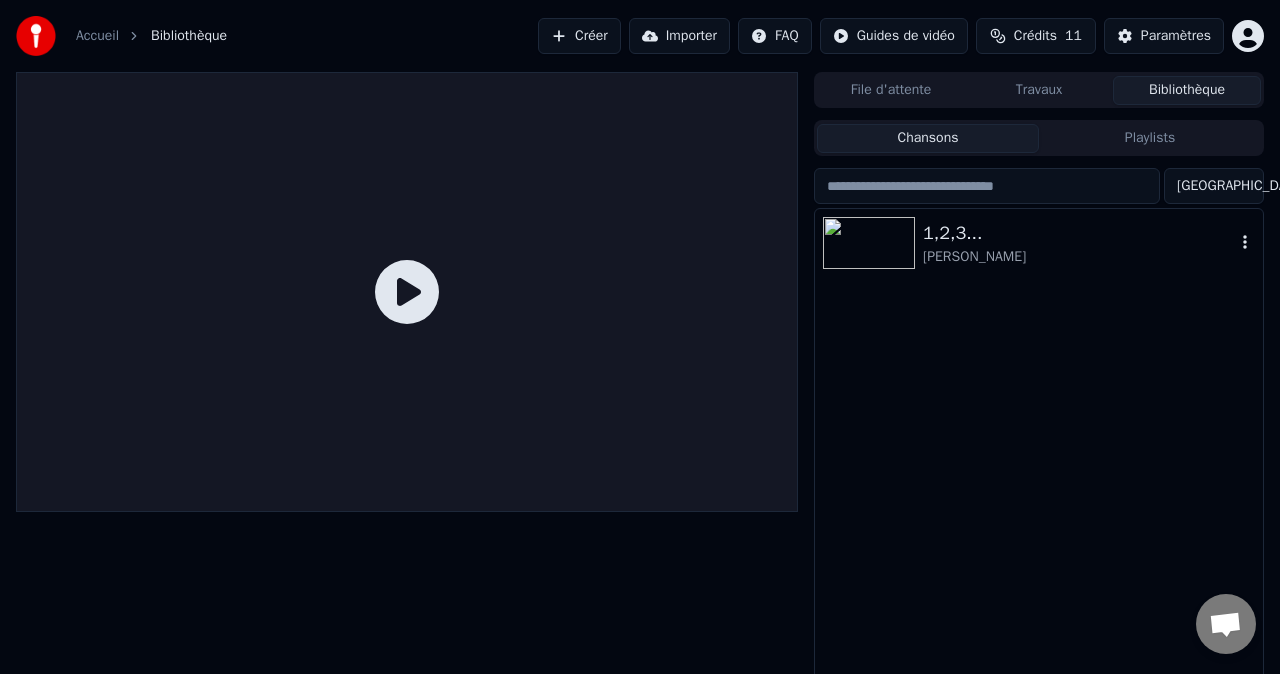 click on "[PERSON_NAME]" at bounding box center [1079, 257] 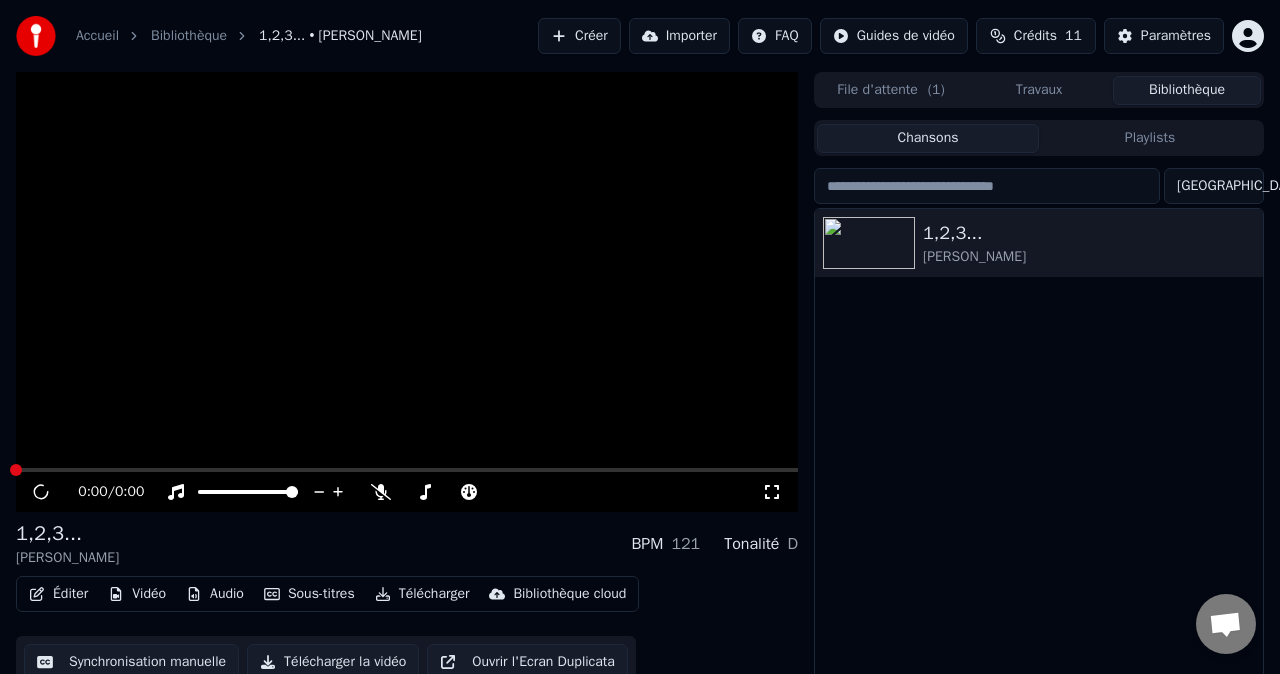 scroll, scrollTop: 38, scrollLeft: 0, axis: vertical 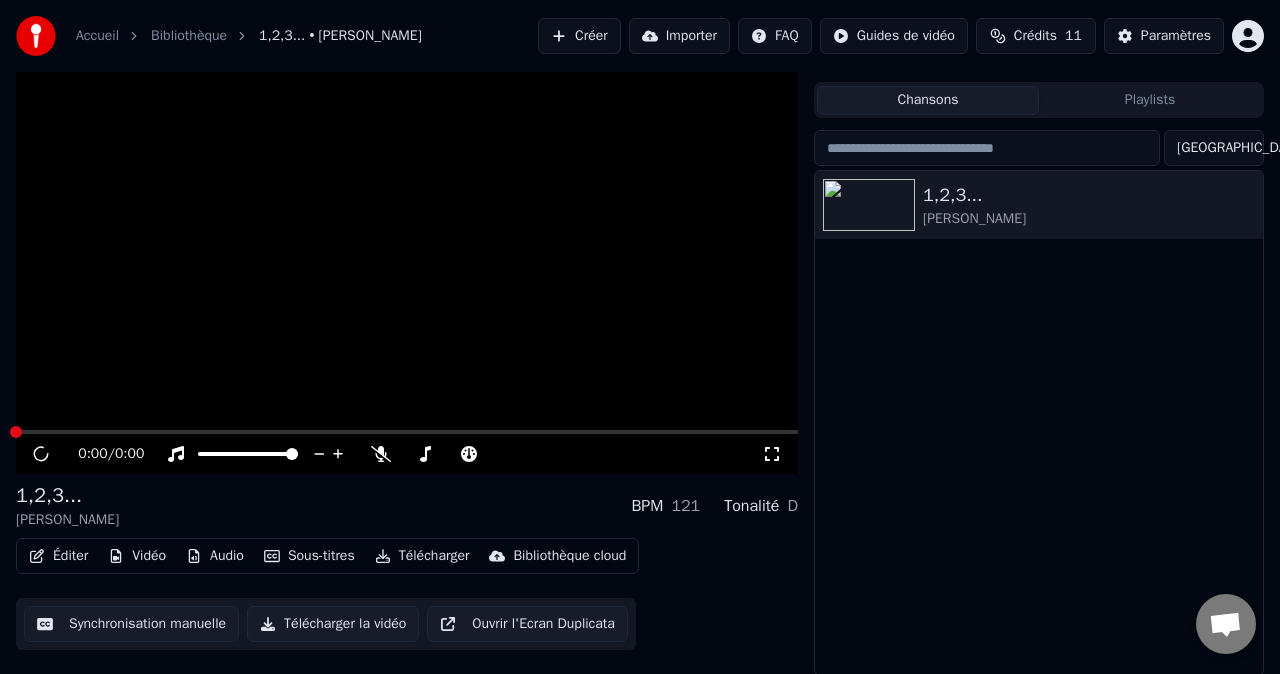 click on "Télécharger" at bounding box center (422, 556) 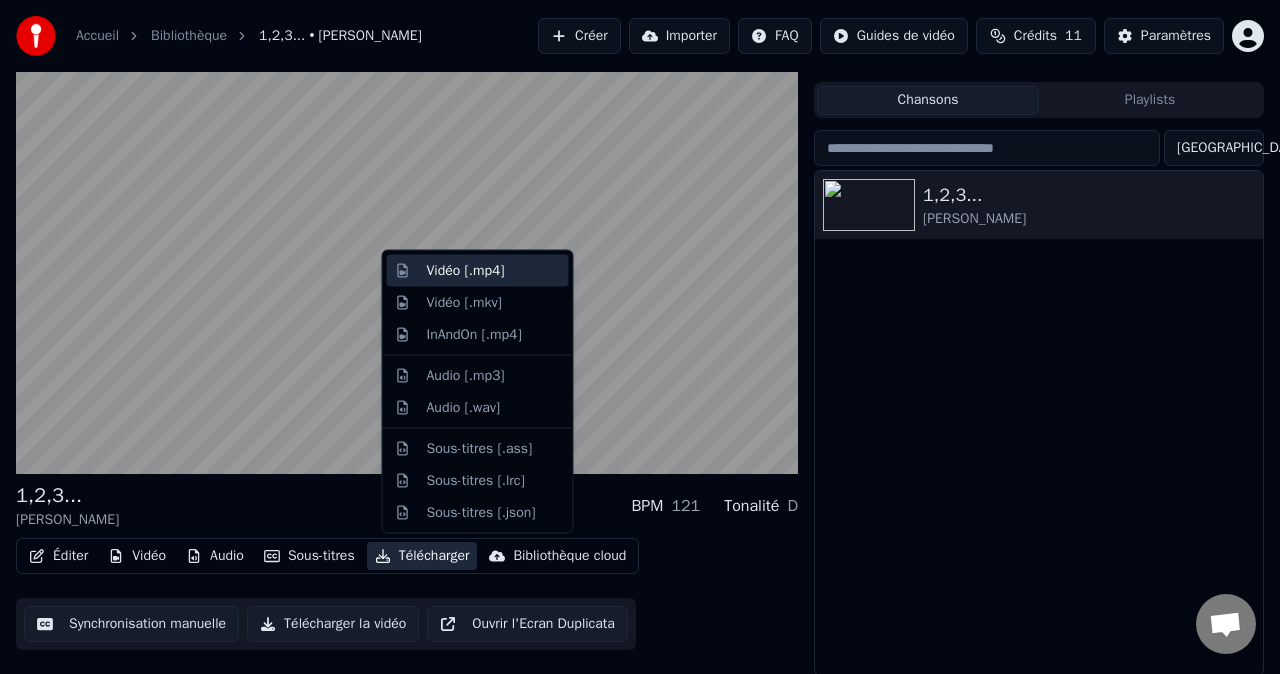 click on "Vidéo [.mp4]" at bounding box center [466, 271] 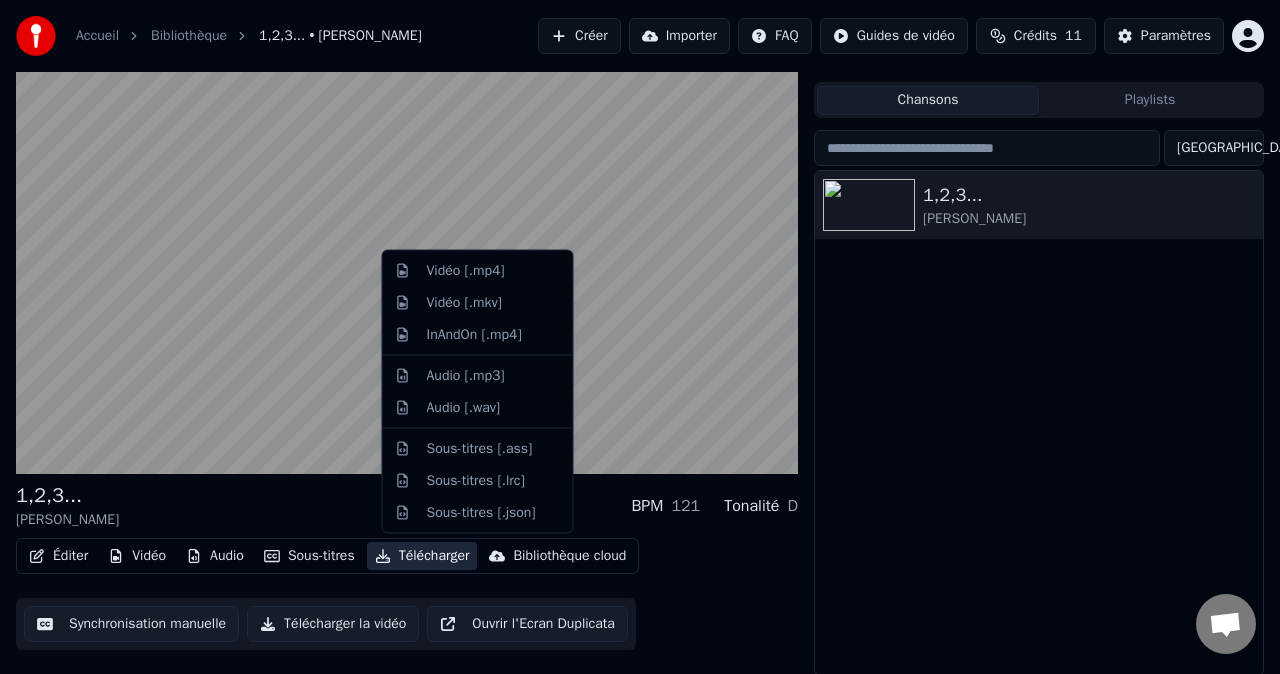 scroll, scrollTop: 19, scrollLeft: 0, axis: vertical 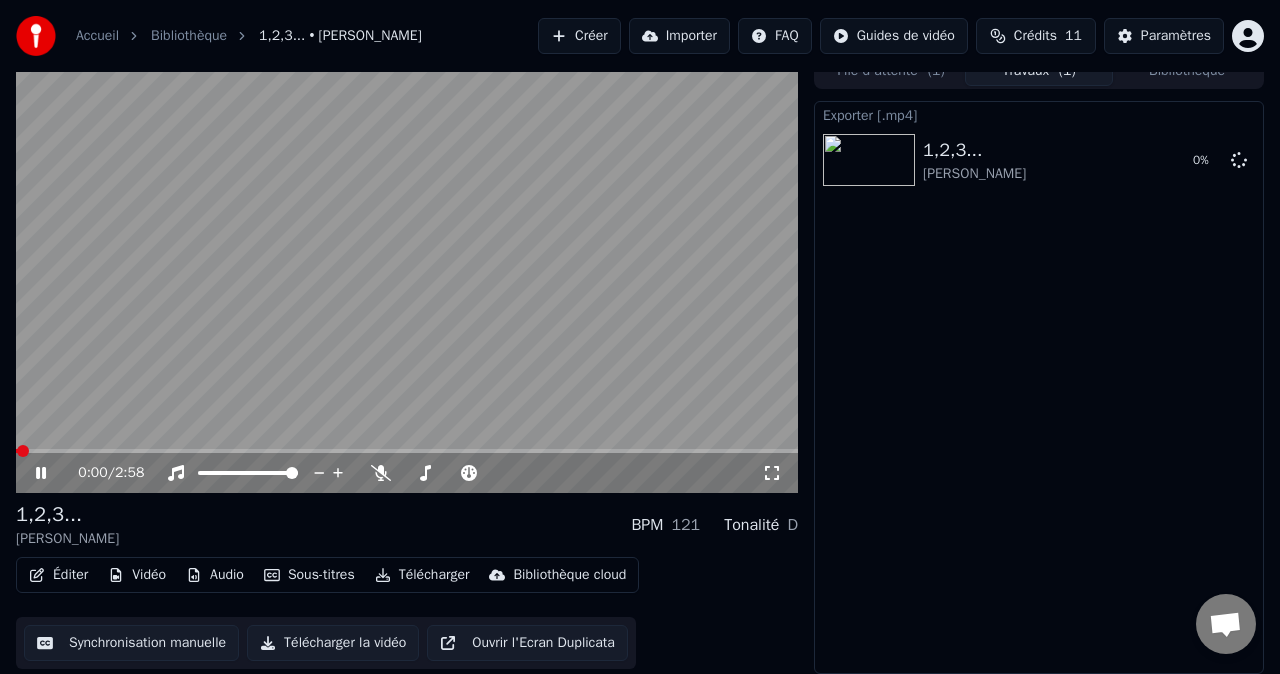 click on "[PERSON_NAME]" at bounding box center (67, 539) 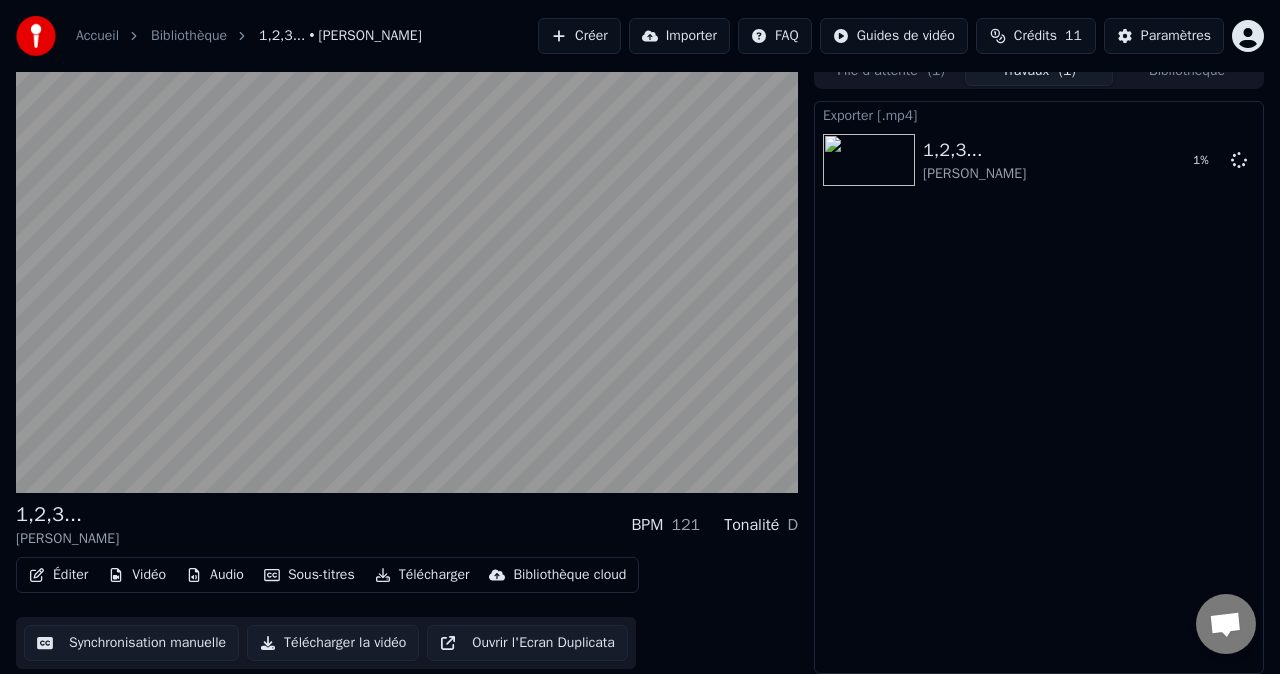 scroll, scrollTop: 0, scrollLeft: 0, axis: both 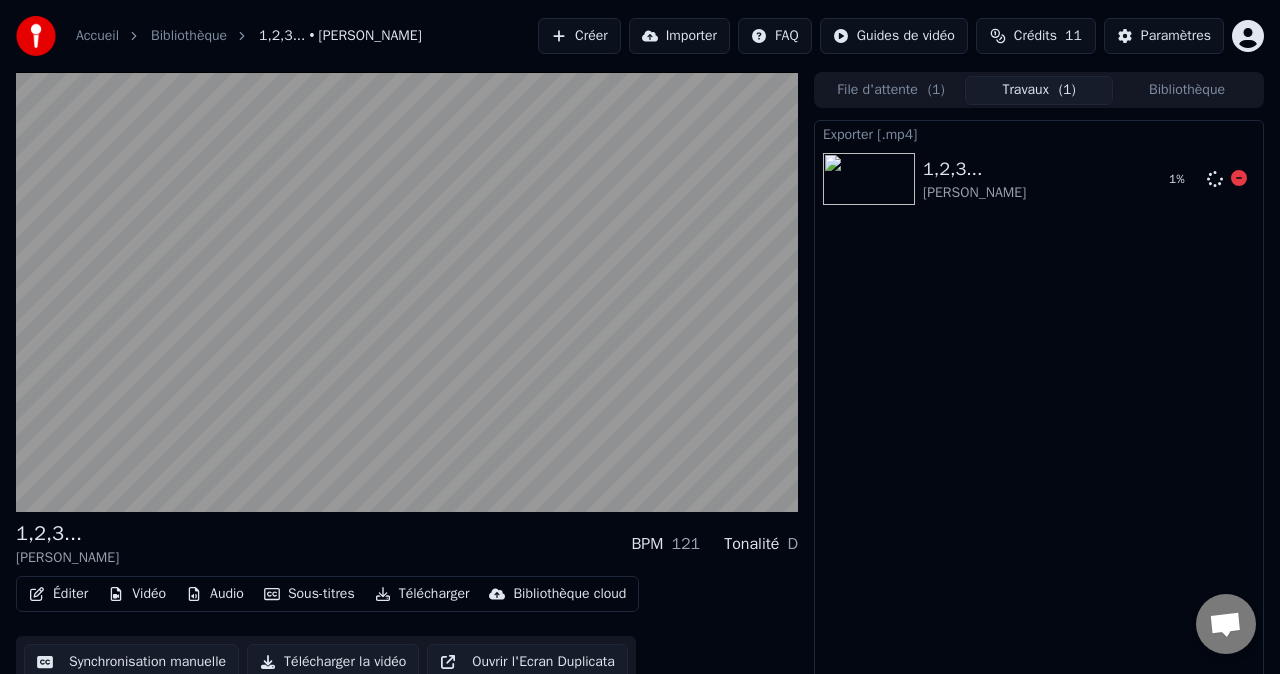 click on "Exporter [.mp4] 1,2,3... [PERSON_NAME][DEMOGRAPHIC_DATA] 1 %" at bounding box center [1039, 406] 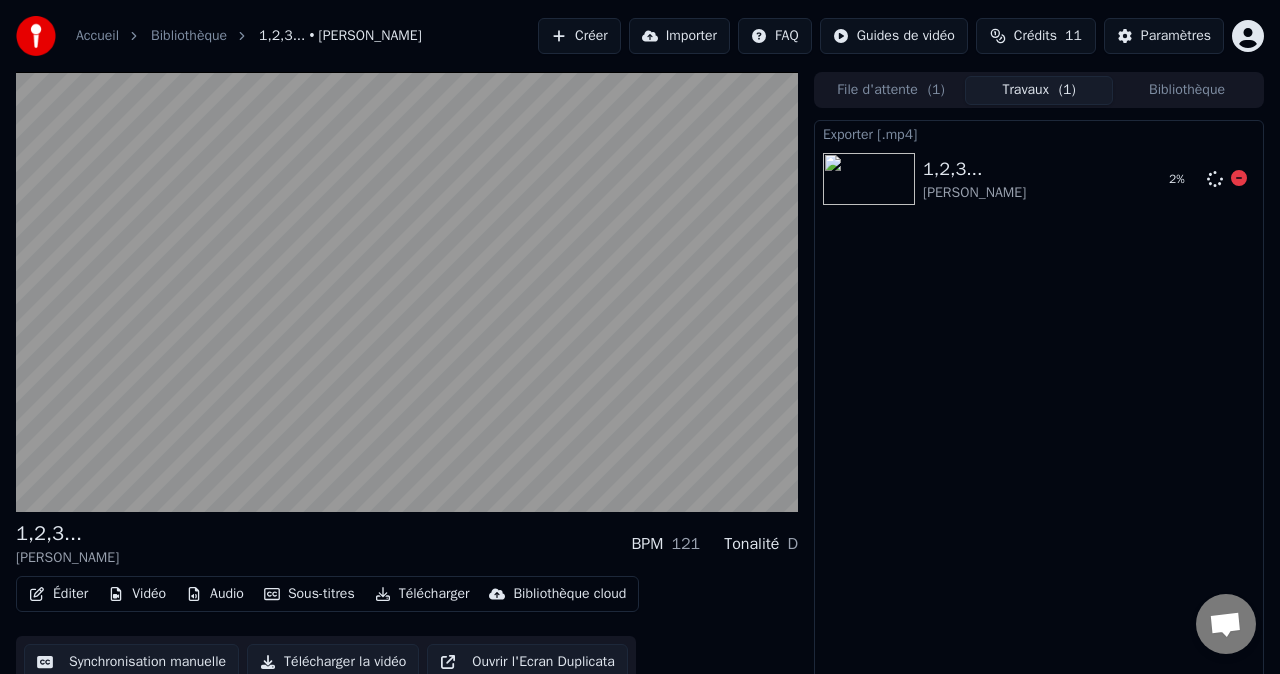 click 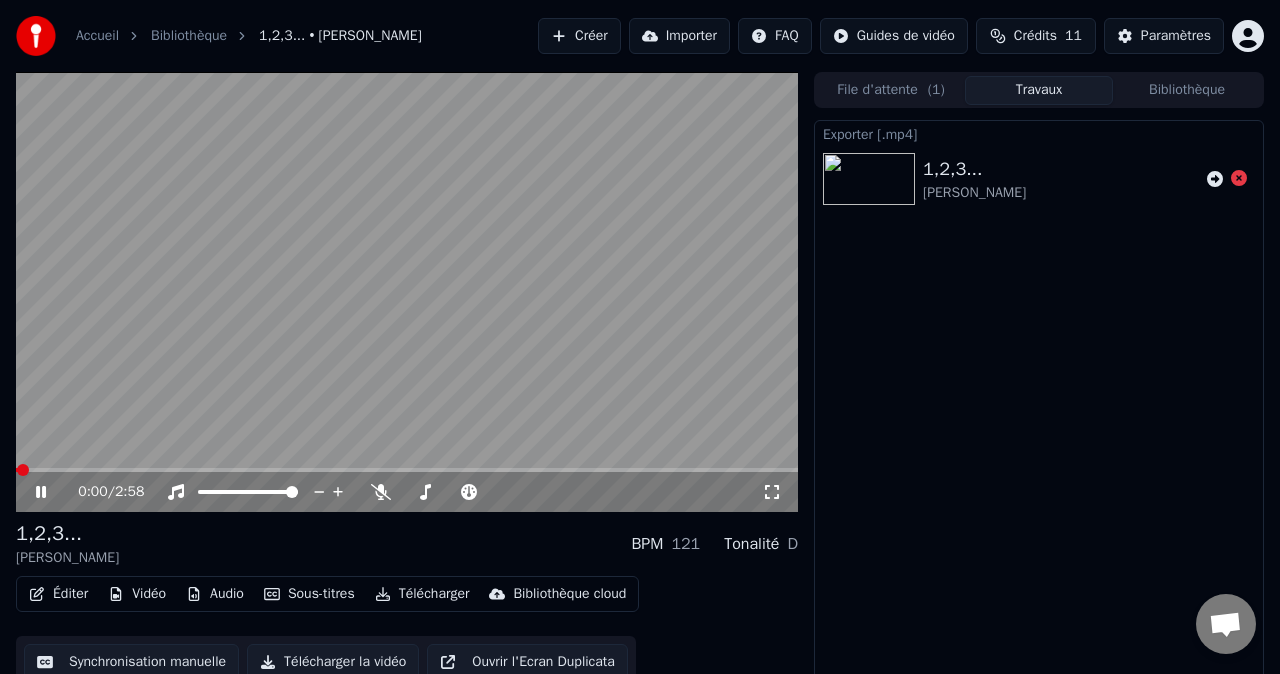 scroll, scrollTop: 19, scrollLeft: 0, axis: vertical 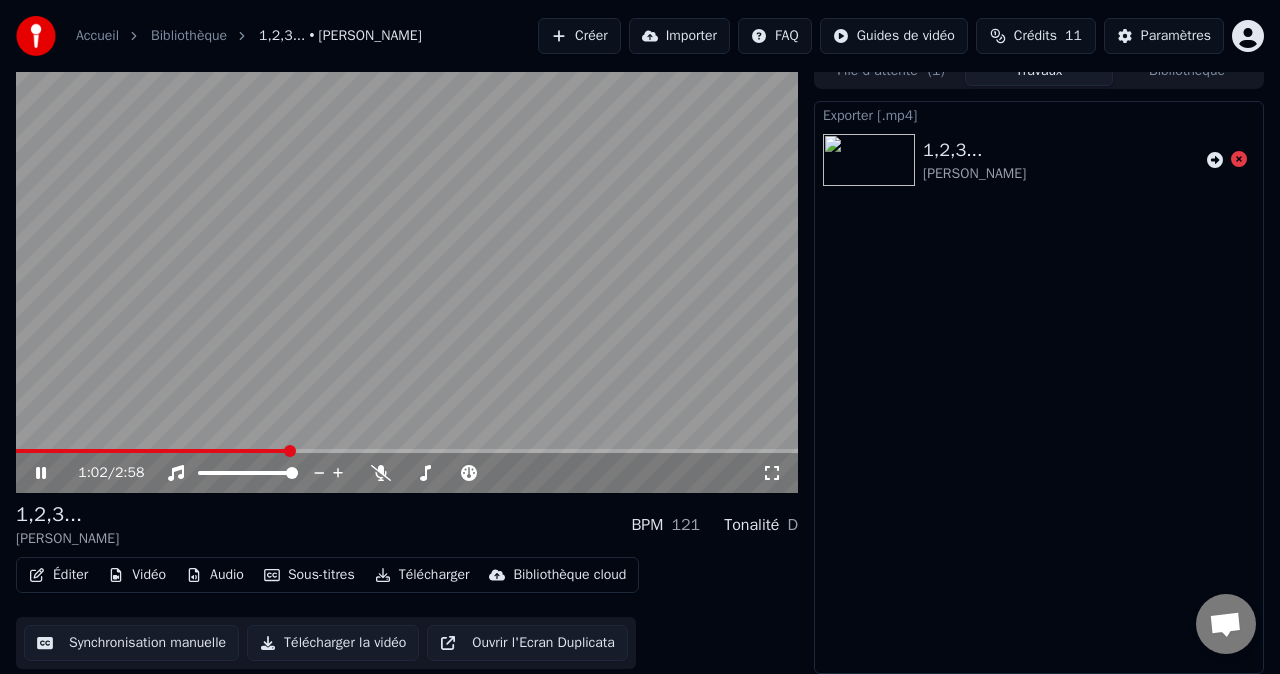 click 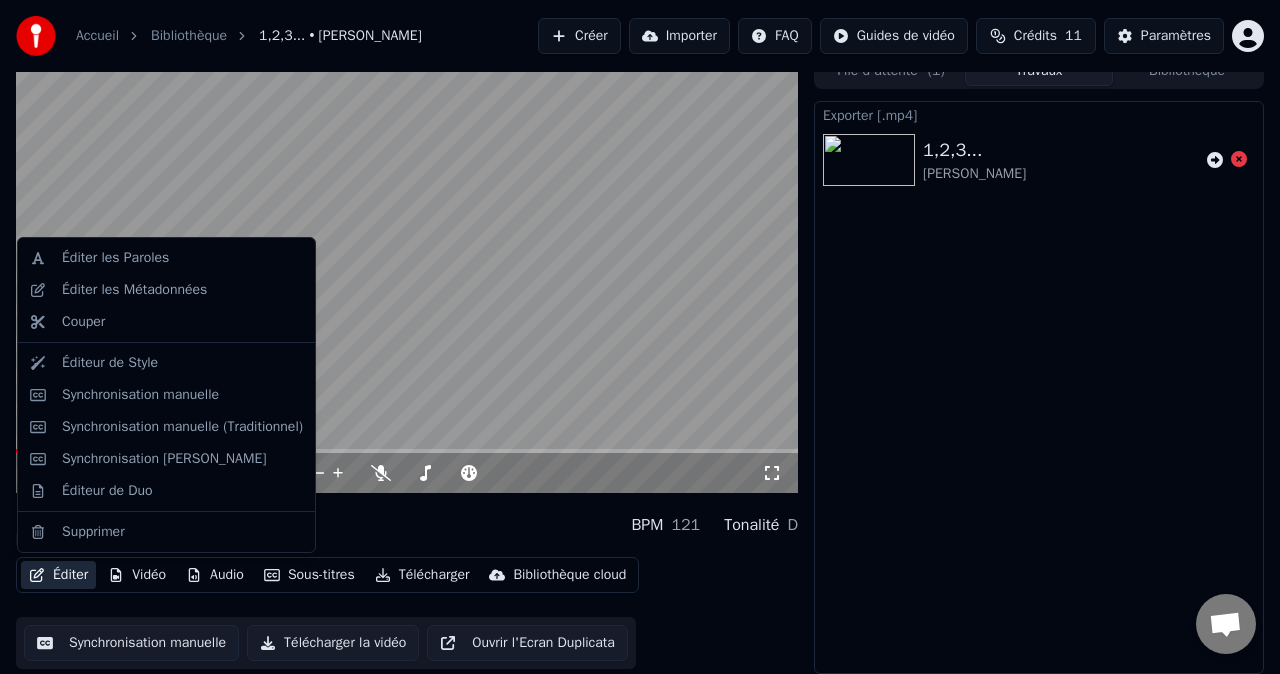 click on "Éditer" at bounding box center [58, 575] 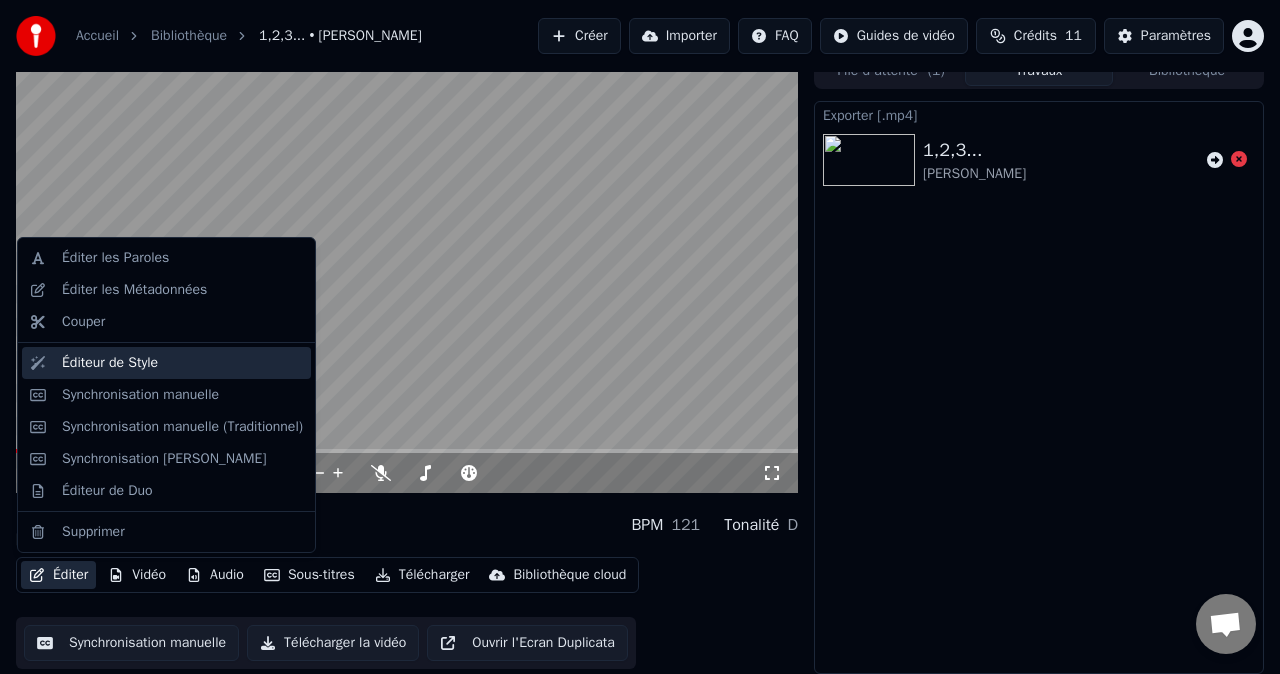 click on "Éditeur de Style" at bounding box center (110, 363) 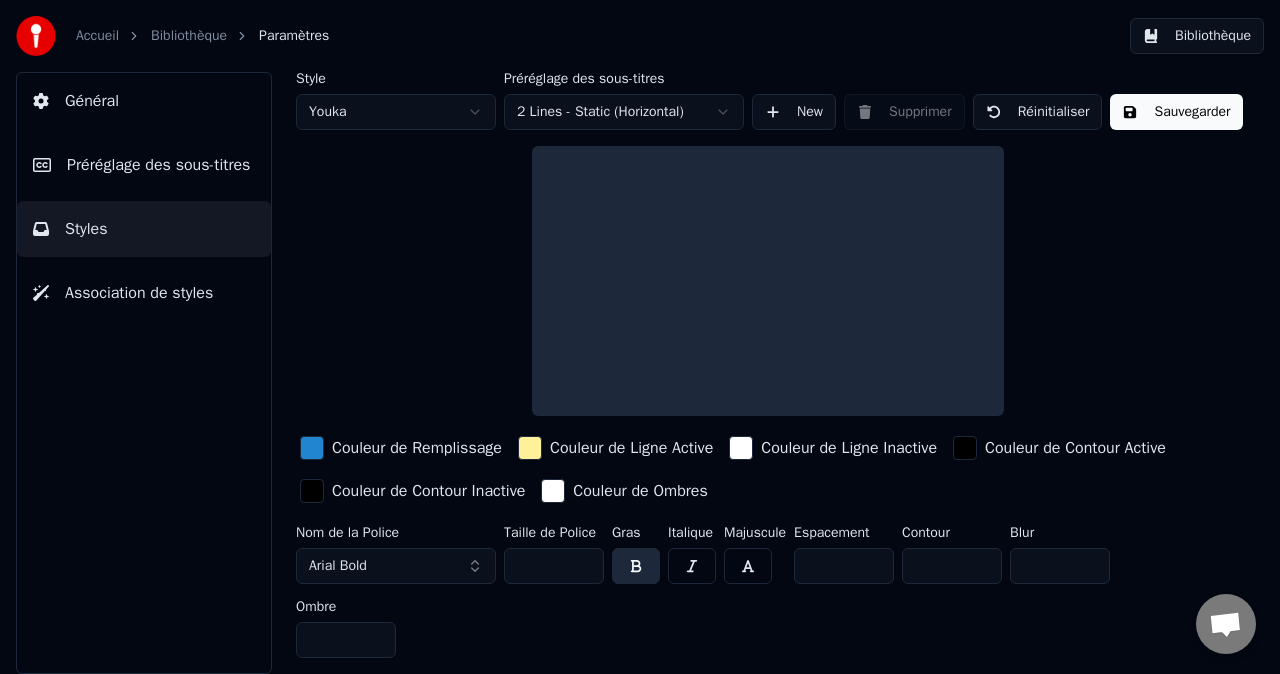 scroll, scrollTop: 0, scrollLeft: 0, axis: both 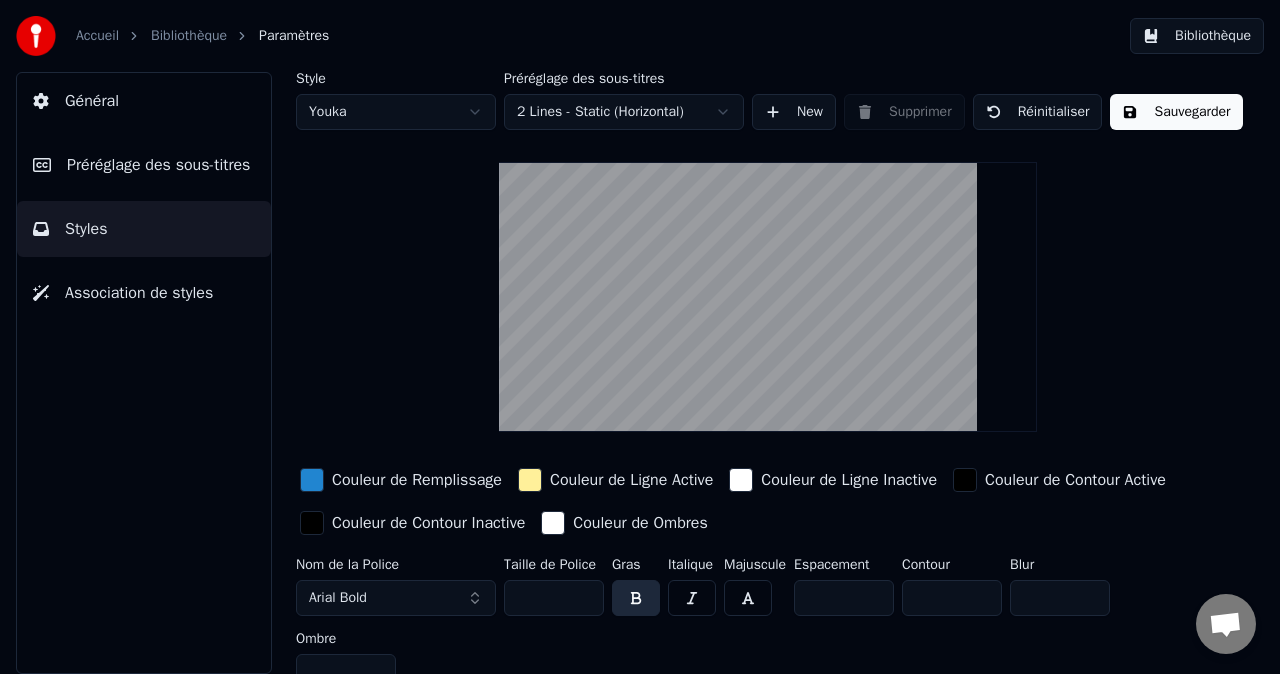 click on "Accueil Bibliothèque Paramètres Bibliothèque Général Préréglage des sous-titres Styles Association de styles Style Youka Préréglage des sous-titres 2 Lines - Static (Horizontal) New Supprimer Réinitialiser Sauvegarder Couleur de Remplissage Couleur de Ligne Active Couleur de Ligne Inactive Couleur de Contour Active Couleur de Contour Inactive Couleur de Ombres Nom de la Police Arial Bold Taille de Police ** Gras Italique Majuscule Espacement * Contour * Blur * Ombre *" at bounding box center [640, 337] 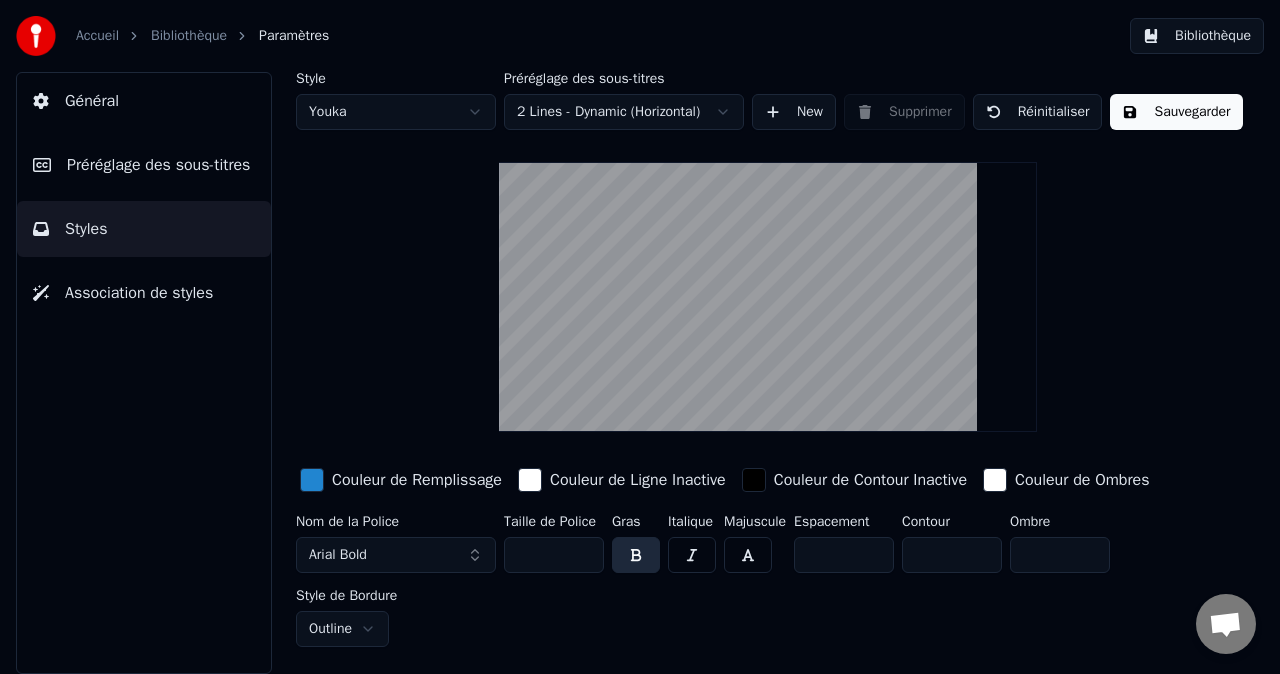 click on "Accueil Bibliothèque Paramètres Bibliothèque Général Préréglage des sous-titres Styles Association de styles Style Youka Préréglage des sous-titres 2 Lines - Dynamic (Horizontal) New Supprimer Réinitialiser Sauvegarder Couleur de Remplissage Couleur de Ligne Inactive Couleur de Contour Inactive Couleur de Ombres Nom de la Police Arial Bold Taille de Police ** Gras Italique Majuscule Espacement * Contour * Ombre * Style de Bordure Outline" at bounding box center [640, 337] 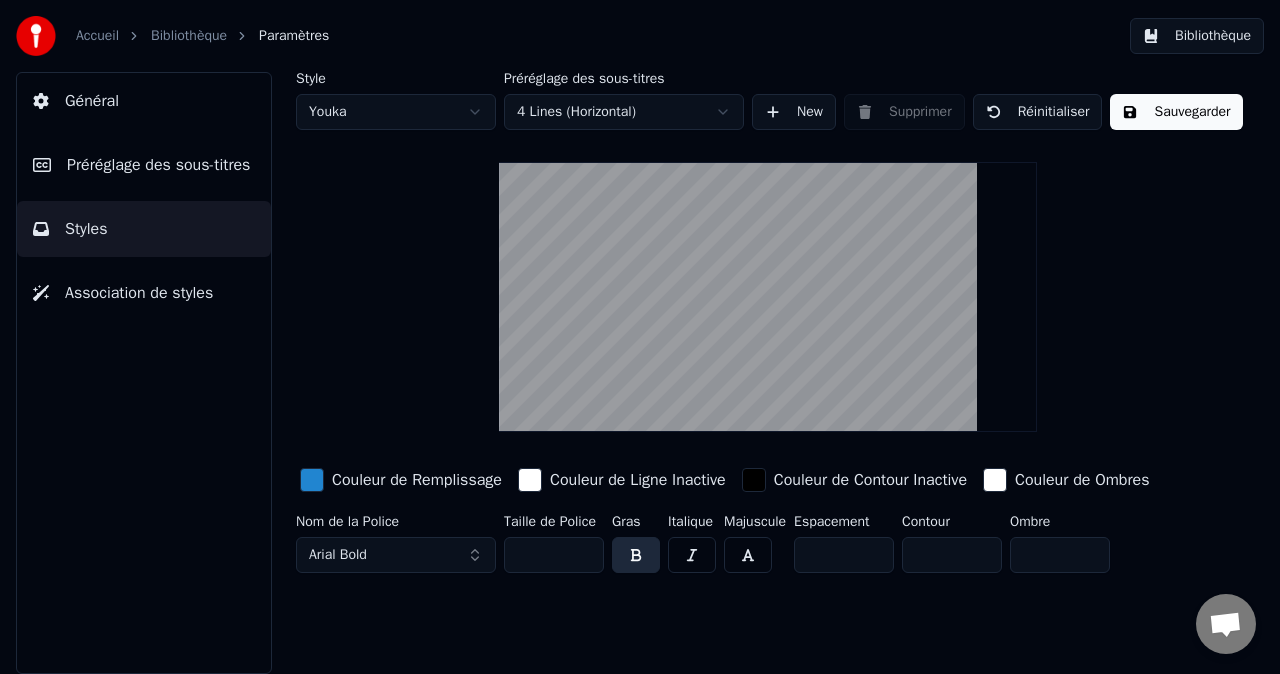 click on "Accueil Bibliothèque Paramètres Bibliothèque Général Préréglage des sous-titres Styles Association de styles Style Youka Préréglage des sous-titres 4 Lines (Horizontal) New Supprimer Réinitialiser Sauvegarder Couleur de Remplissage Couleur de Ligne Inactive Couleur de Contour Inactive Couleur de Ombres Nom de la Police Arial Bold Taille de Police ** Gras Italique Majuscule Espacement * Contour * Ombre *" at bounding box center (640, 337) 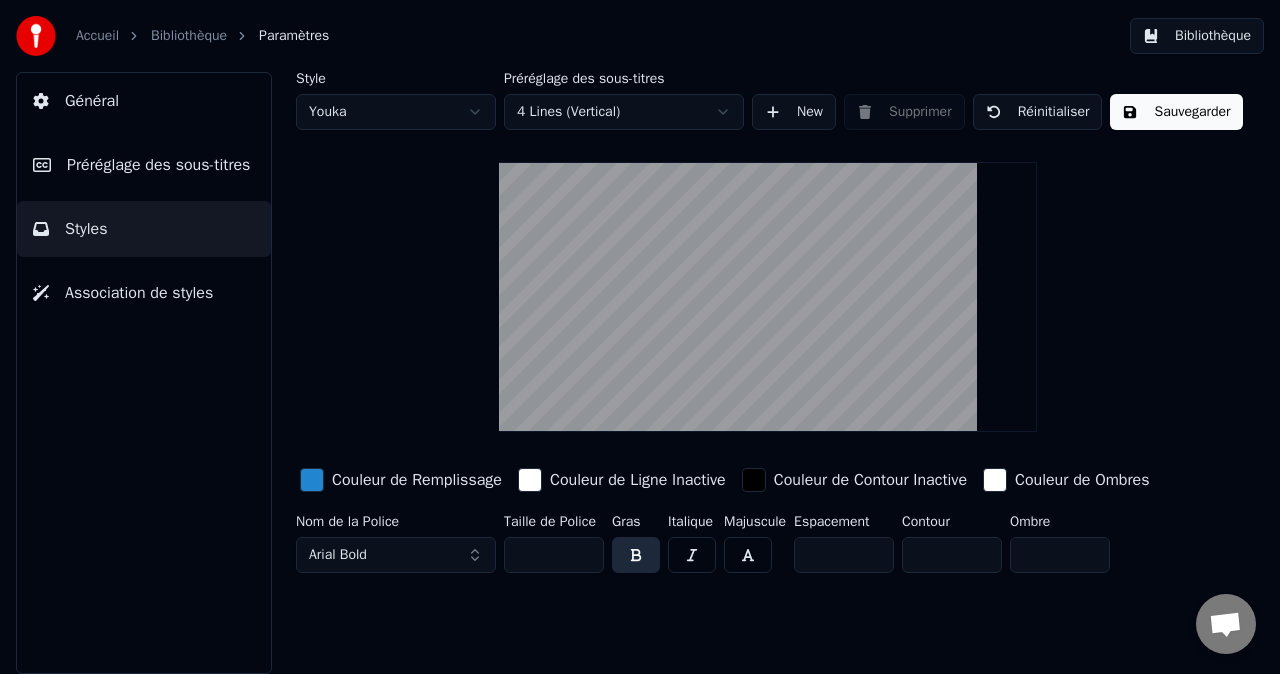 click on "Accueil Bibliothèque Paramètres Bibliothèque Général Préréglage des sous-titres Styles Association de styles Style Youka Préréglage des sous-titres 4 Lines (Vertical) New Supprimer Réinitialiser Sauvegarder Couleur de Remplissage Couleur de Ligne Inactive Couleur de Contour Inactive Couleur de Ombres Nom de la Police Arial Bold Taille de Police ** Gras Italique Majuscule Espacement * Contour * Ombre *" at bounding box center [640, 337] 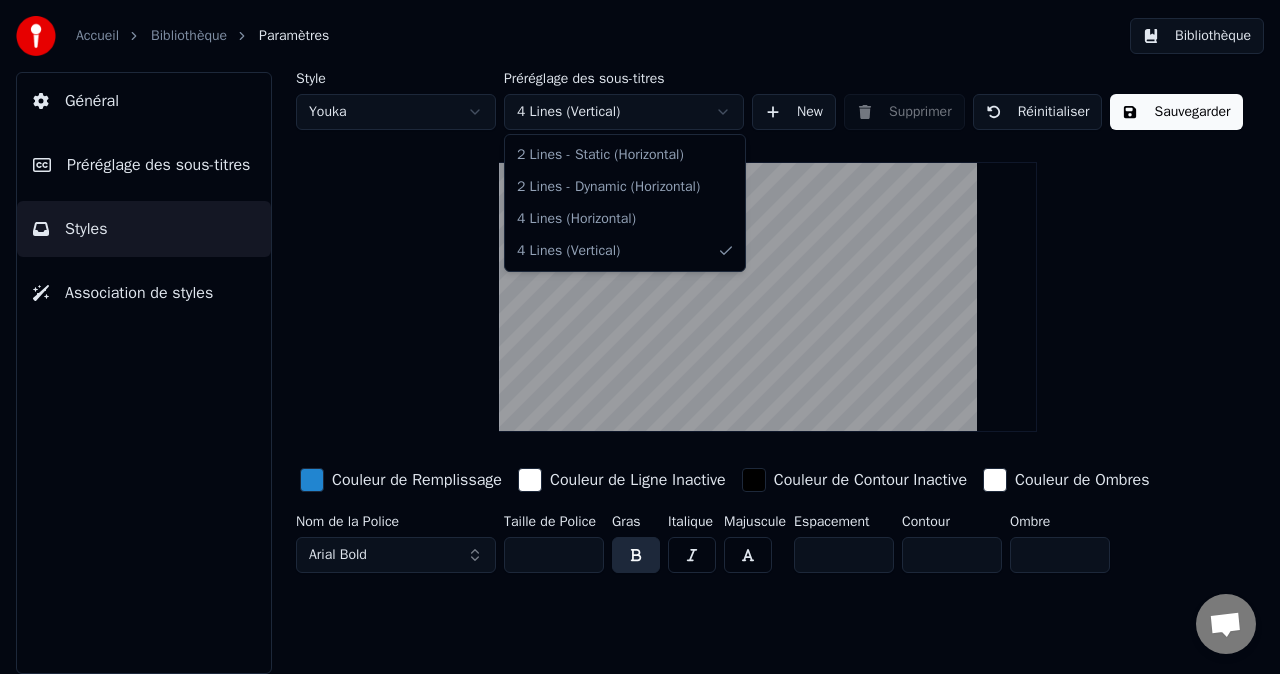 click on "Accueil Bibliothèque Paramètres Bibliothèque Général Préréglage des sous-titres Styles Association de styles Style Youka Préréglage des sous-titres 4 Lines (Vertical) New Supprimer Réinitialiser Sauvegarder Couleur de Remplissage Couleur de Ligne Inactive Couleur de Contour Inactive Couleur de Ombres Nom de la Police Arial Bold Taille de Police ** Gras Italique Majuscule Espacement * Contour * Ombre * 2 Lines - Static (Horizontal) 2 Lines - Dynamic (Horizontal) 4 Lines (Horizontal) 4 Lines (Vertical)" at bounding box center (640, 337) 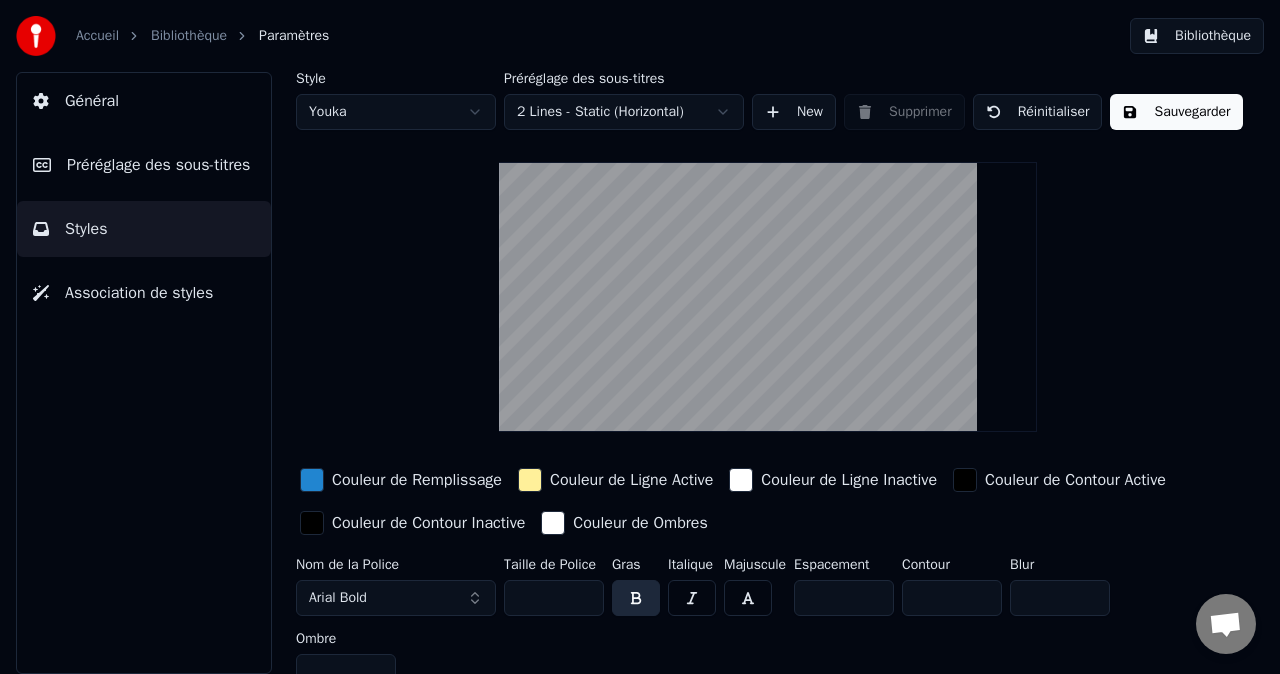 scroll, scrollTop: 21, scrollLeft: 0, axis: vertical 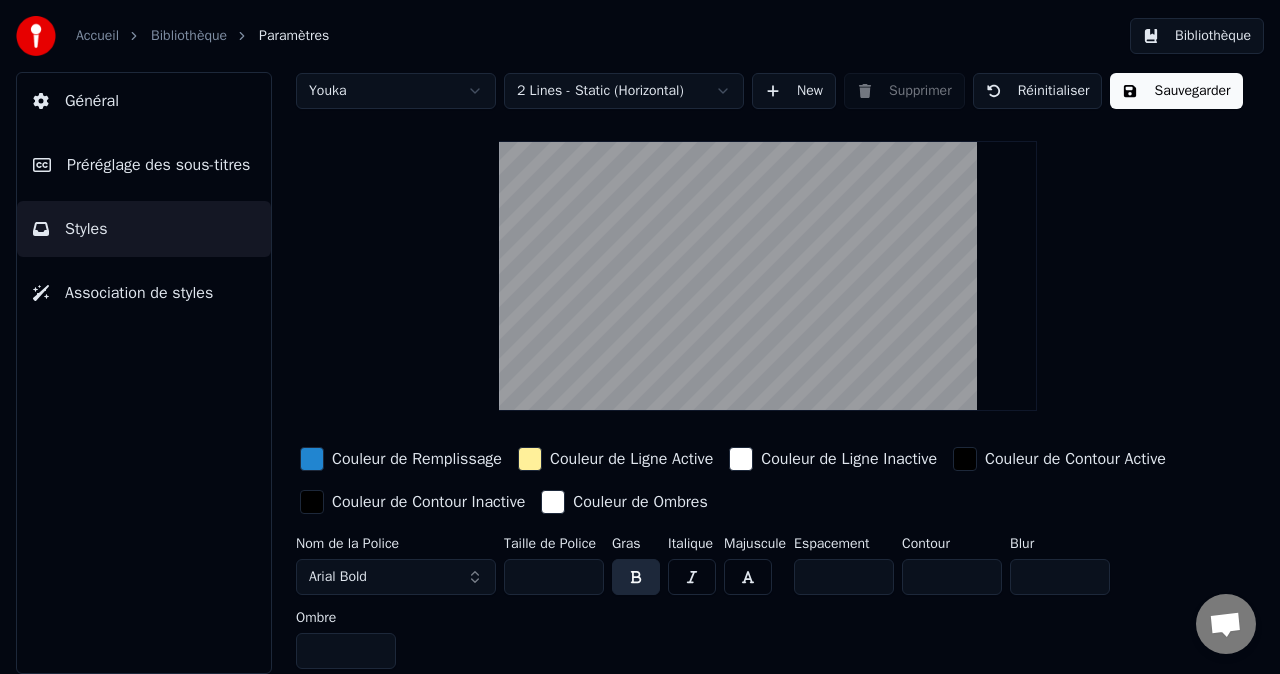 click on "Nom de la Police Arial Bold" at bounding box center (396, 570) 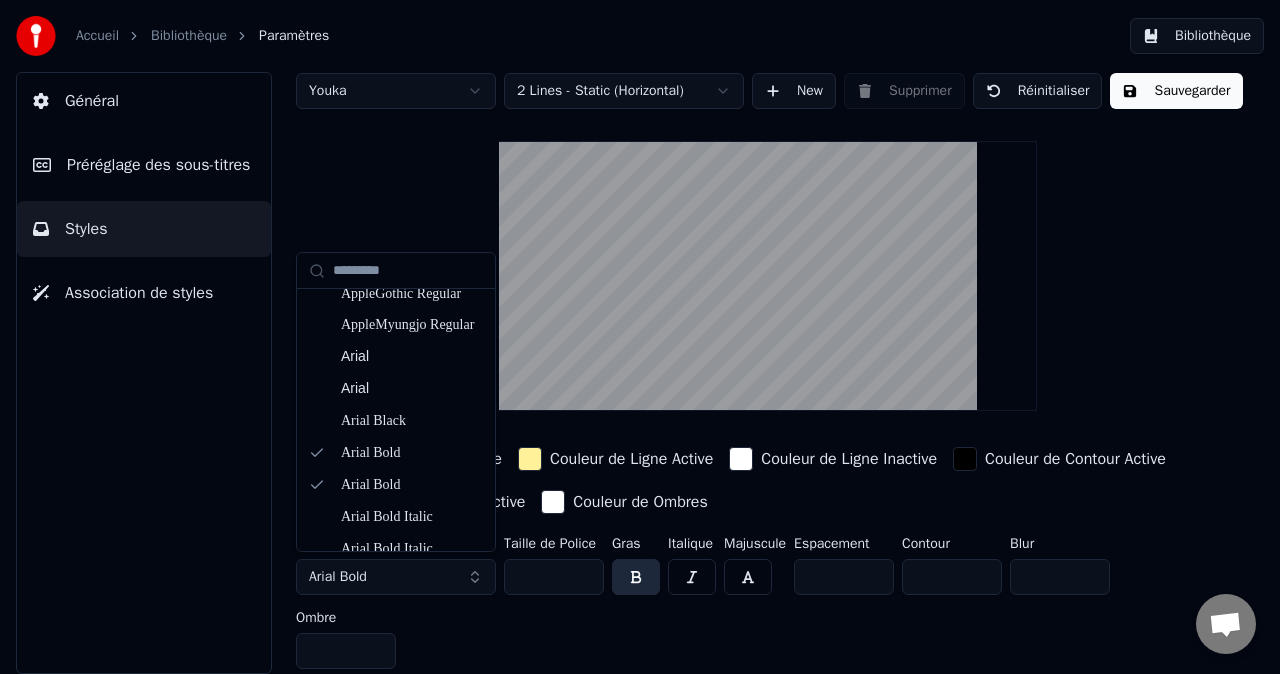 scroll, scrollTop: 1086, scrollLeft: 0, axis: vertical 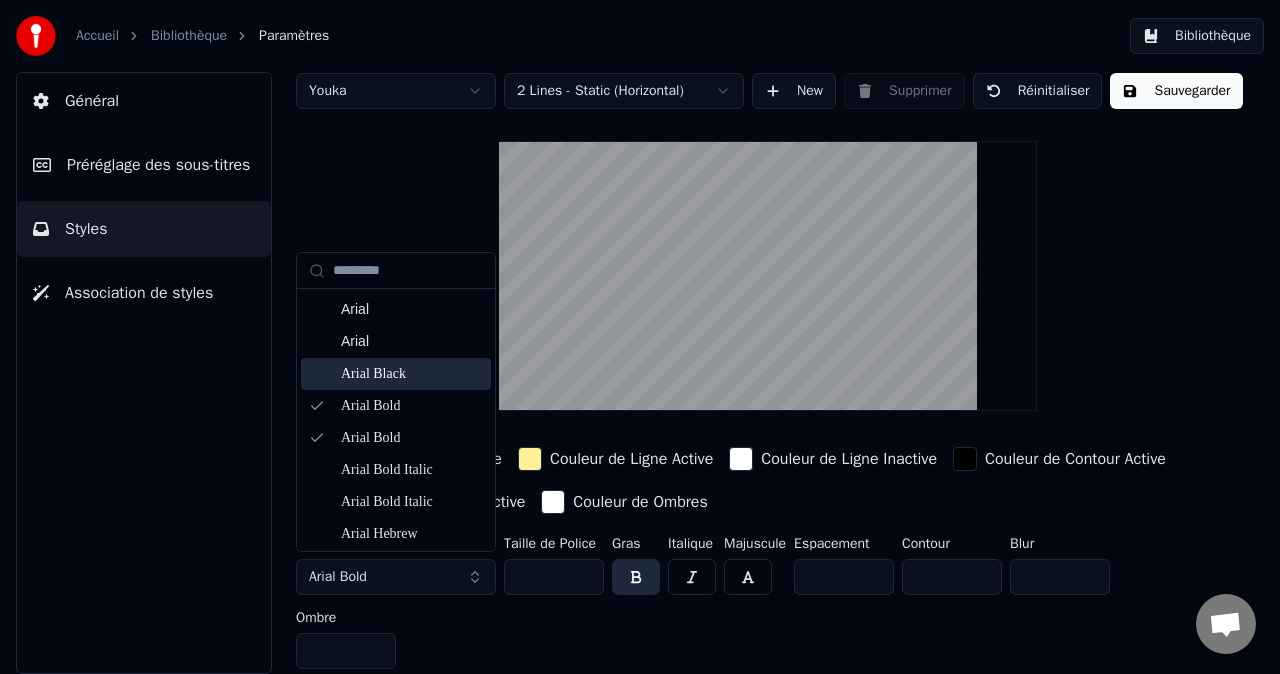 click on "Arial Black" at bounding box center (412, 374) 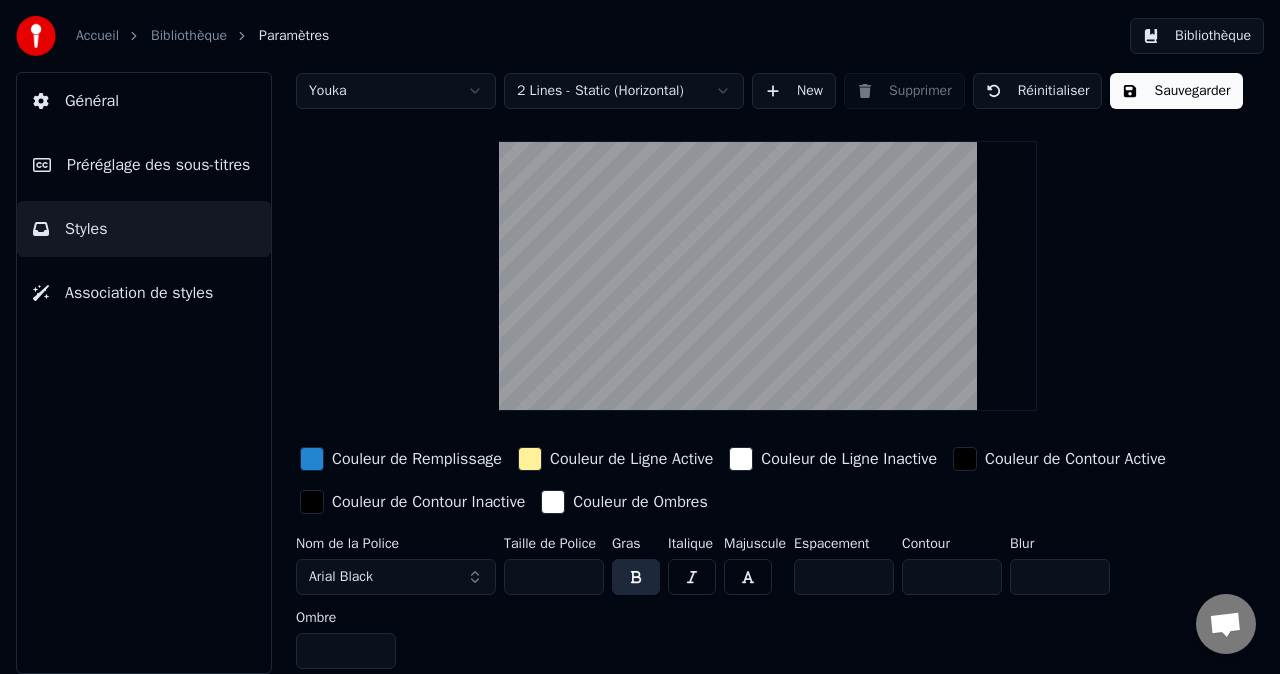 click on "**" at bounding box center (554, 577) 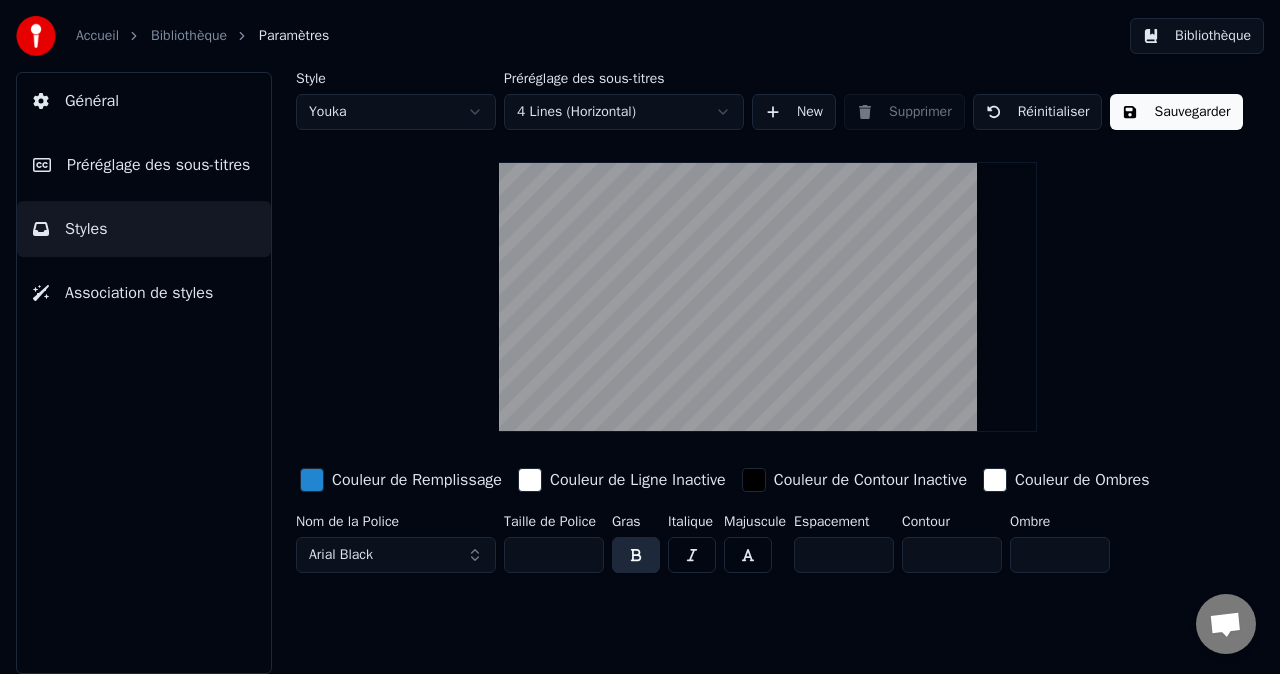 scroll, scrollTop: 0, scrollLeft: 0, axis: both 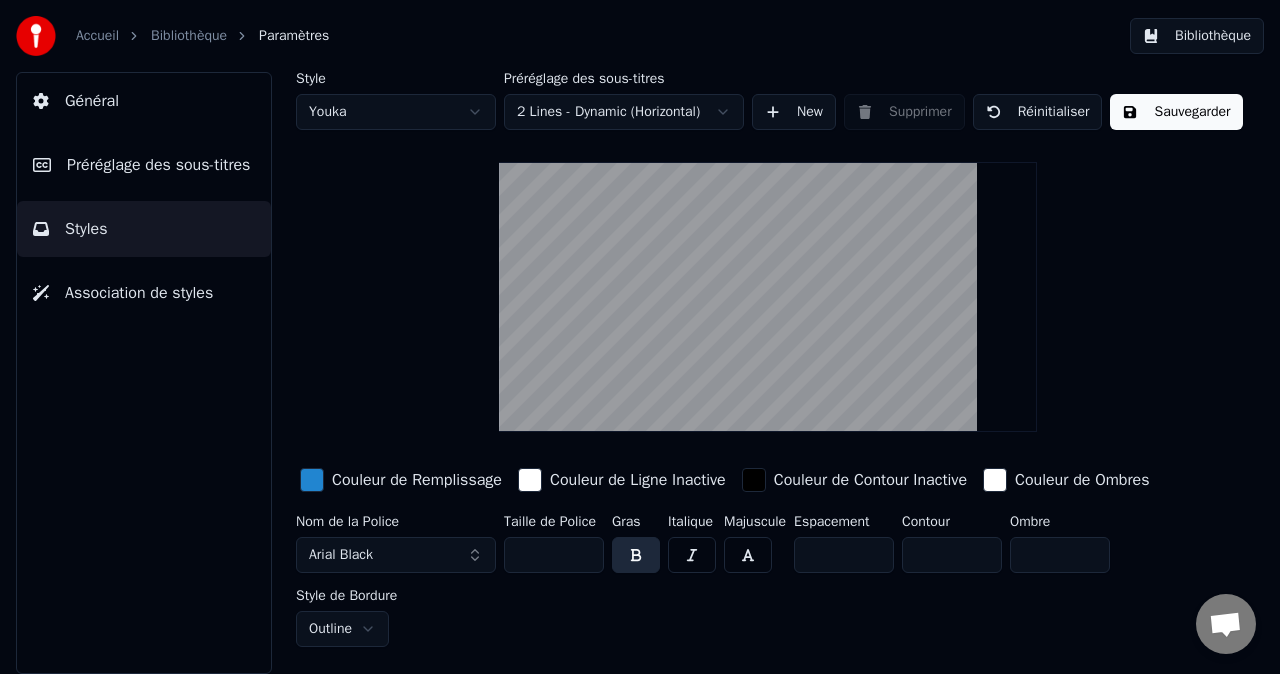 click on "Accueil Bibliothèque Paramètres Bibliothèque Général Préréglage des sous-titres Styles Association de styles Style Youka Préréglage des sous-titres 2 Lines - Dynamic (Horizontal) New Supprimer Réinitialiser Sauvegarder Couleur de Remplissage Couleur de Ligne Inactive Couleur de Contour Inactive Couleur de Ombres Nom de la Police Arial Black Taille de Police *** Gras Italique Majuscule Espacement * Contour * Ombre * Style de Bordure Outline" at bounding box center [640, 337] 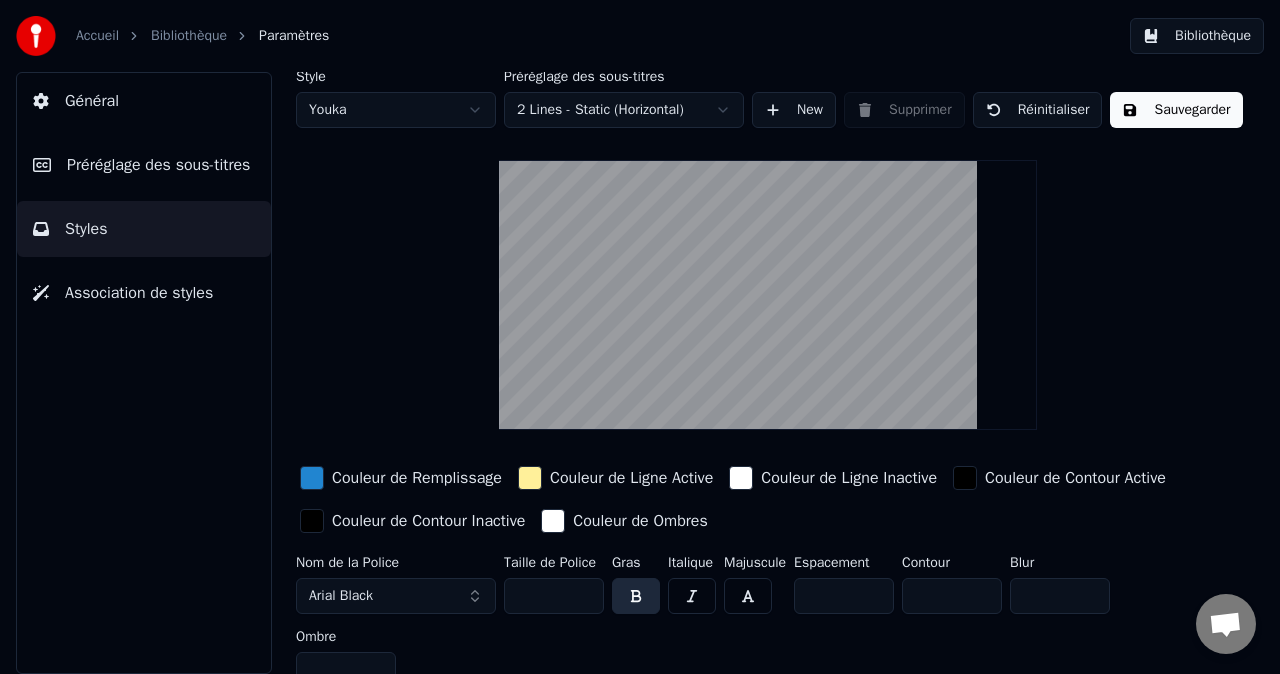 scroll, scrollTop: 21, scrollLeft: 0, axis: vertical 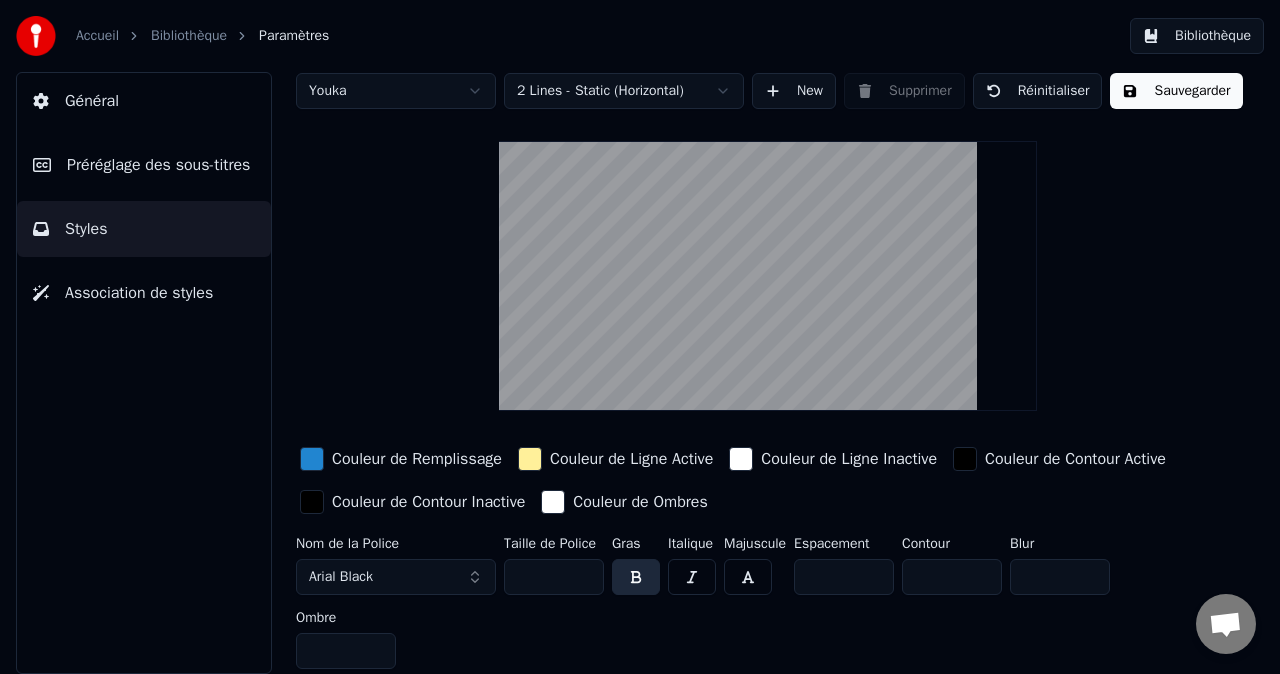 click on "*" at bounding box center (844, 577) 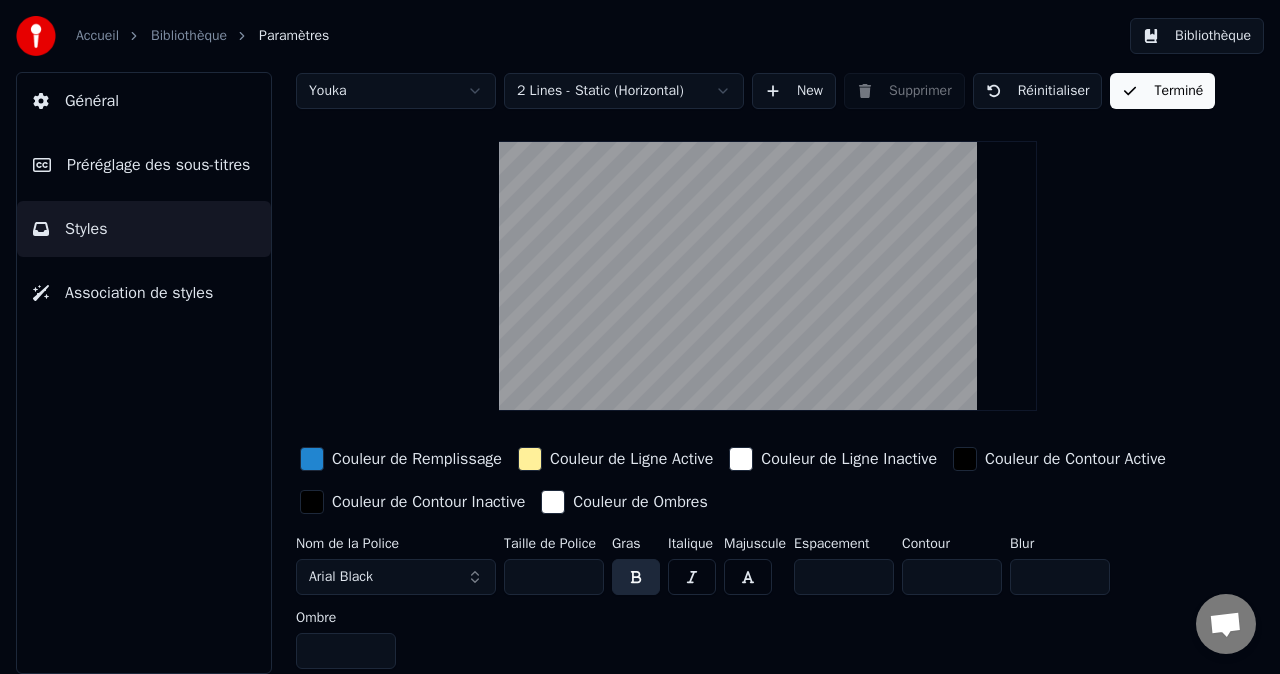 click on "Association de styles" at bounding box center (139, 293) 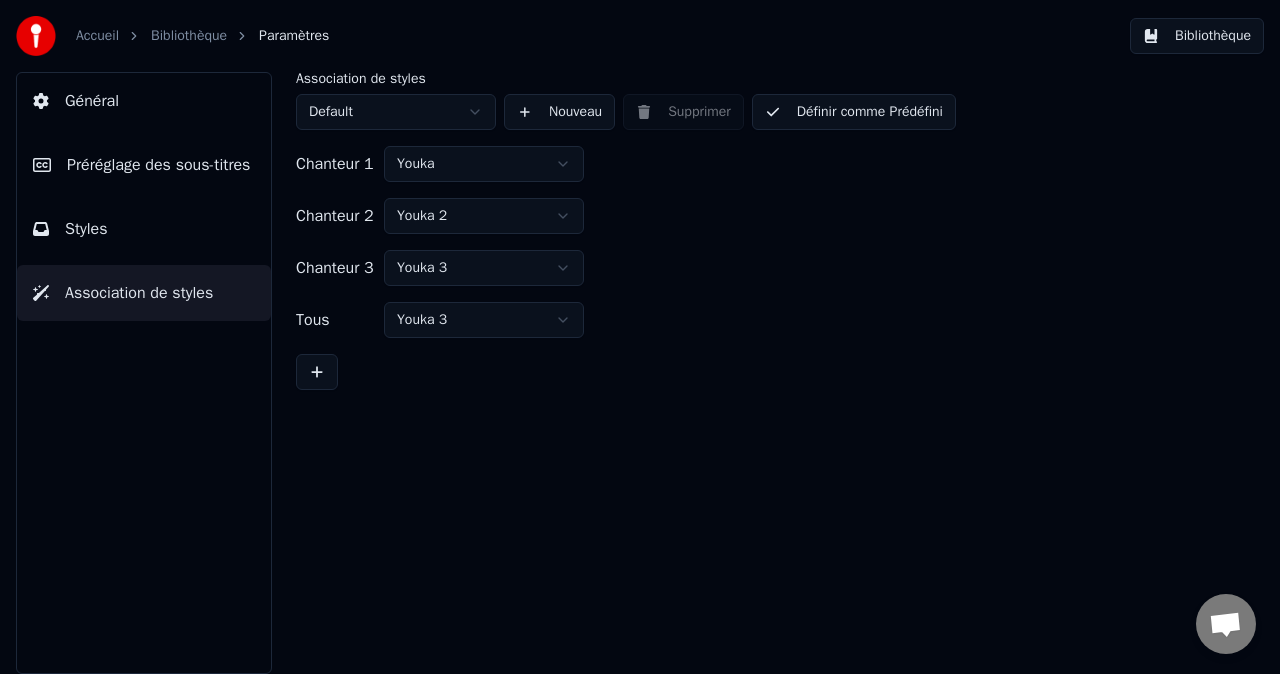 click on "Général" at bounding box center (92, 101) 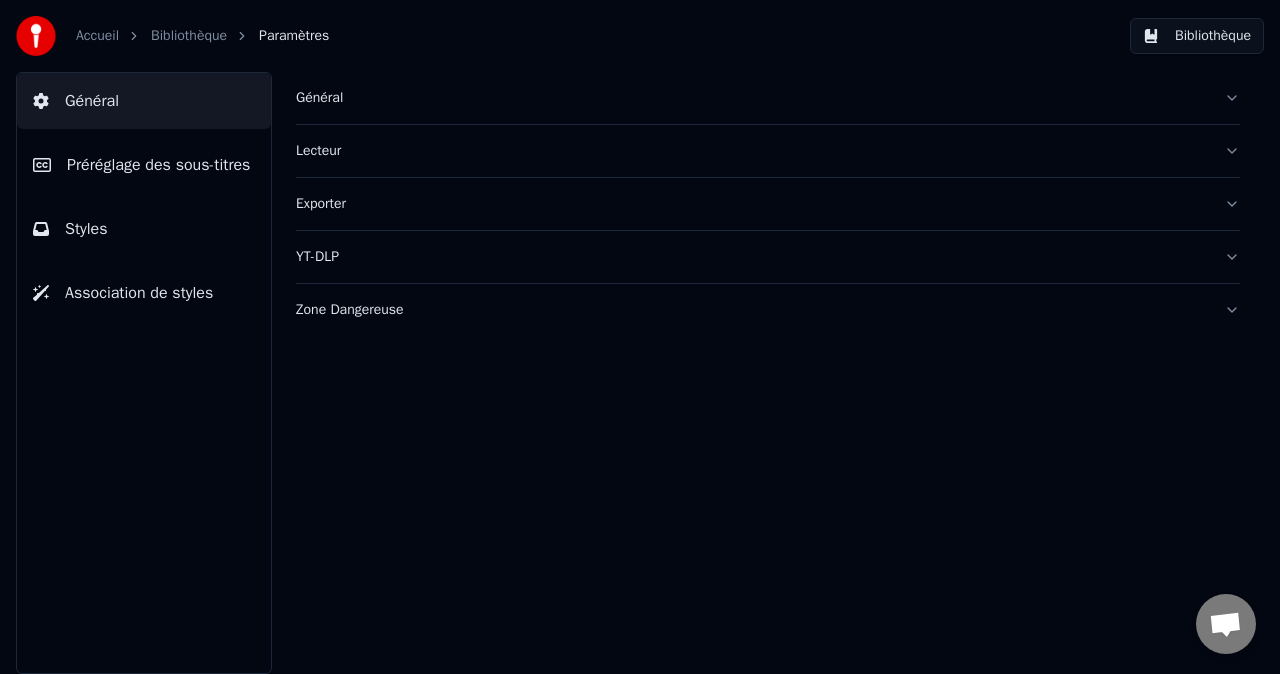 click on "Bibliothèque" at bounding box center [189, 36] 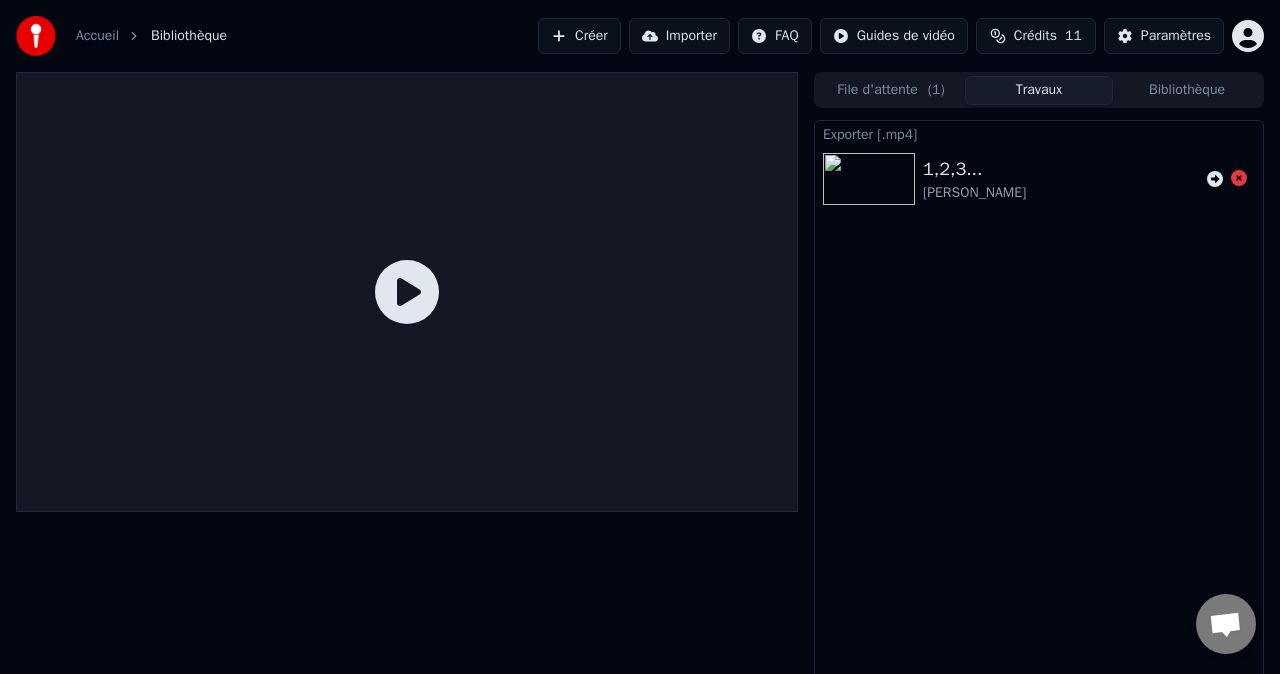 click on "Accueil" at bounding box center [97, 36] 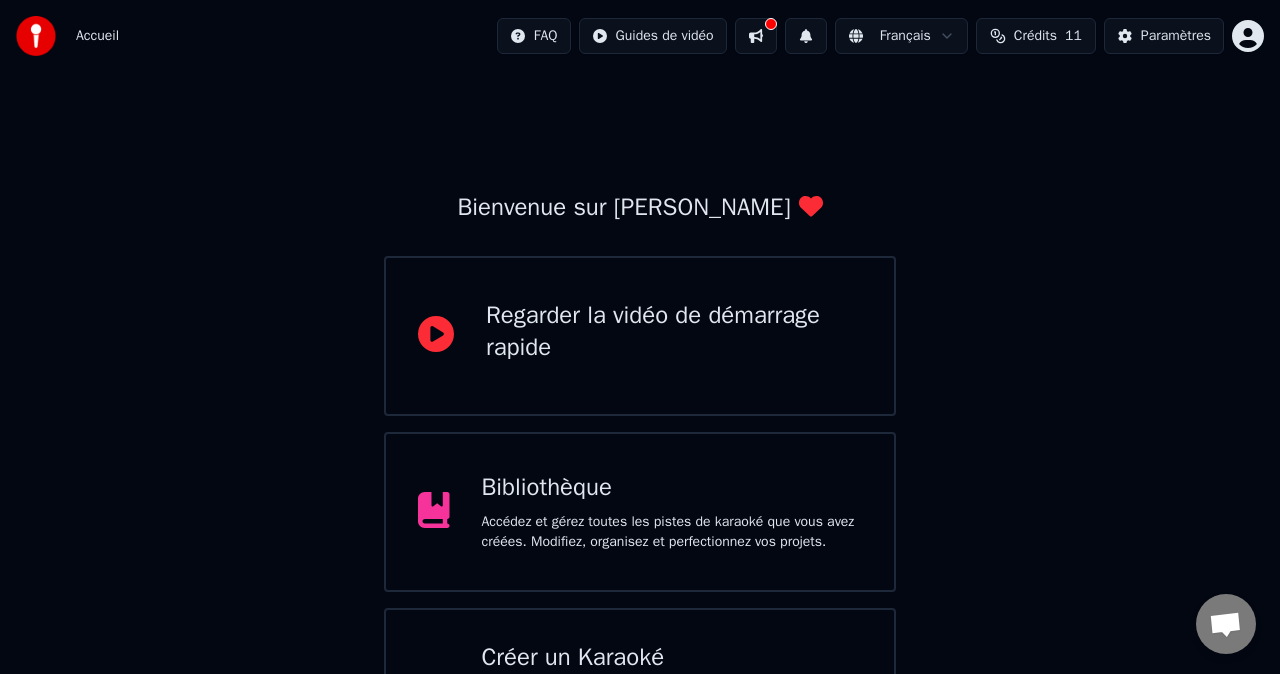 scroll, scrollTop: 130, scrollLeft: 0, axis: vertical 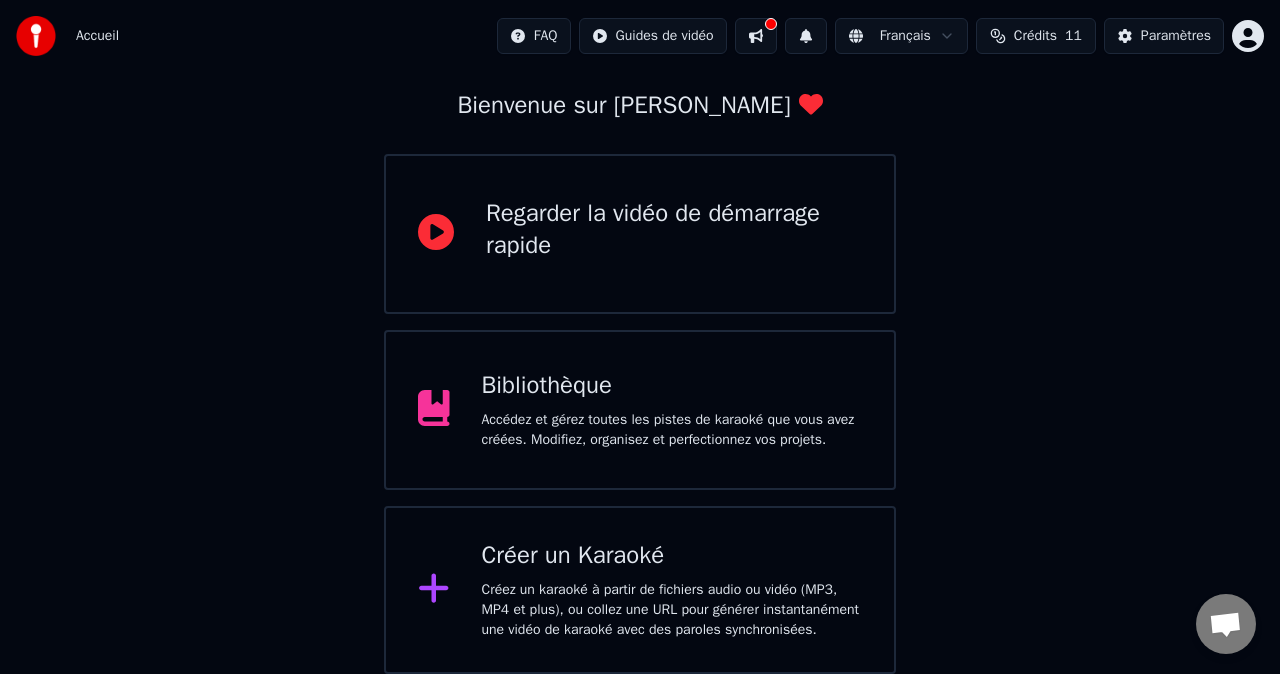 click on "Créer un Karaoké" at bounding box center [672, 556] 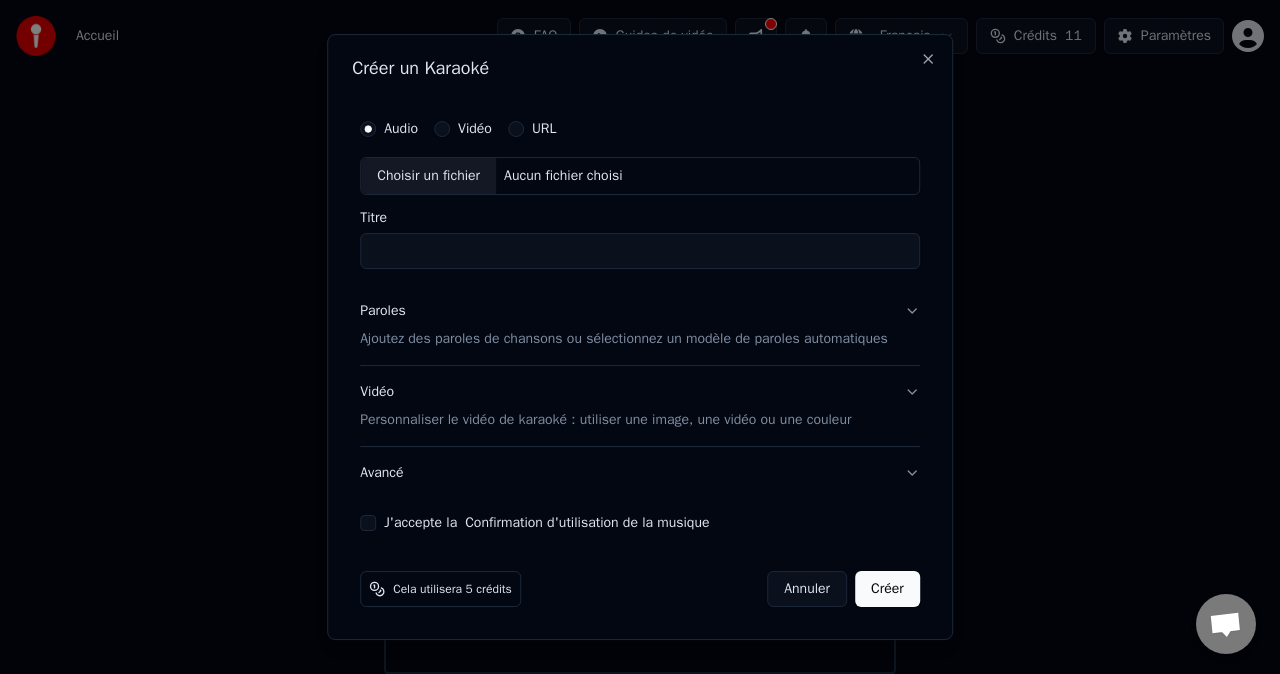 click on "Choisir un fichier" at bounding box center [428, 176] 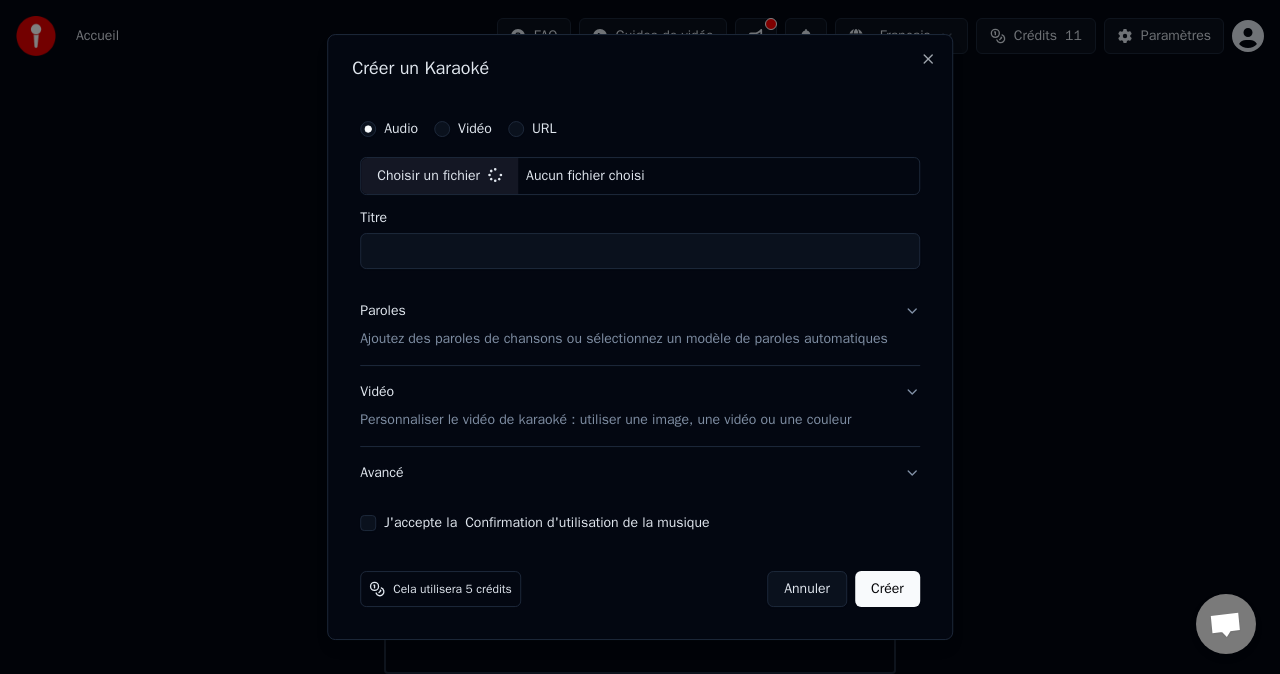 type on "**********" 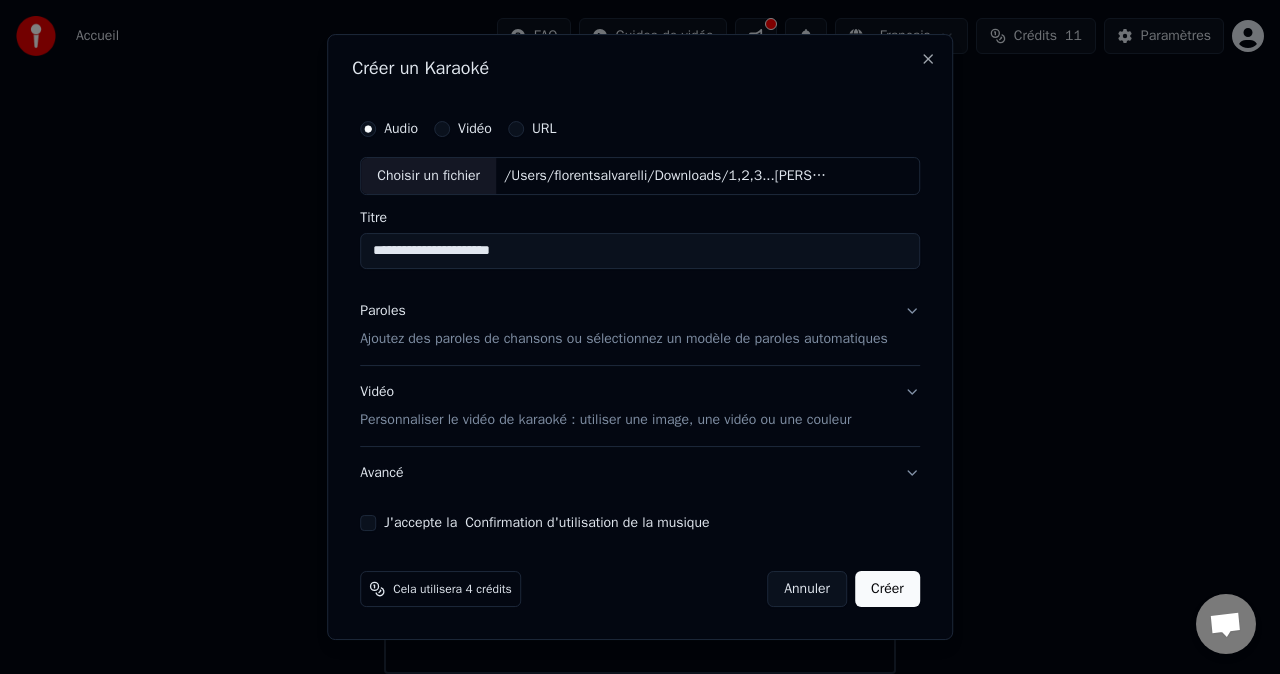 scroll, scrollTop: 19, scrollLeft: 0, axis: vertical 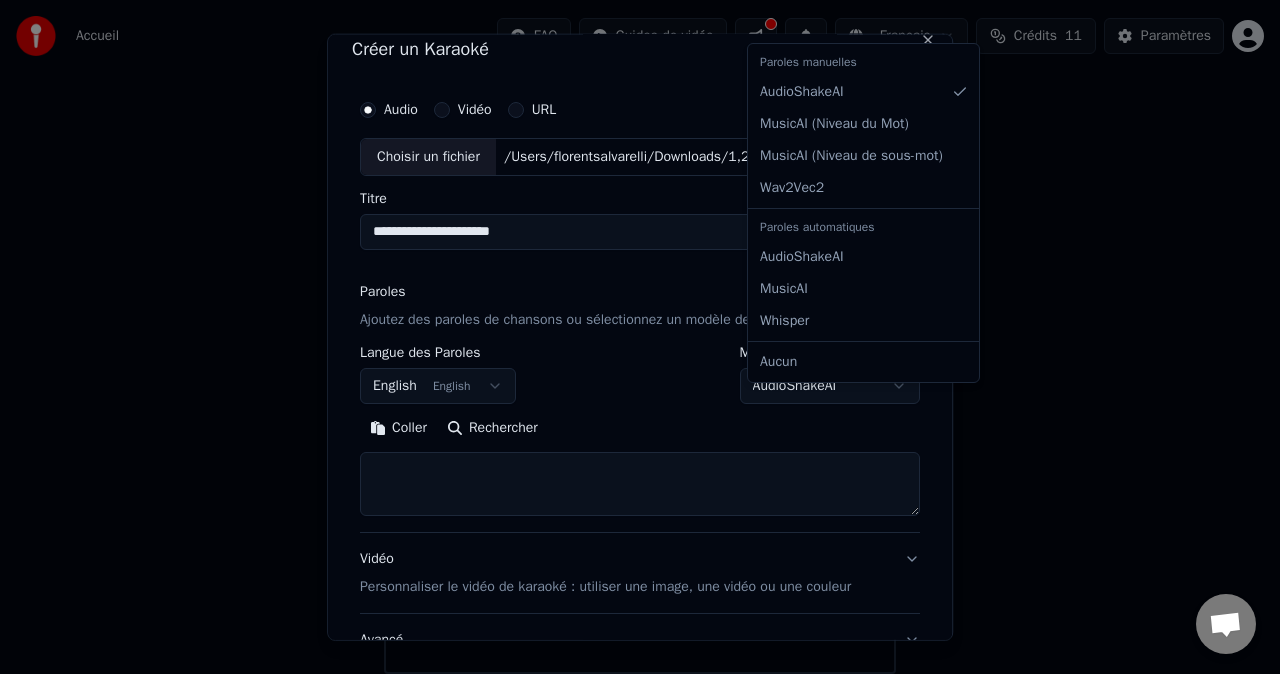 click on "**********" at bounding box center (640, 286) 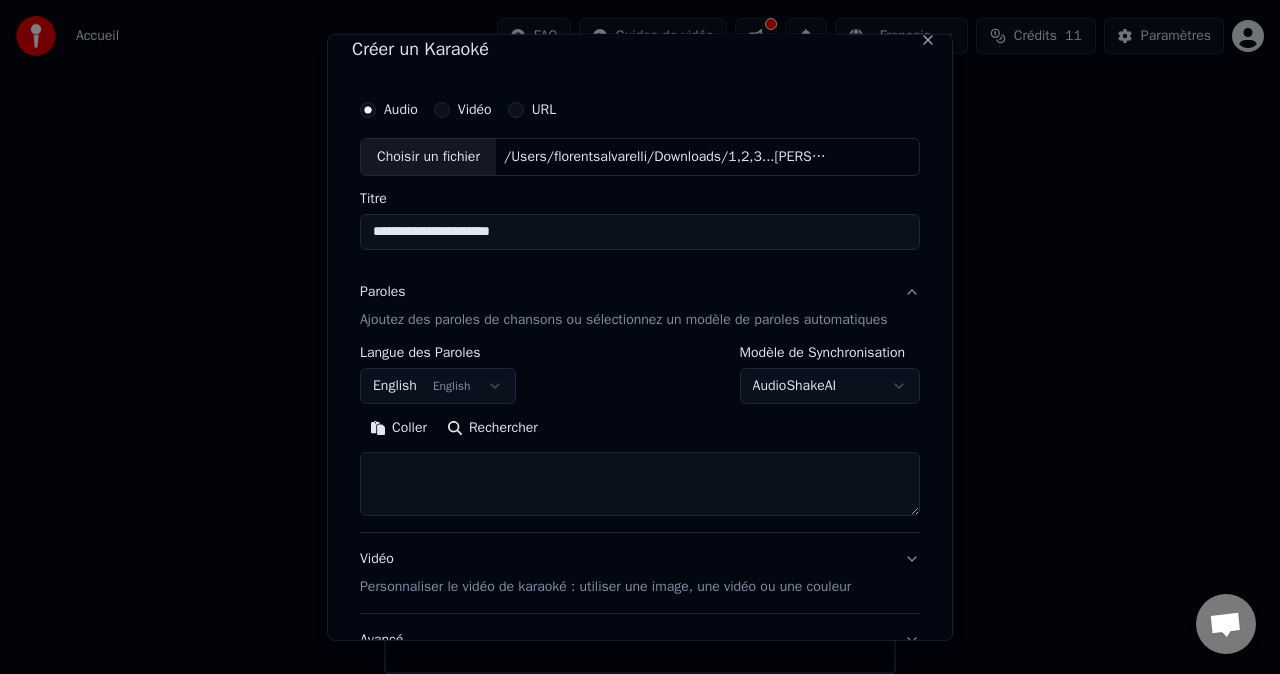 click on "**********" at bounding box center [640, 286] 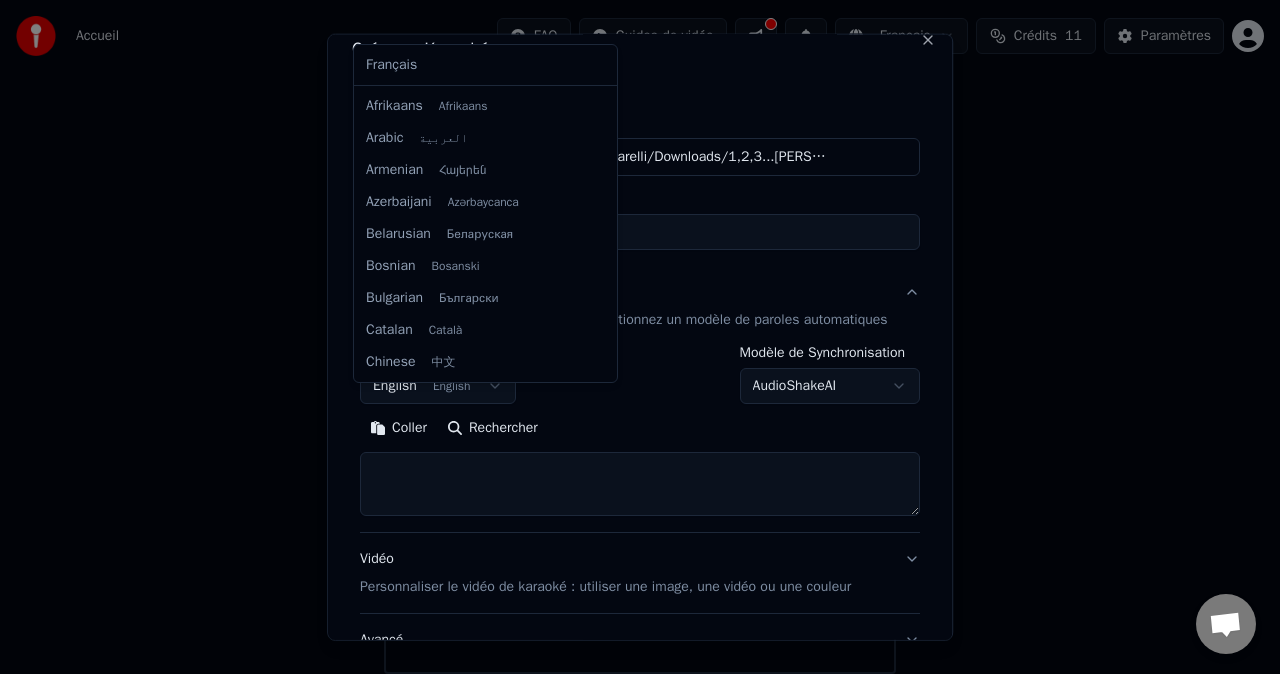 scroll, scrollTop: 160, scrollLeft: 0, axis: vertical 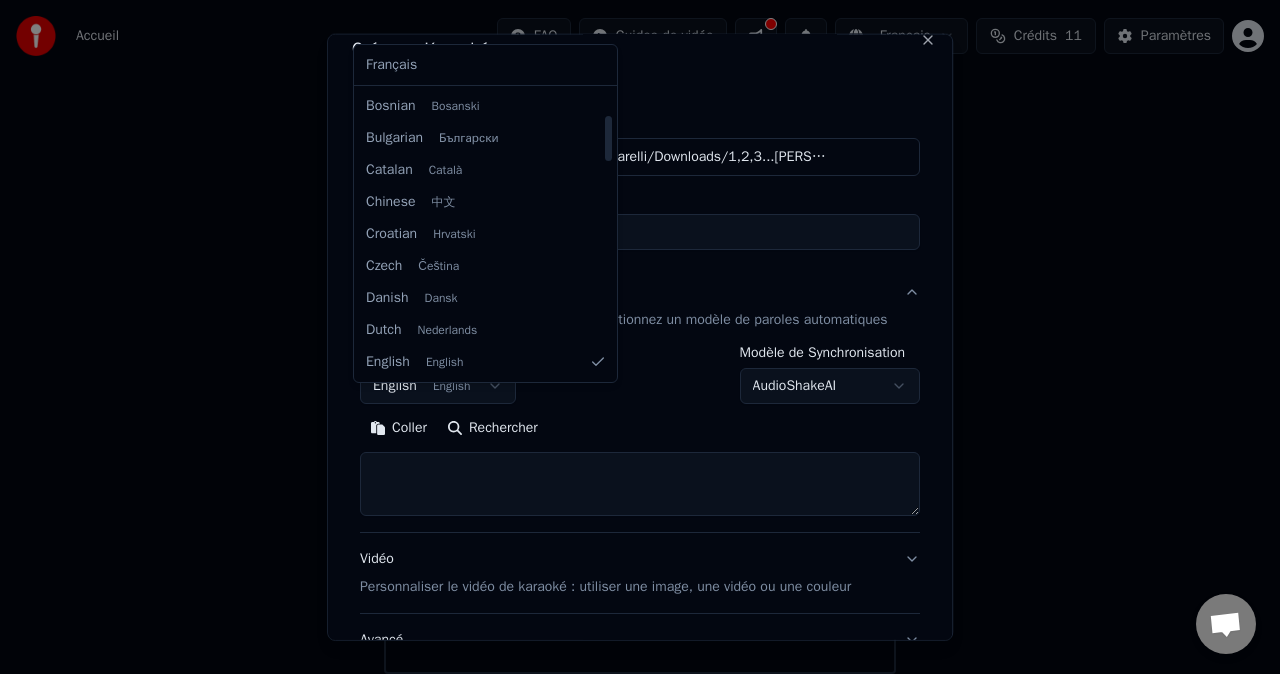 select on "**" 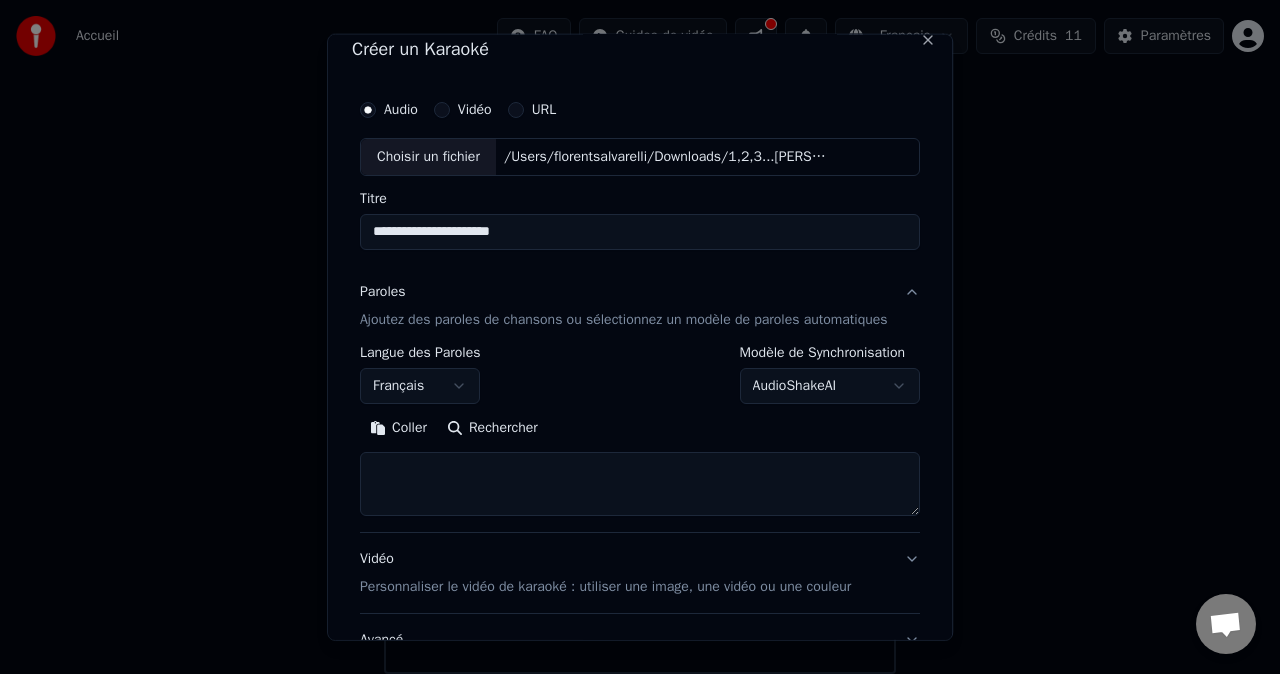 click on "**********" at bounding box center [640, 375] 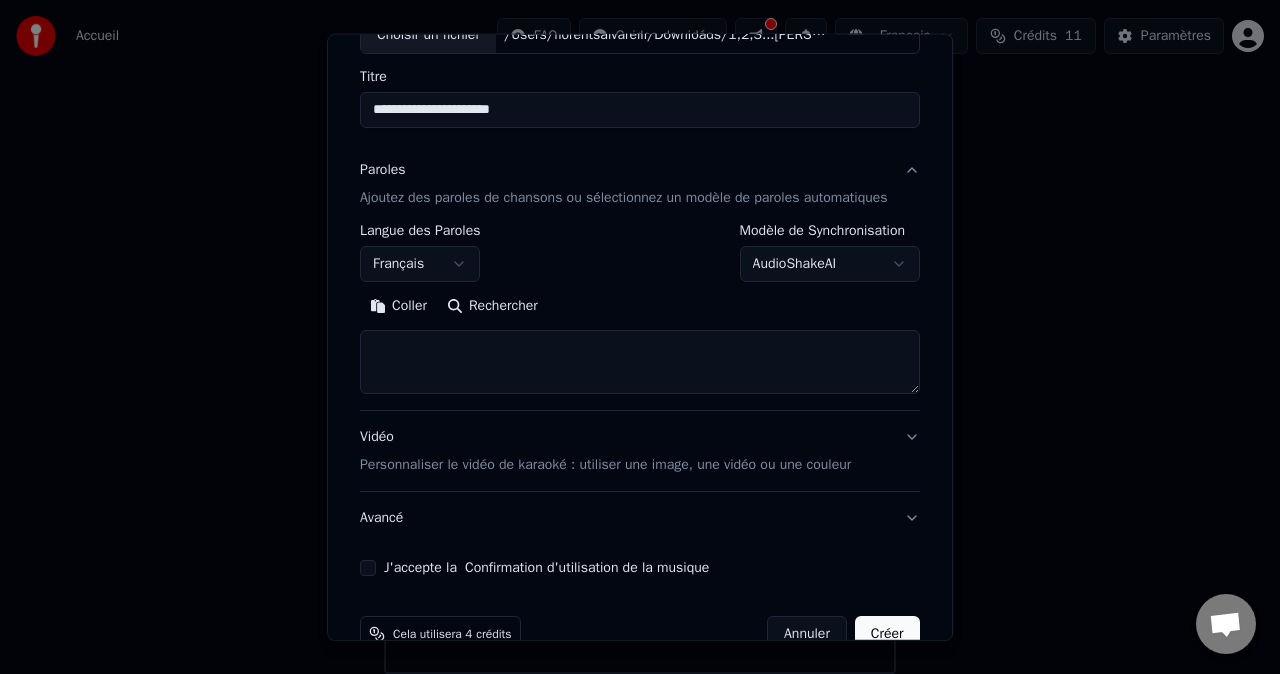 scroll, scrollTop: 140, scrollLeft: 0, axis: vertical 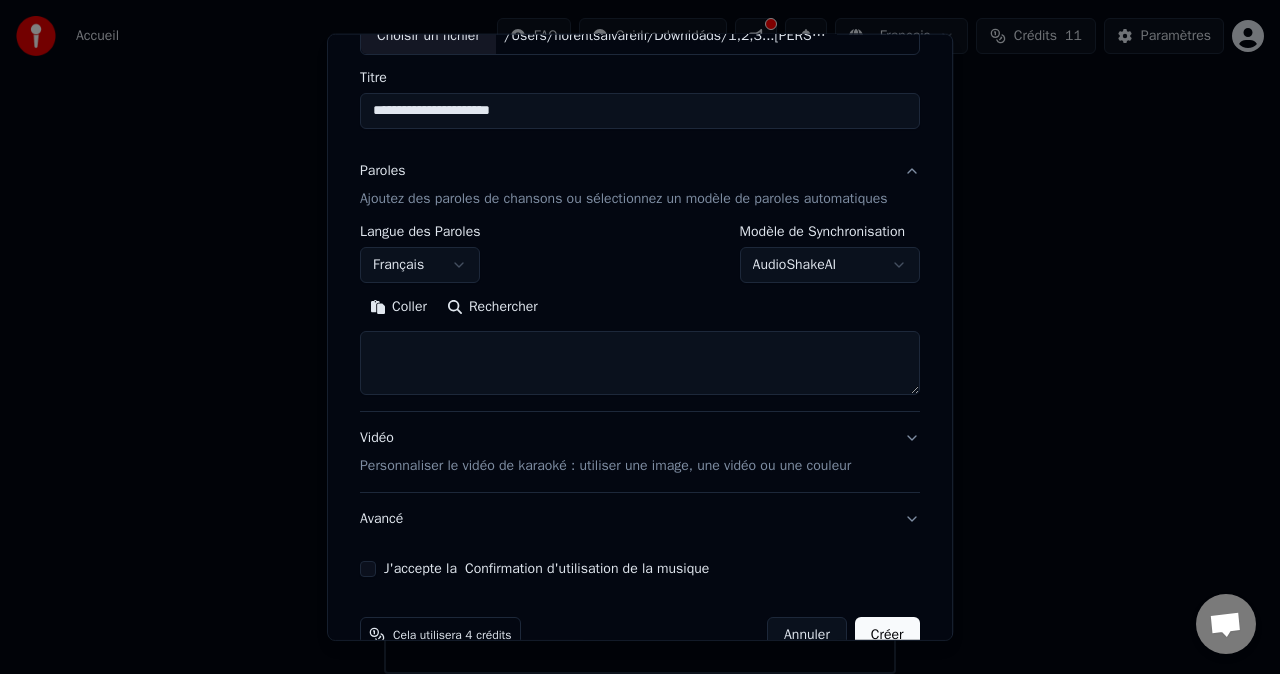 click at bounding box center [640, 363] 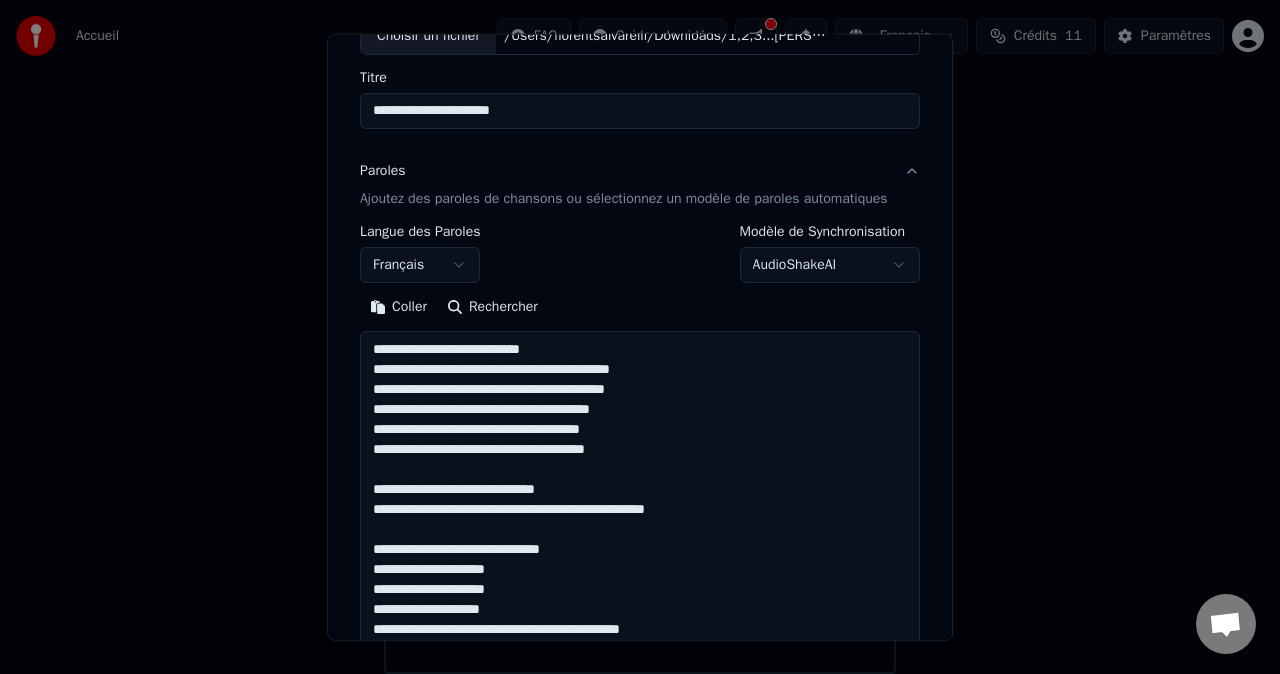 scroll, scrollTop: 1024, scrollLeft: 0, axis: vertical 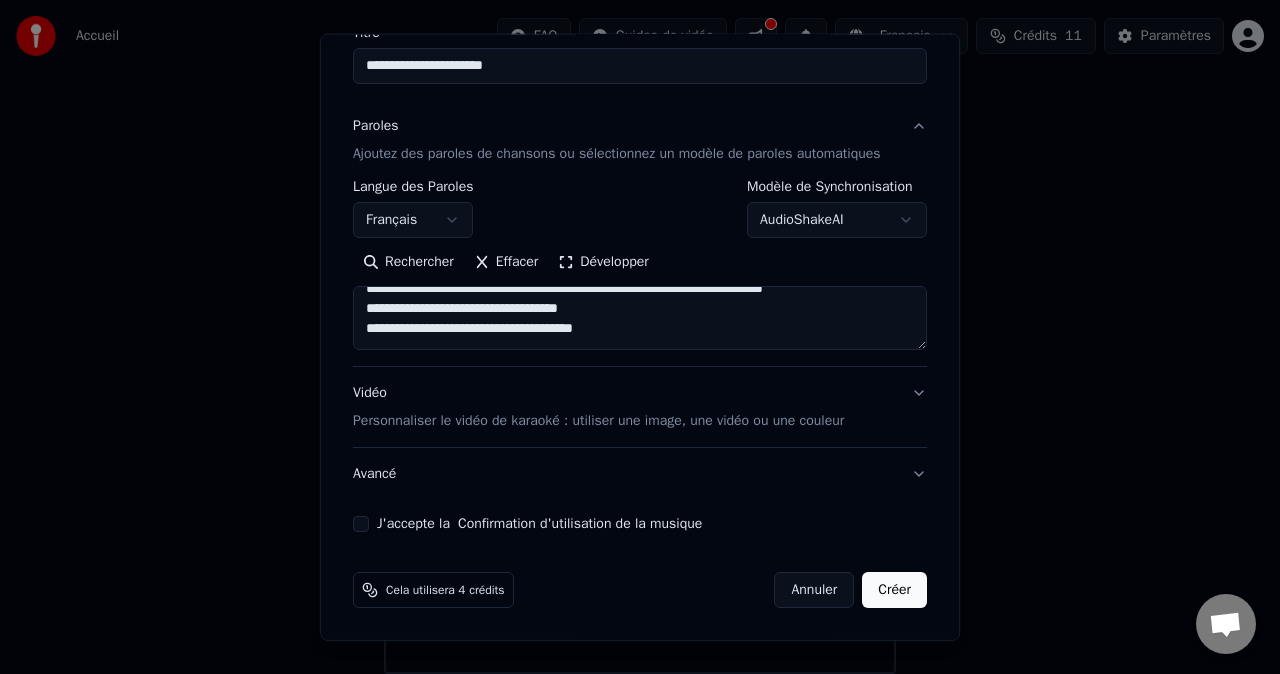 type on "**********" 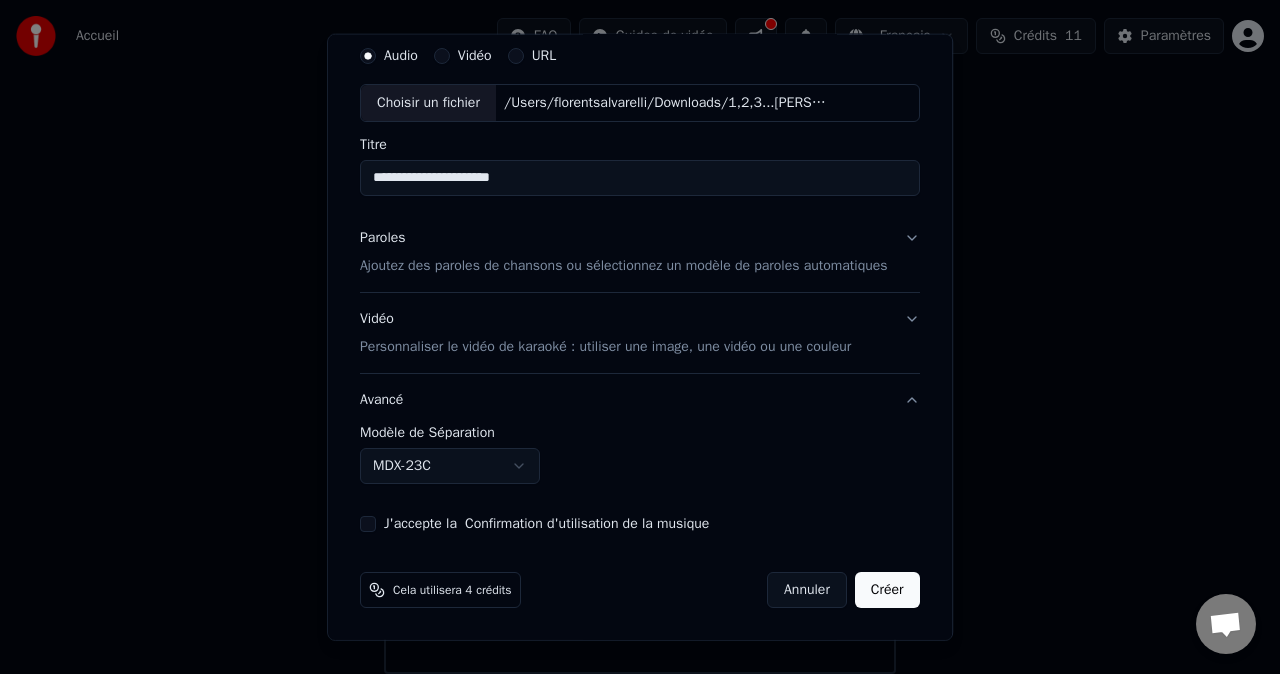 scroll, scrollTop: 93, scrollLeft: 0, axis: vertical 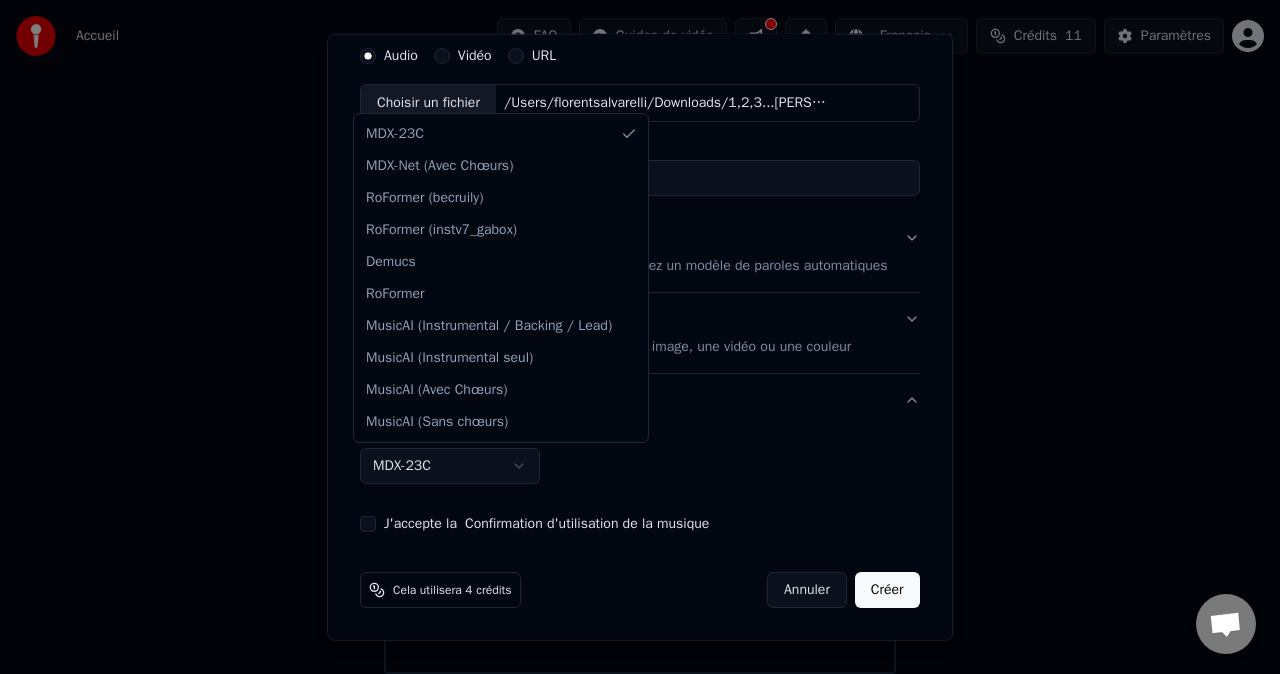 click on "**********" at bounding box center [640, 286] 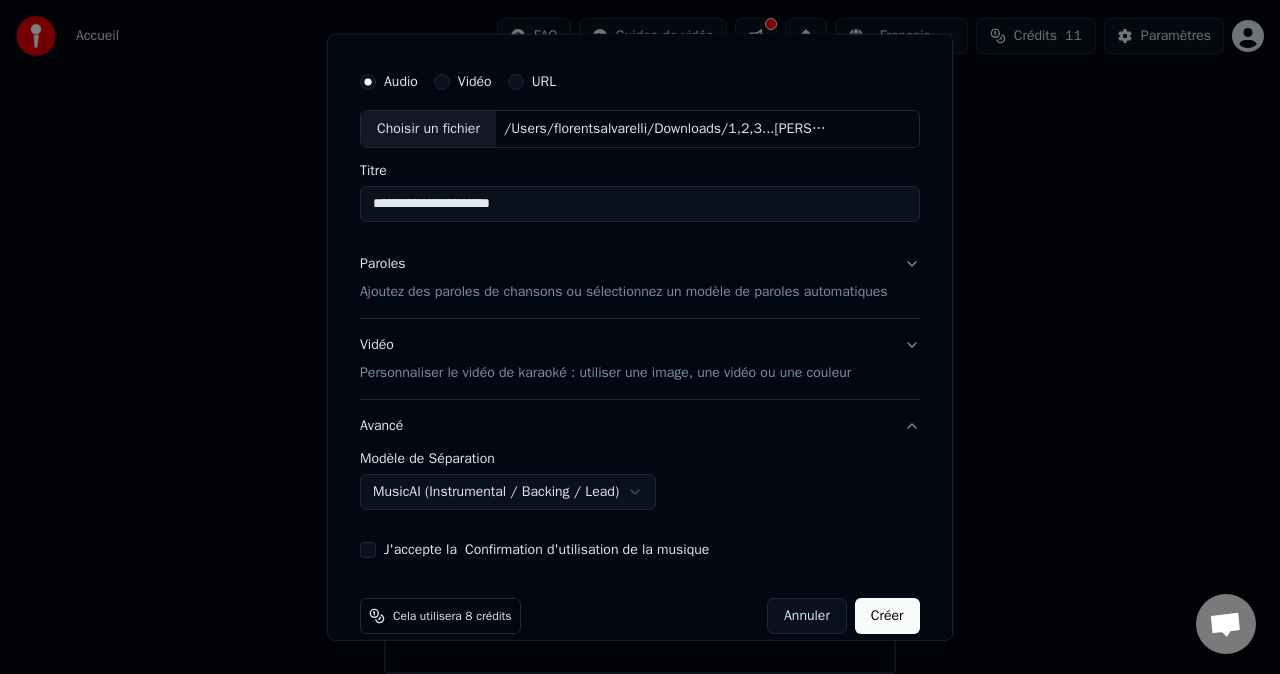 scroll, scrollTop: 93, scrollLeft: 0, axis: vertical 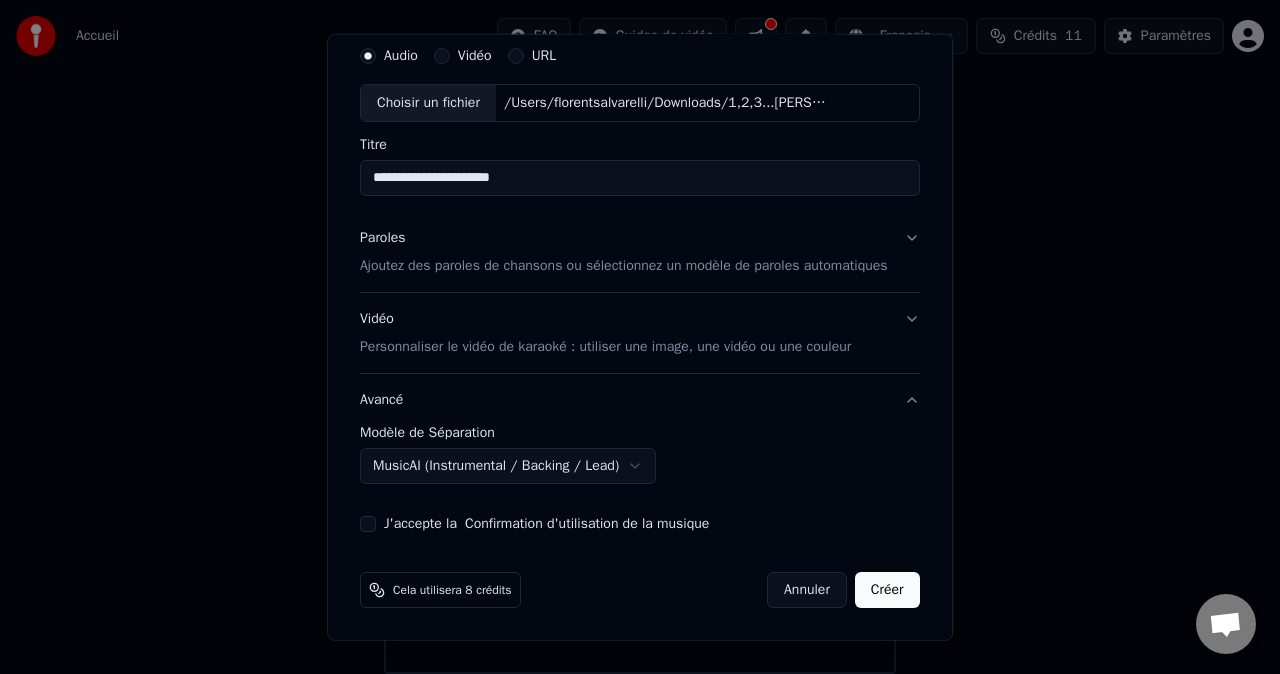 click on "Vidéo Personnaliser le vidéo de karaoké : utiliser une image, une vidéo ou une couleur" at bounding box center (640, 333) 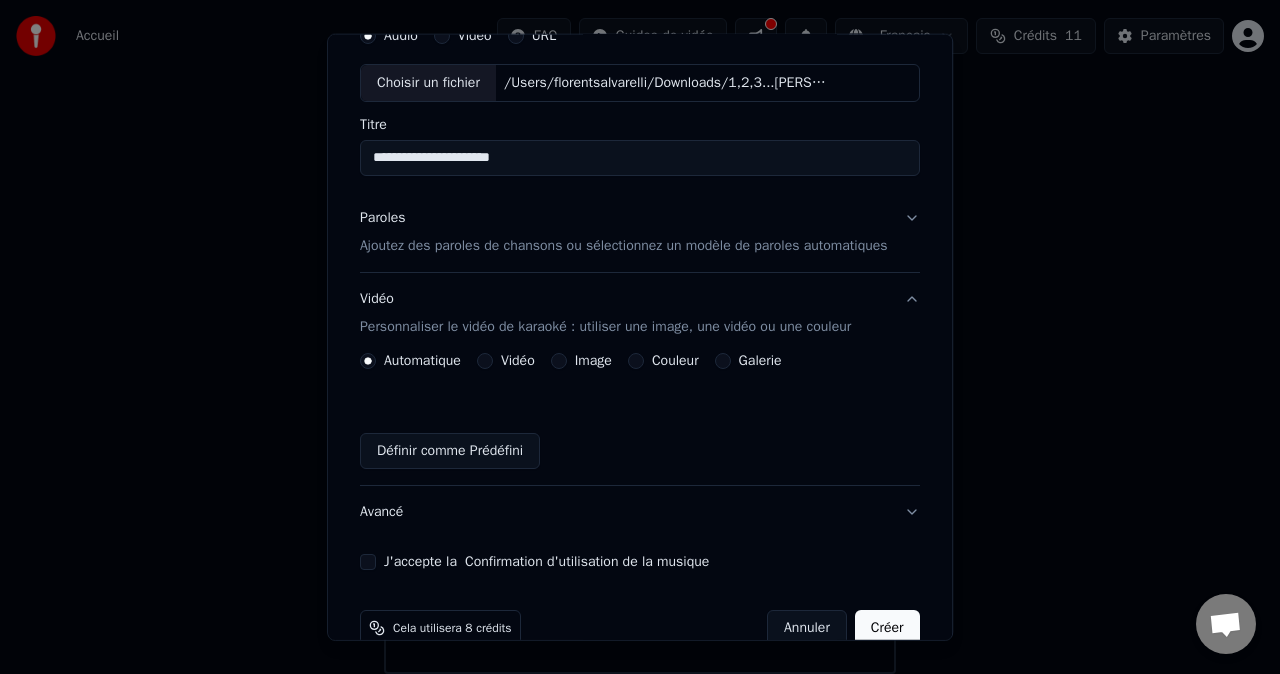 click on "Image" at bounding box center (559, 361) 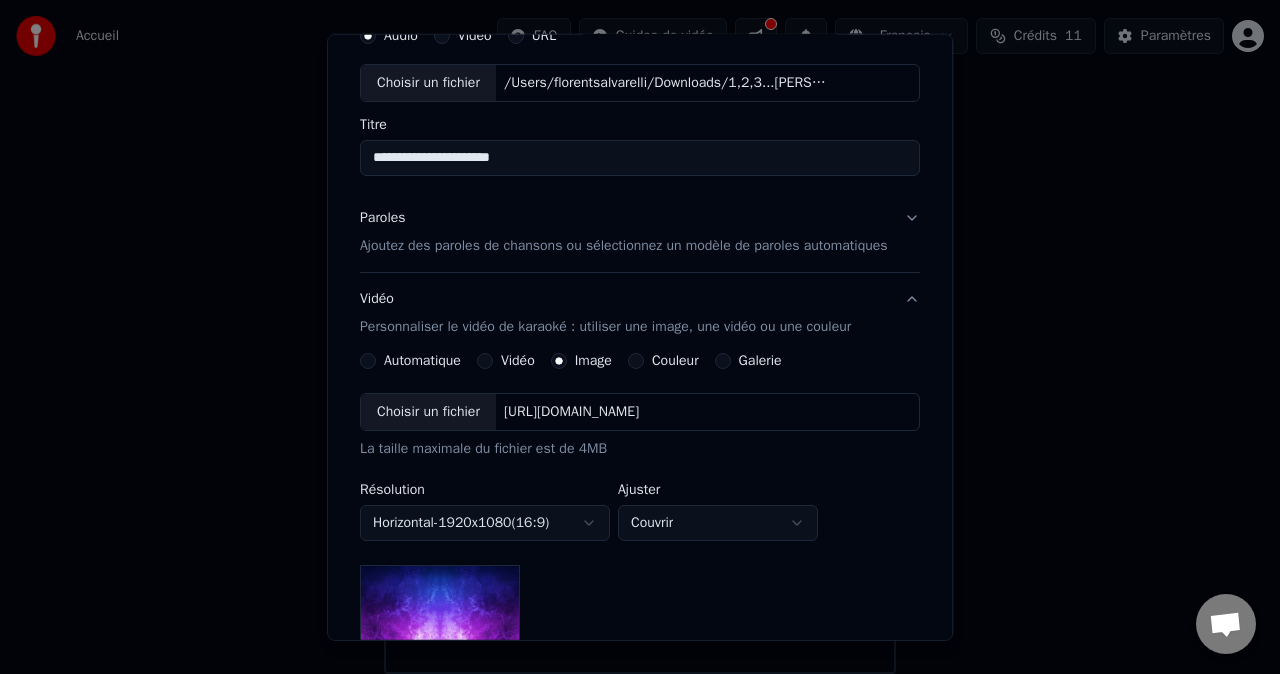 click on "Paroles Ajoutez des paroles de chansons ou sélectionnez un modèle de paroles automatiques" at bounding box center (640, 232) 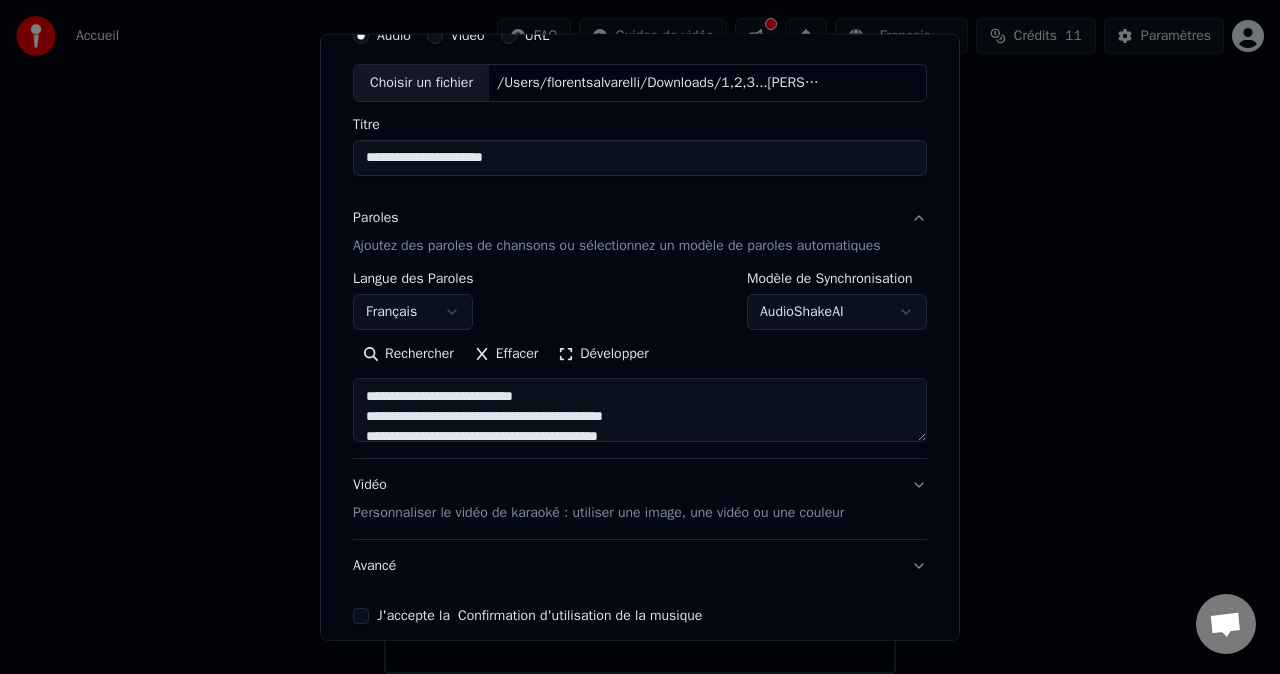 click on "**********" at bounding box center [640, 286] 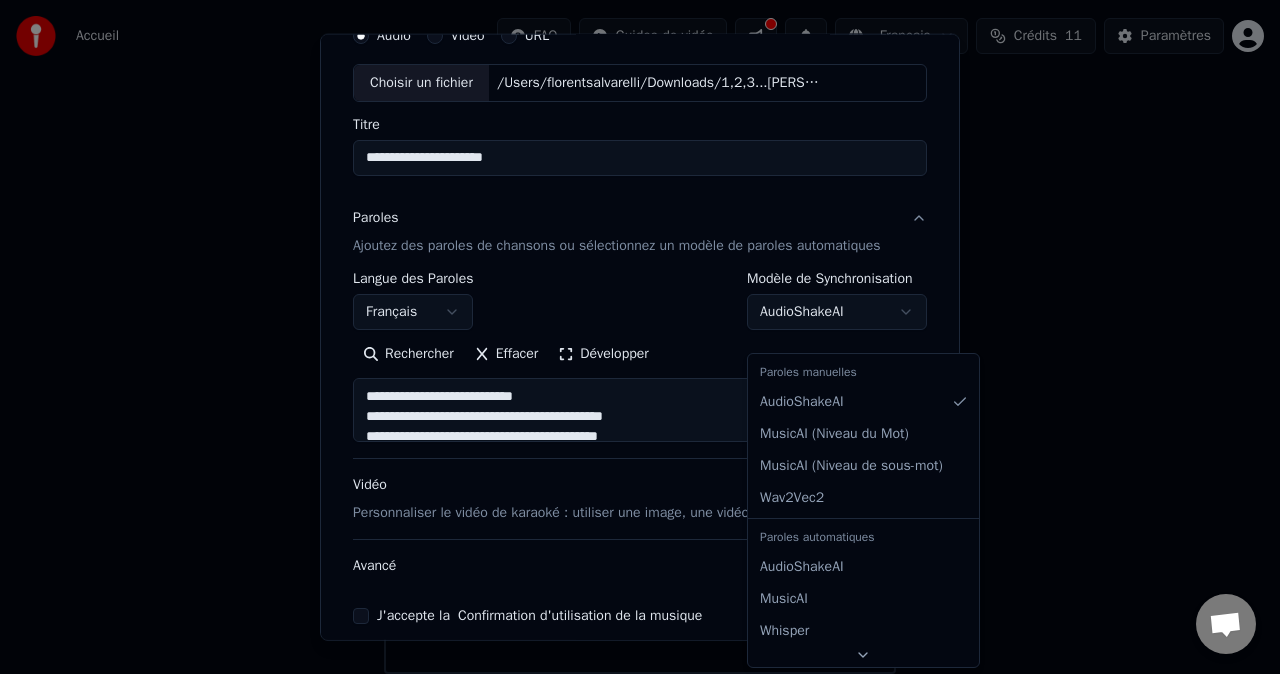 select on "**********" 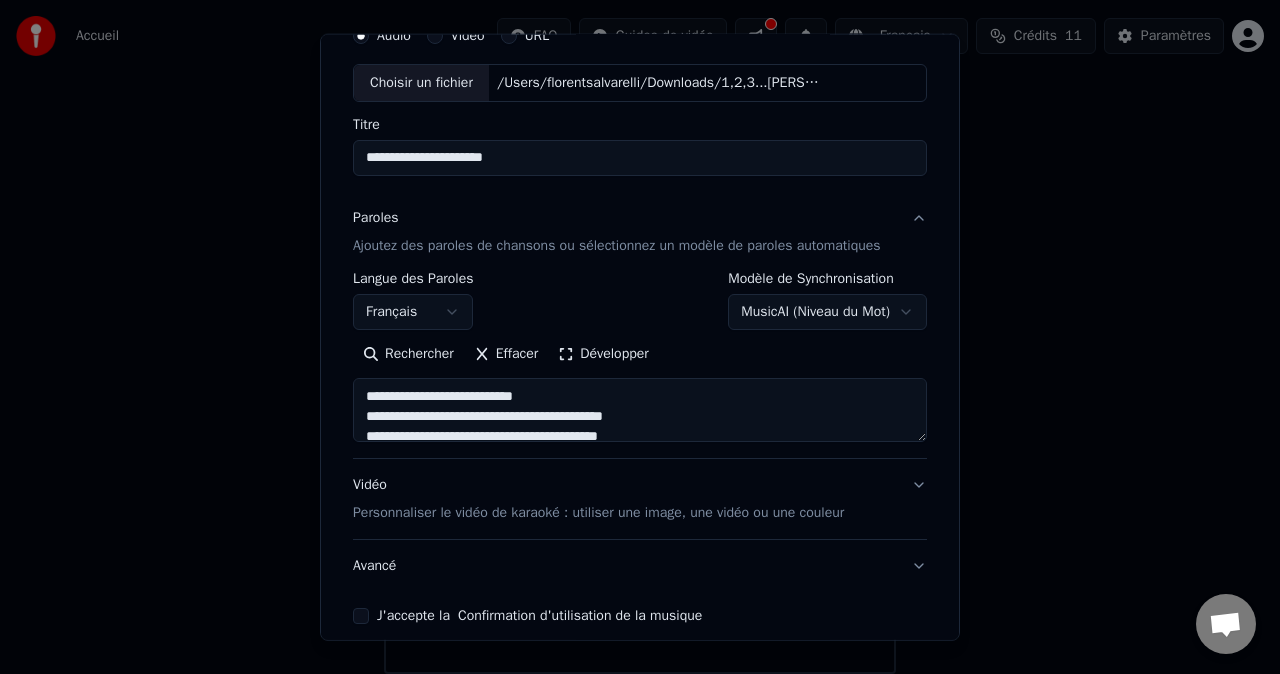 click on "Rechercher Effacer Développer" at bounding box center [640, 390] 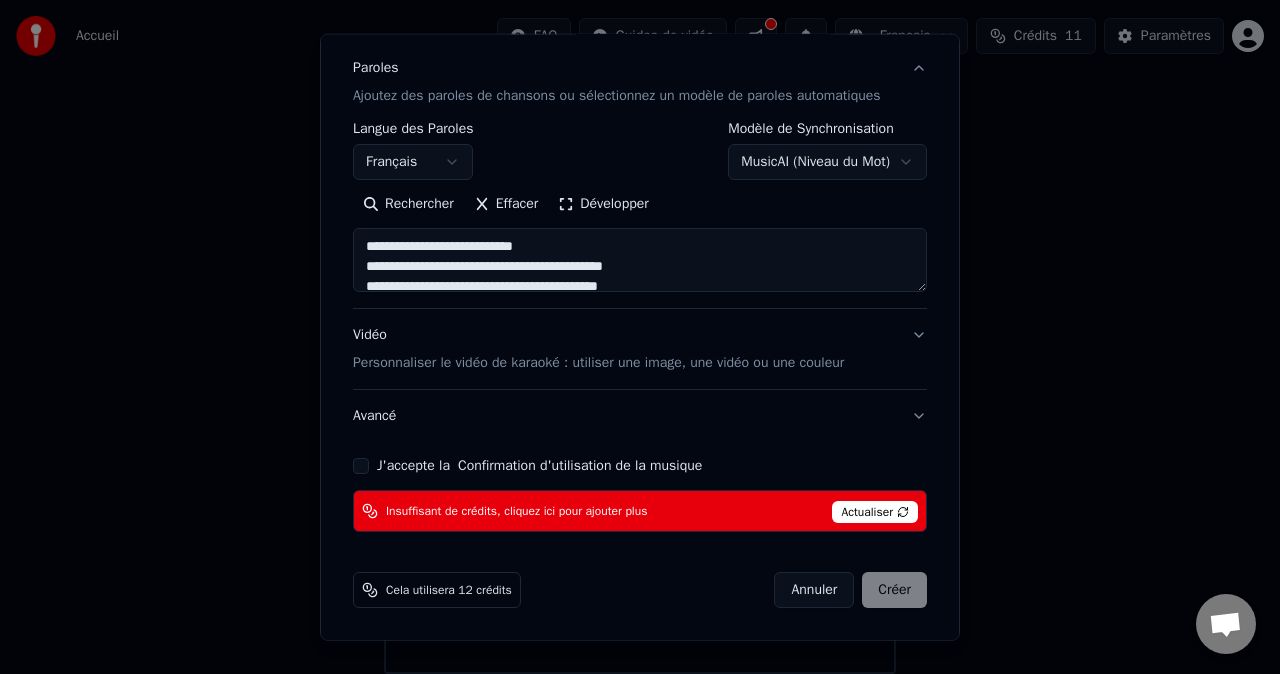 scroll, scrollTop: 264, scrollLeft: 0, axis: vertical 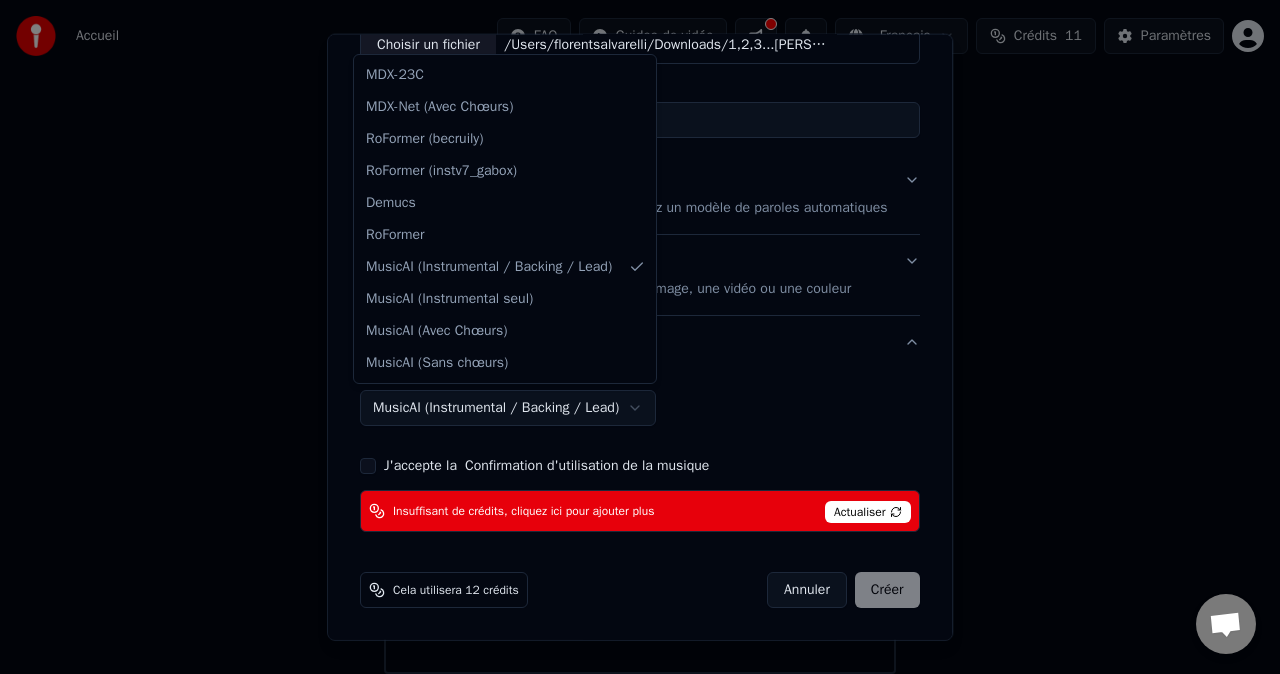 click on "**********" at bounding box center (640, 286) 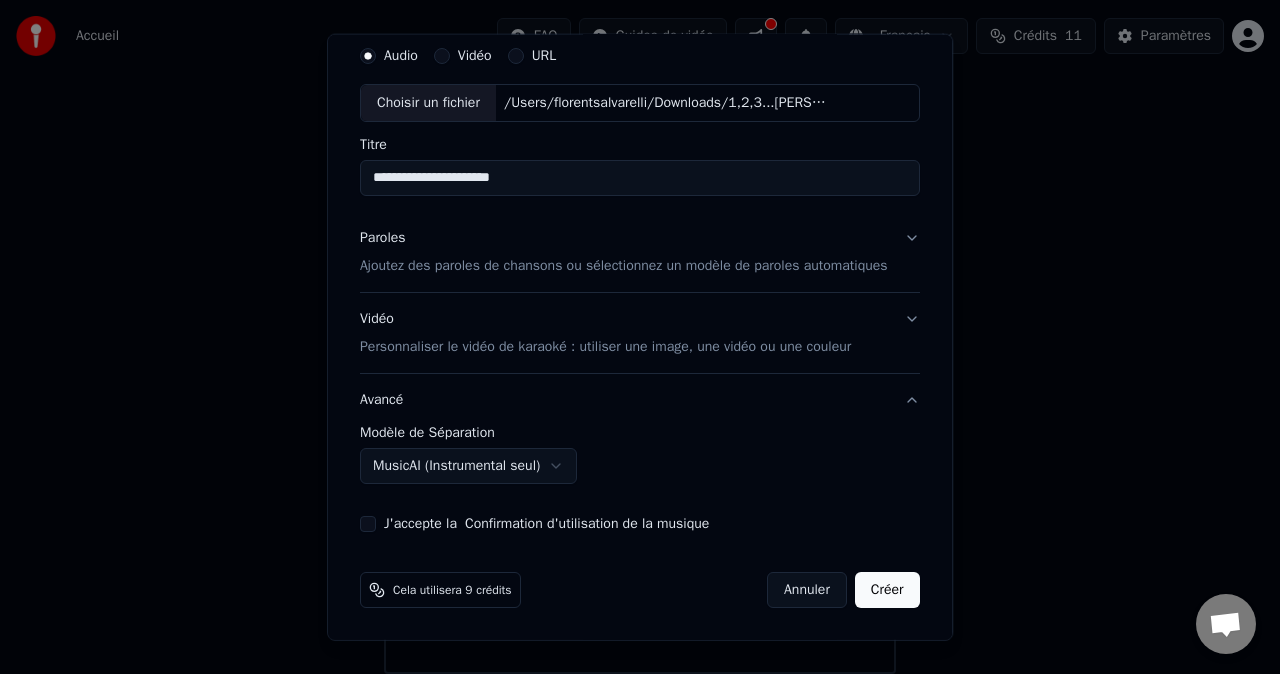 scroll, scrollTop: 93, scrollLeft: 0, axis: vertical 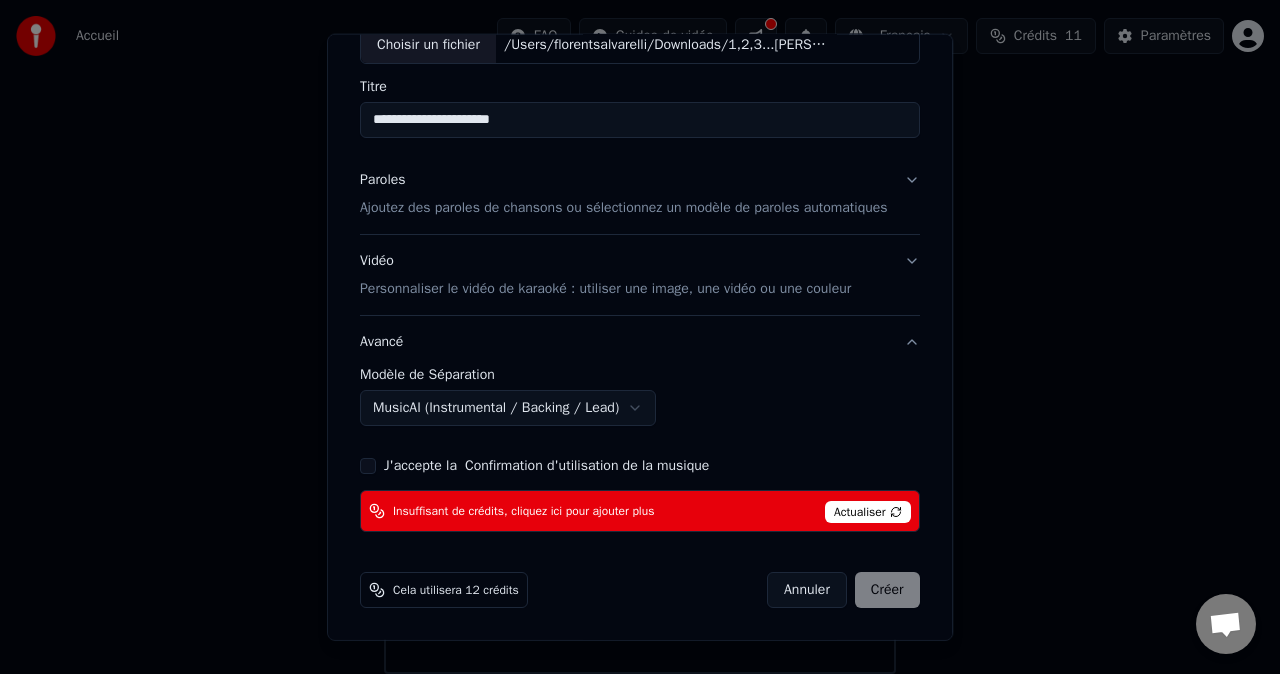 click on "**********" at bounding box center (640, 286) 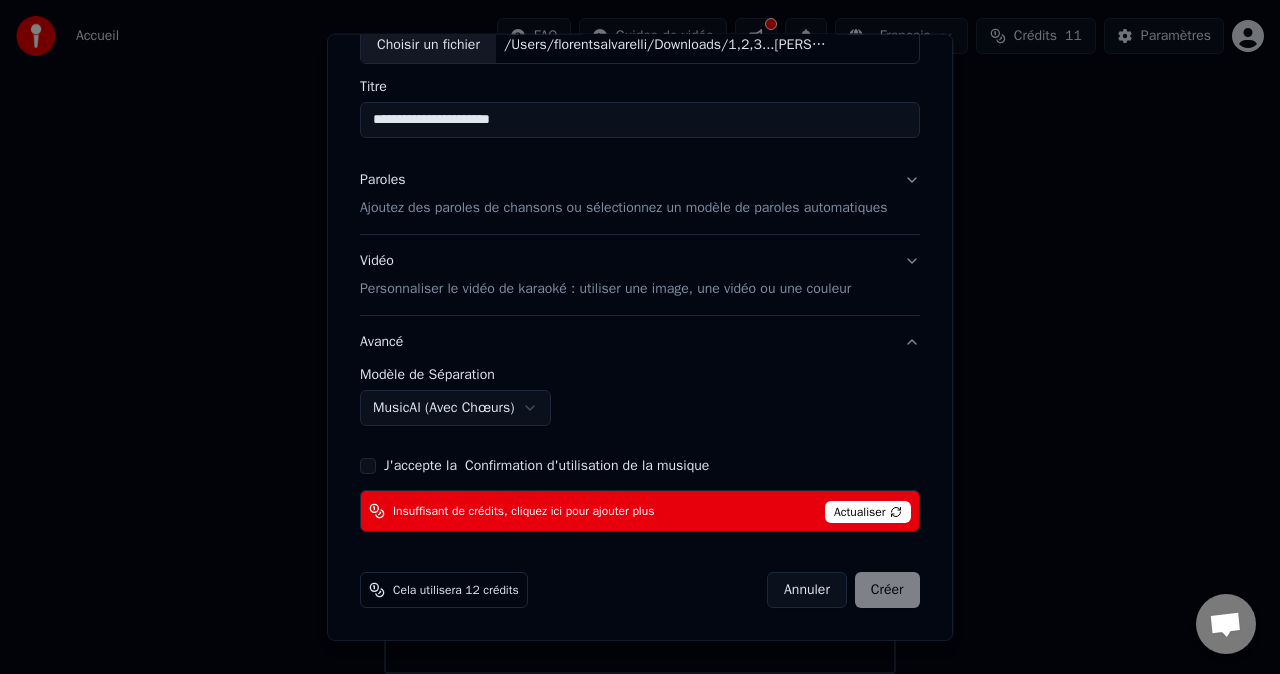 click on "**********" at bounding box center [640, 286] 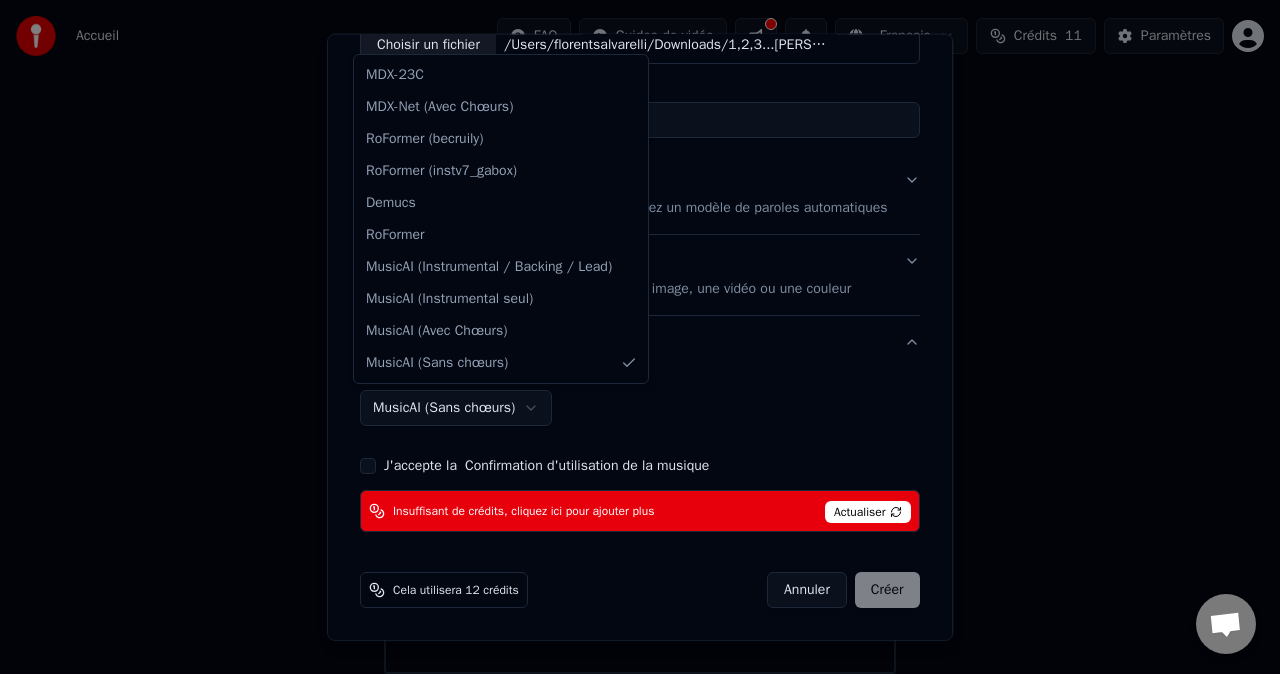 click on "**********" at bounding box center (640, 286) 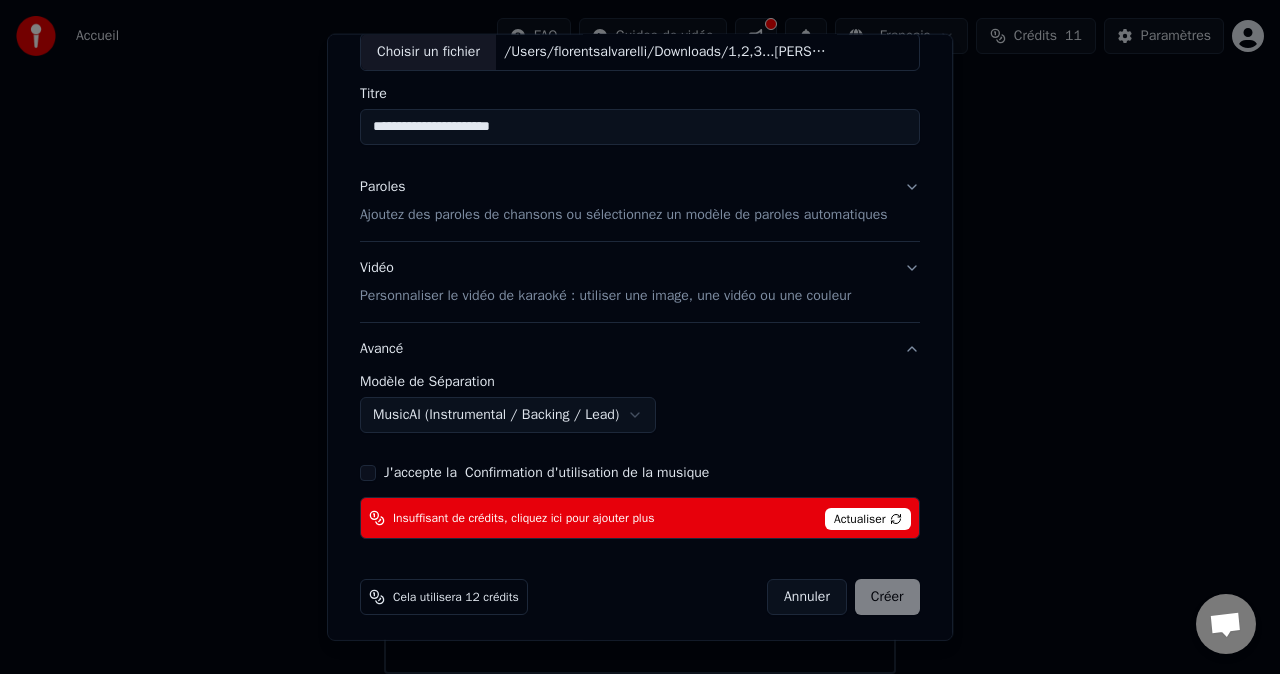 scroll, scrollTop: 152, scrollLeft: 0, axis: vertical 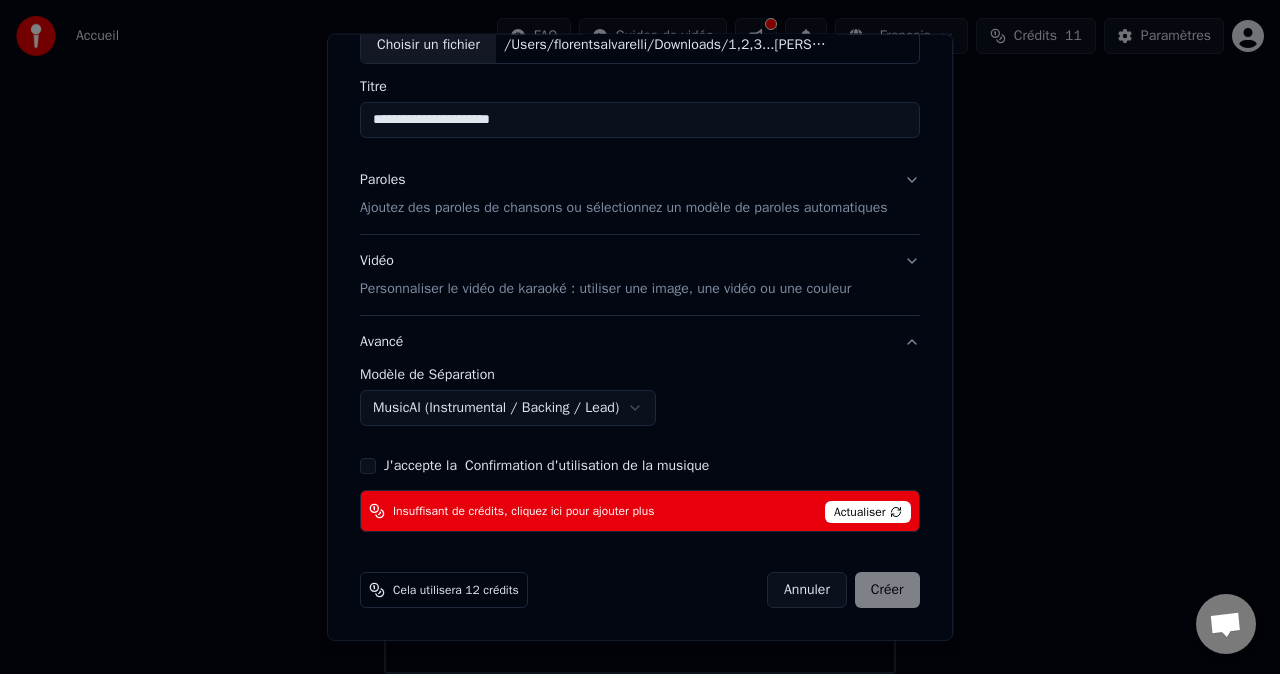 click on "J'accepte la   Confirmation d'utilisation de la musique" at bounding box center (368, 466) 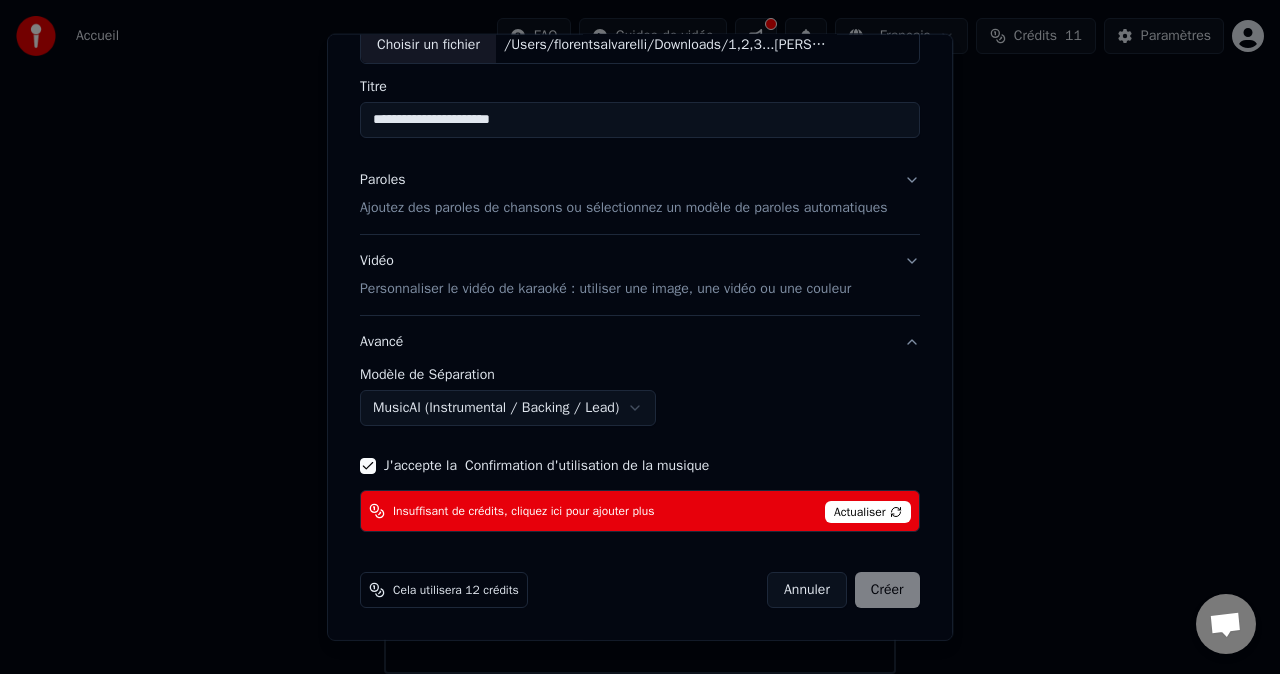 click on "Actualiser" at bounding box center (868, 512) 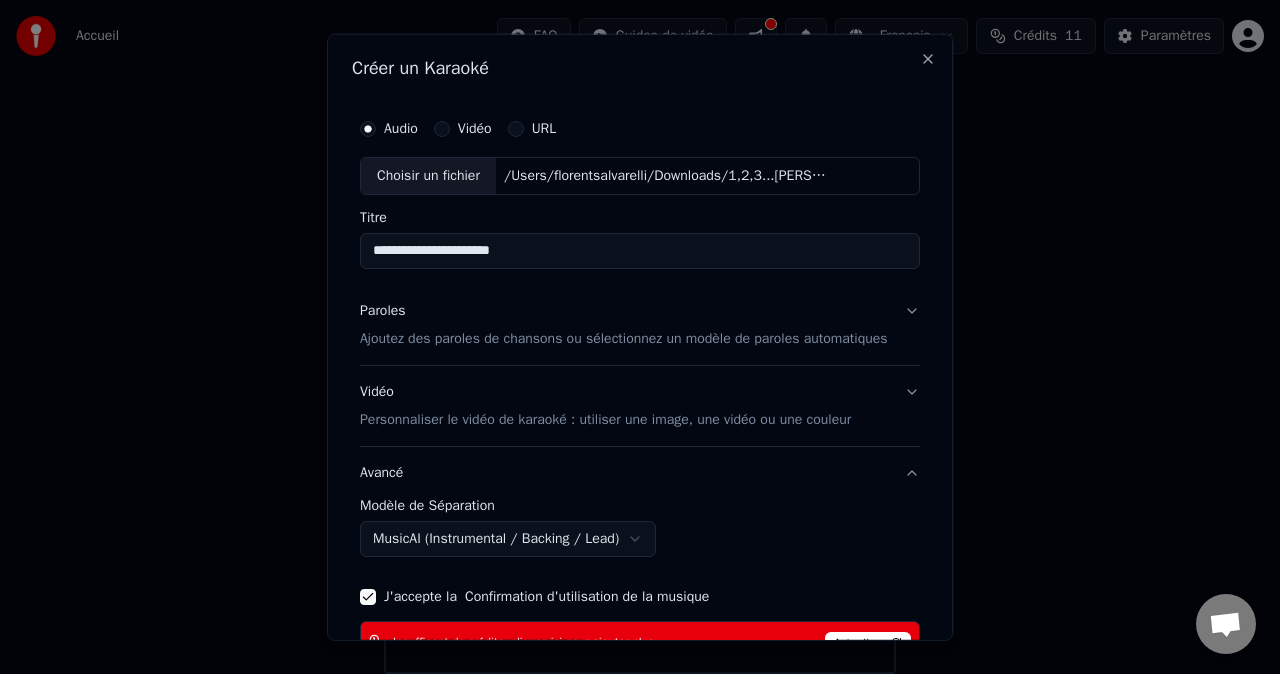 scroll, scrollTop: 152, scrollLeft: 0, axis: vertical 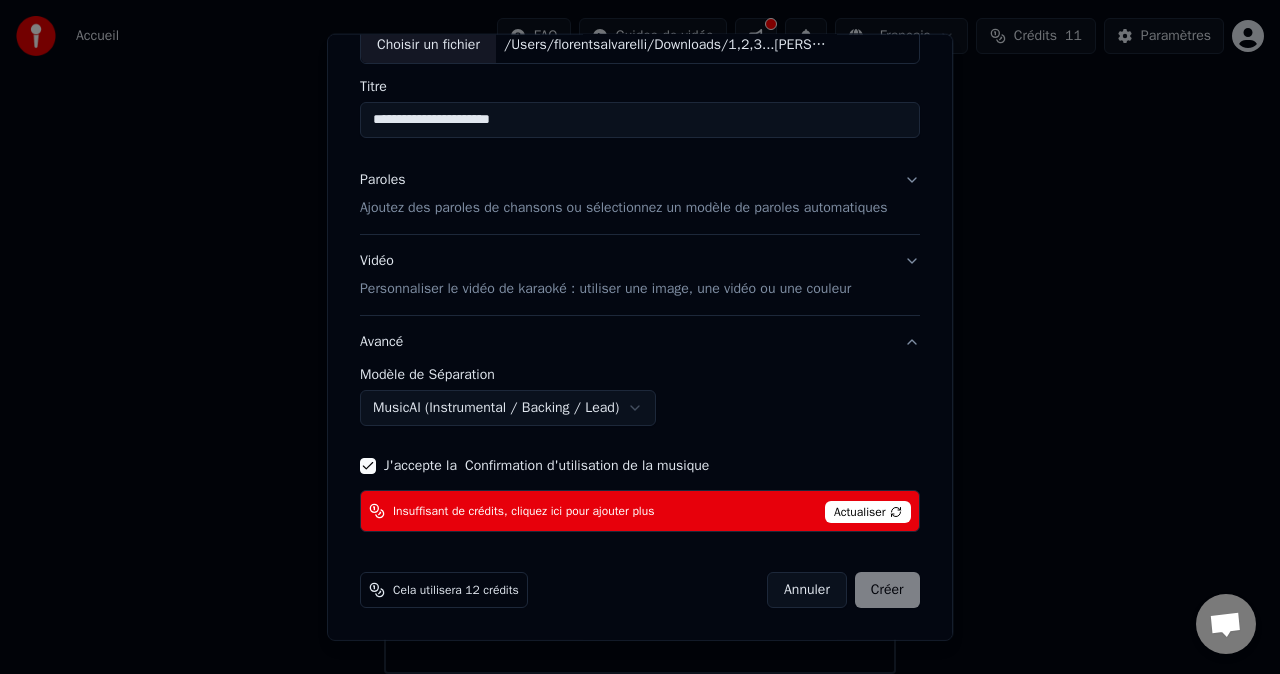click on "MusicAI (Instrumental / Backing / Lead)" at bounding box center [508, 408] 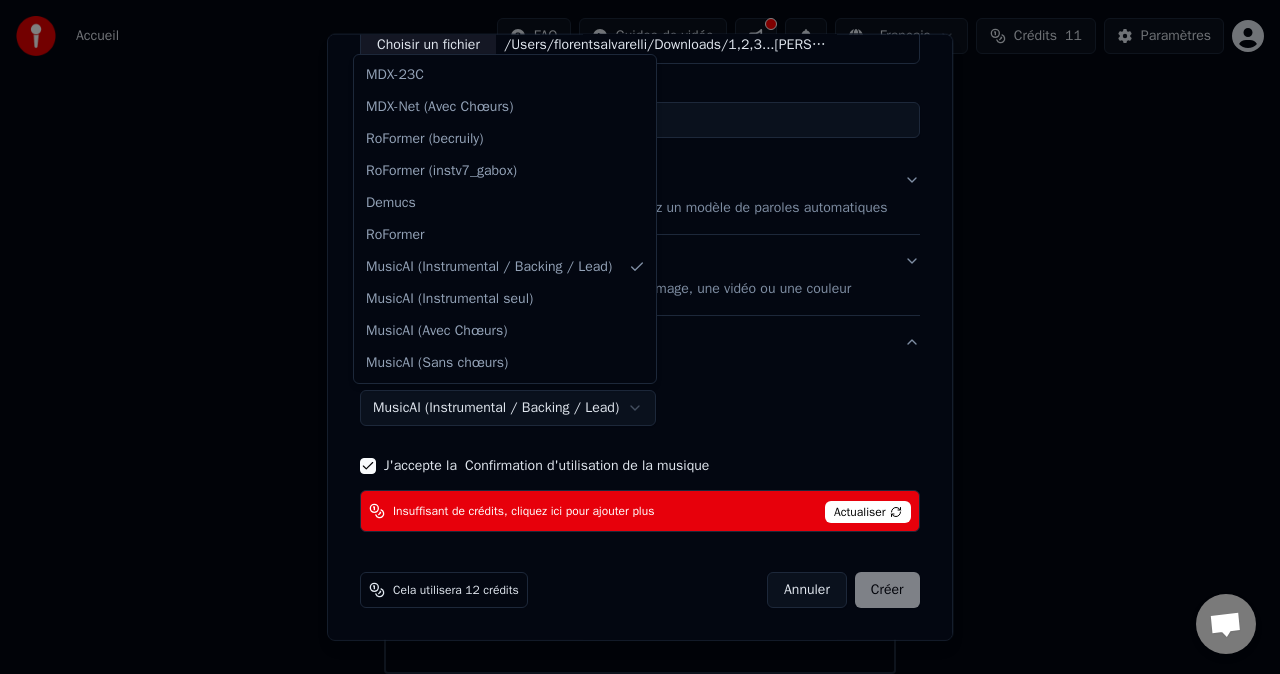 click at bounding box center (640, 337) 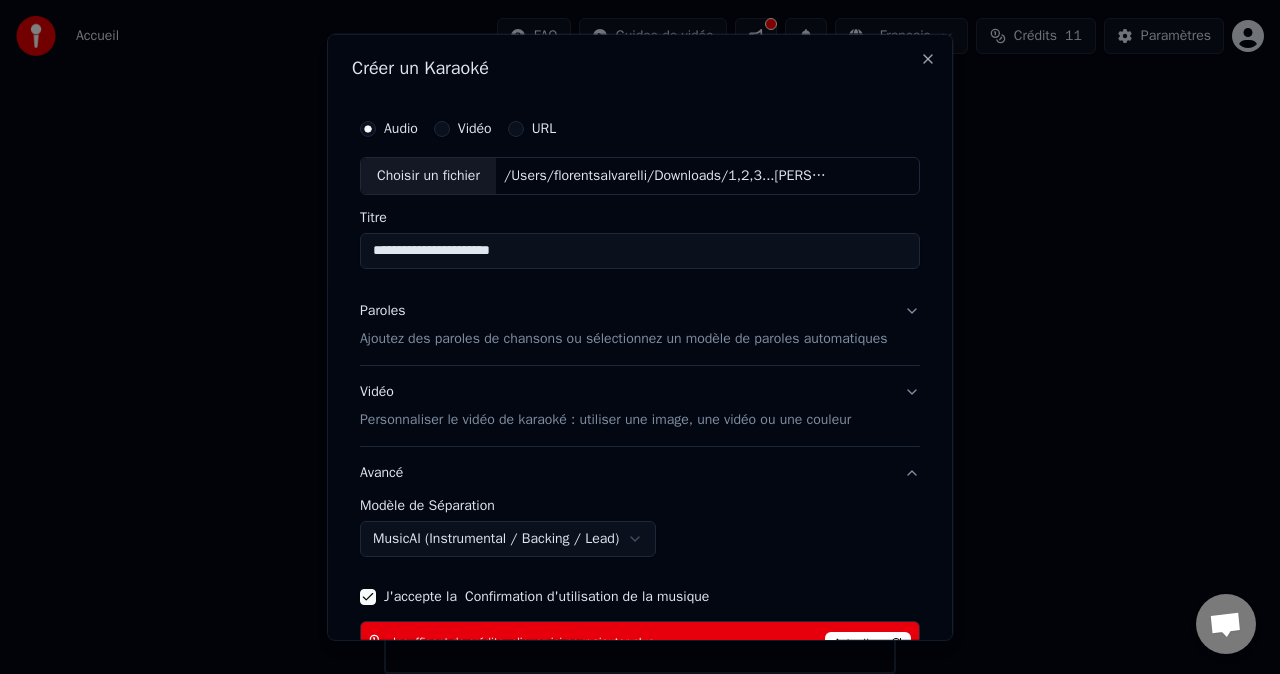 scroll, scrollTop: 152, scrollLeft: 0, axis: vertical 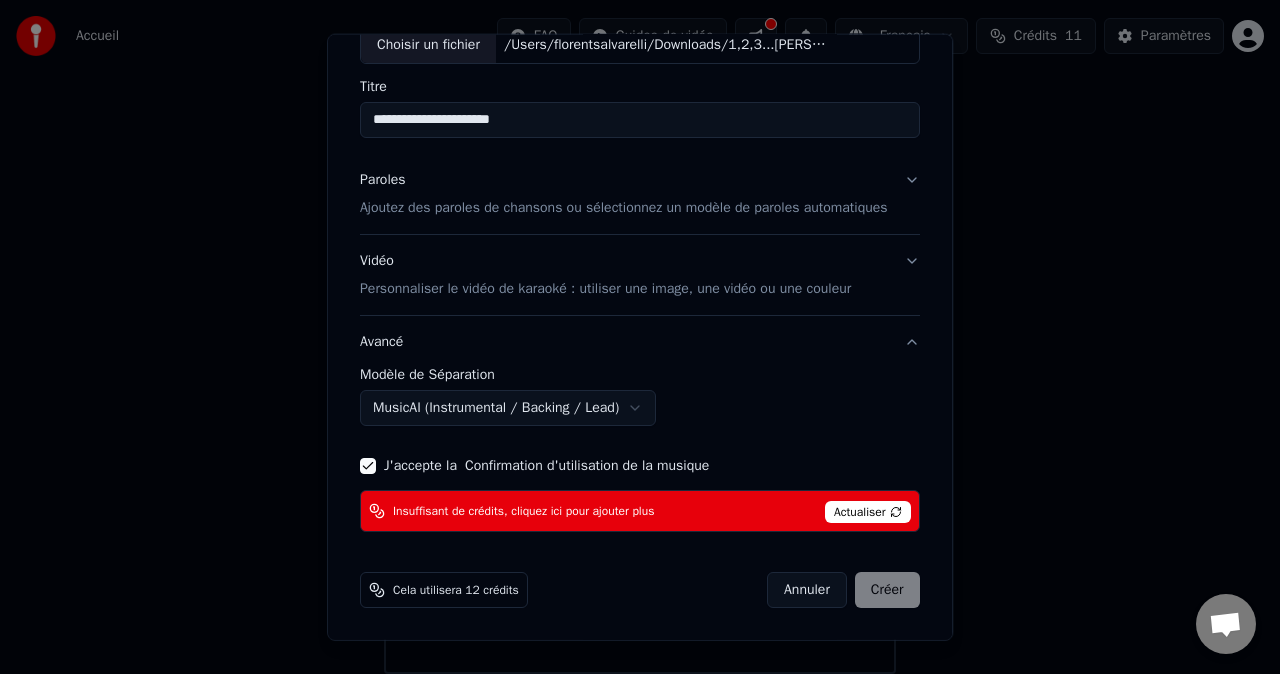 click on "Annuler" at bounding box center [807, 590] 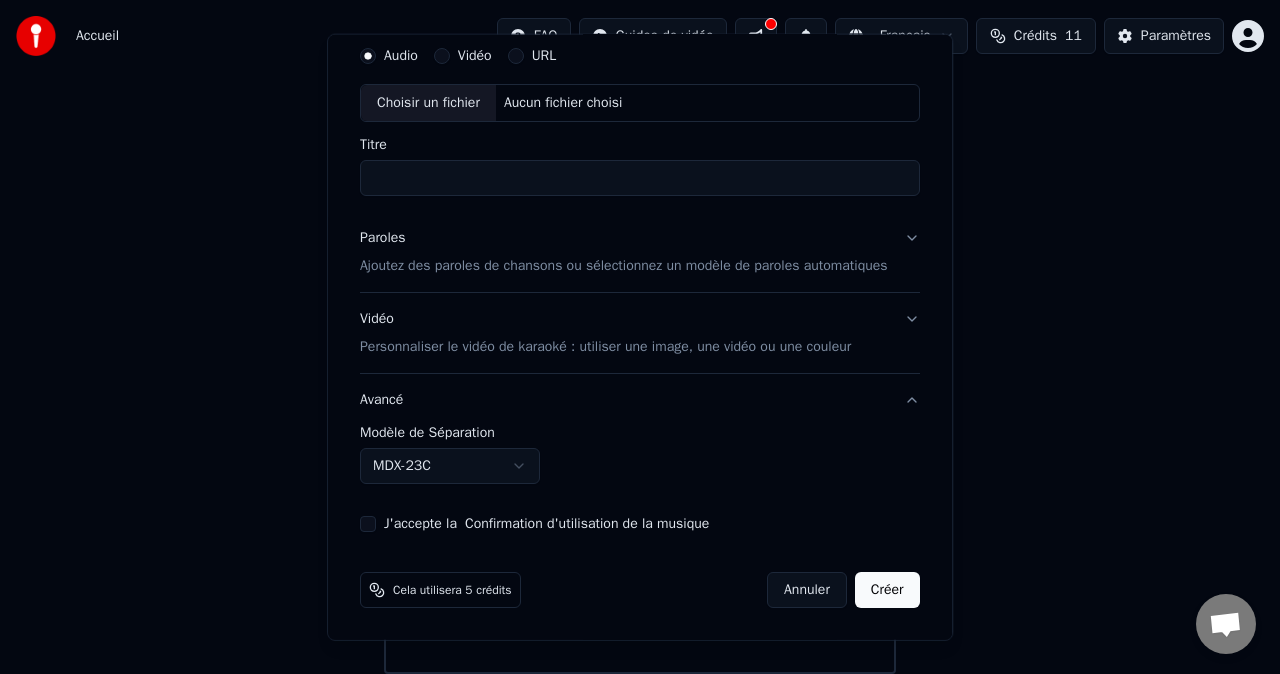scroll, scrollTop: 0, scrollLeft: 0, axis: both 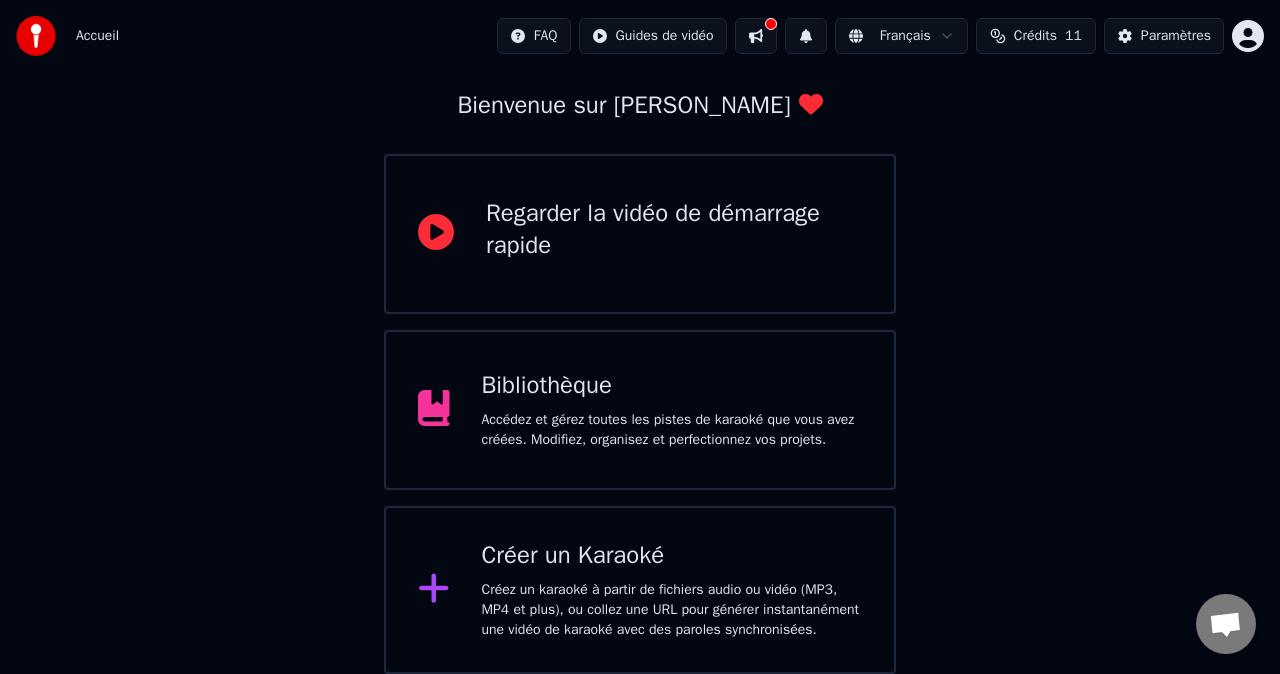 click on "Accédez et gérez toutes les pistes de karaoké que vous avez créées. Modifiez, organisez et perfectionnez vos projets." at bounding box center (672, 430) 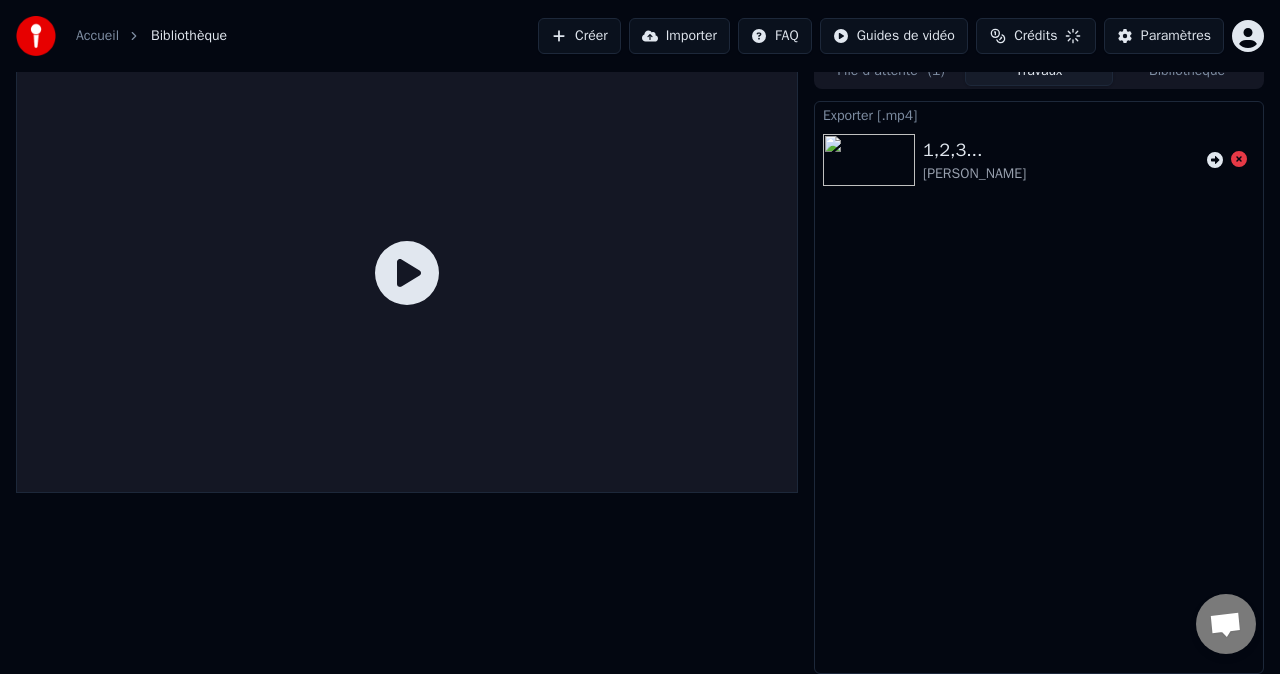 scroll, scrollTop: 19, scrollLeft: 0, axis: vertical 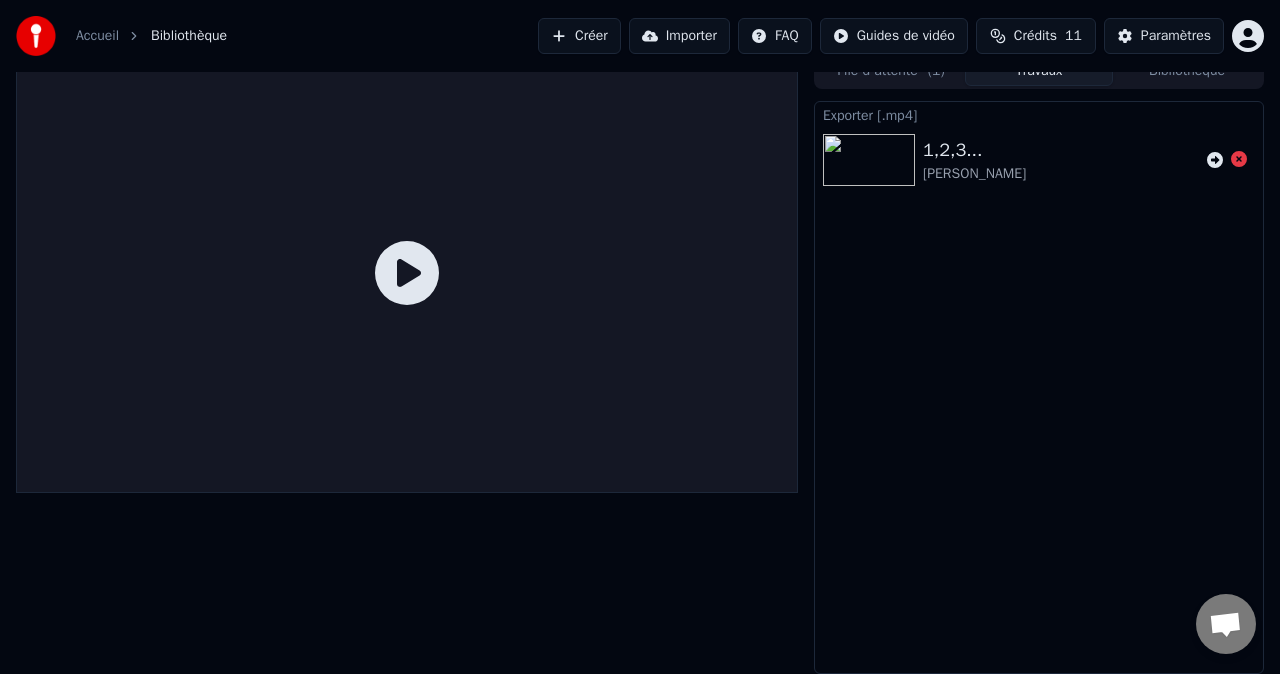 click on "Accueil" at bounding box center (97, 36) 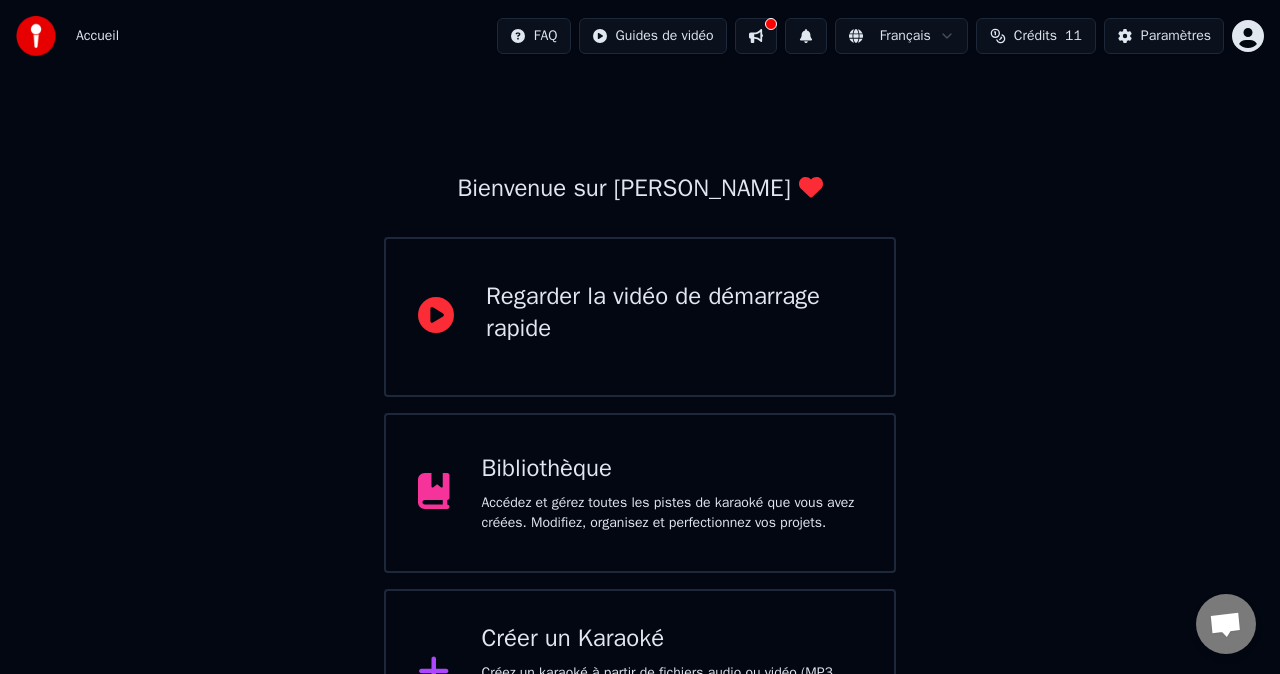 scroll, scrollTop: 130, scrollLeft: 0, axis: vertical 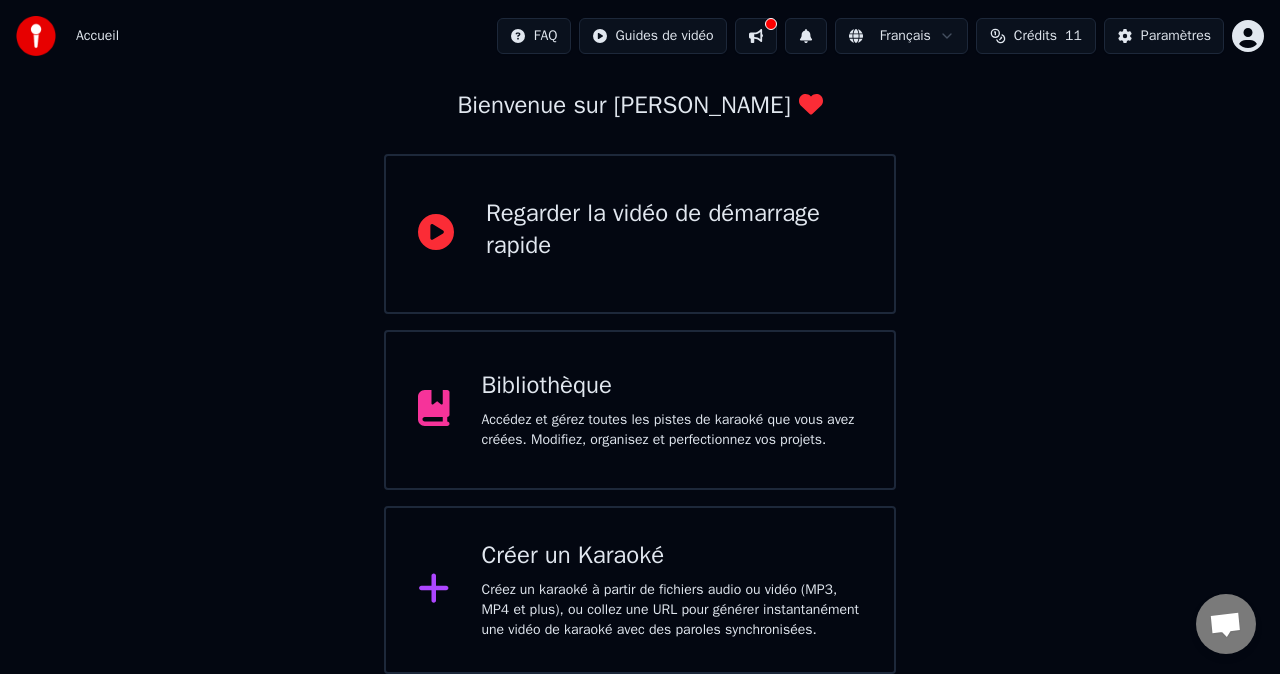 click on "Créez un karaoké à partir de fichiers audio ou vidéo (MP3, MP4 et plus), ou collez une URL pour générer instantanément une vidéo de karaoké avec des paroles synchronisées." at bounding box center (672, 610) 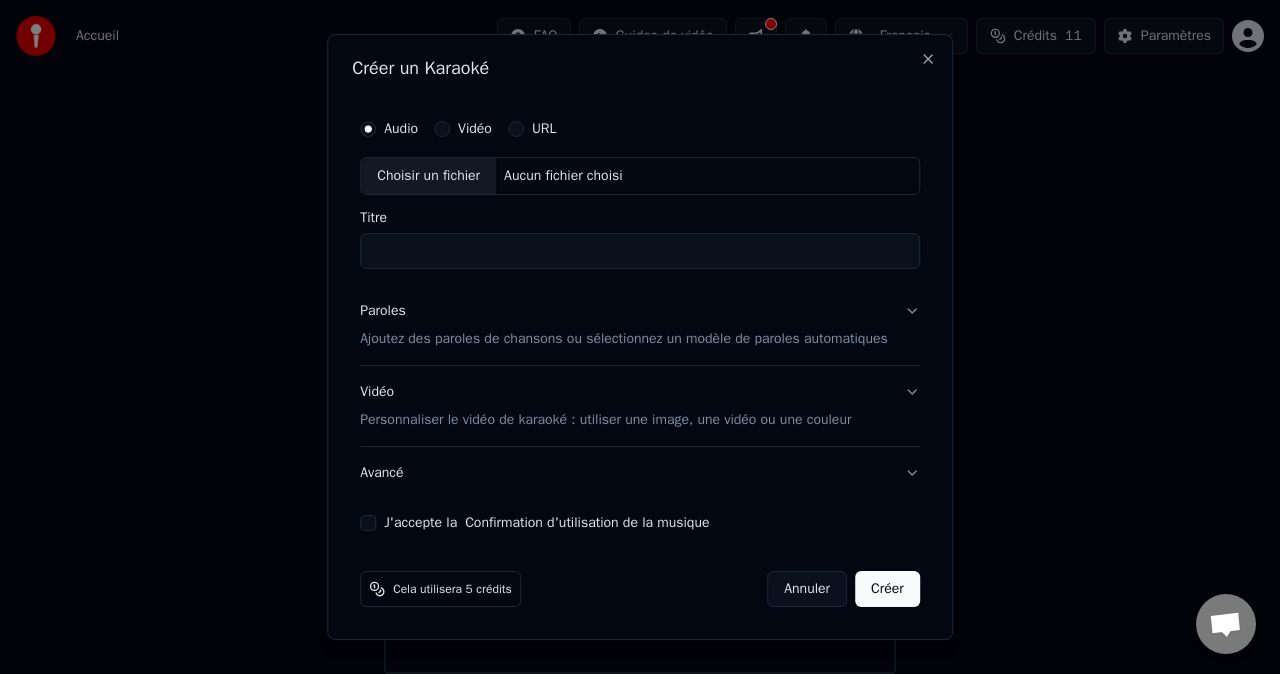 click on "Choisir un fichier" at bounding box center (428, 176) 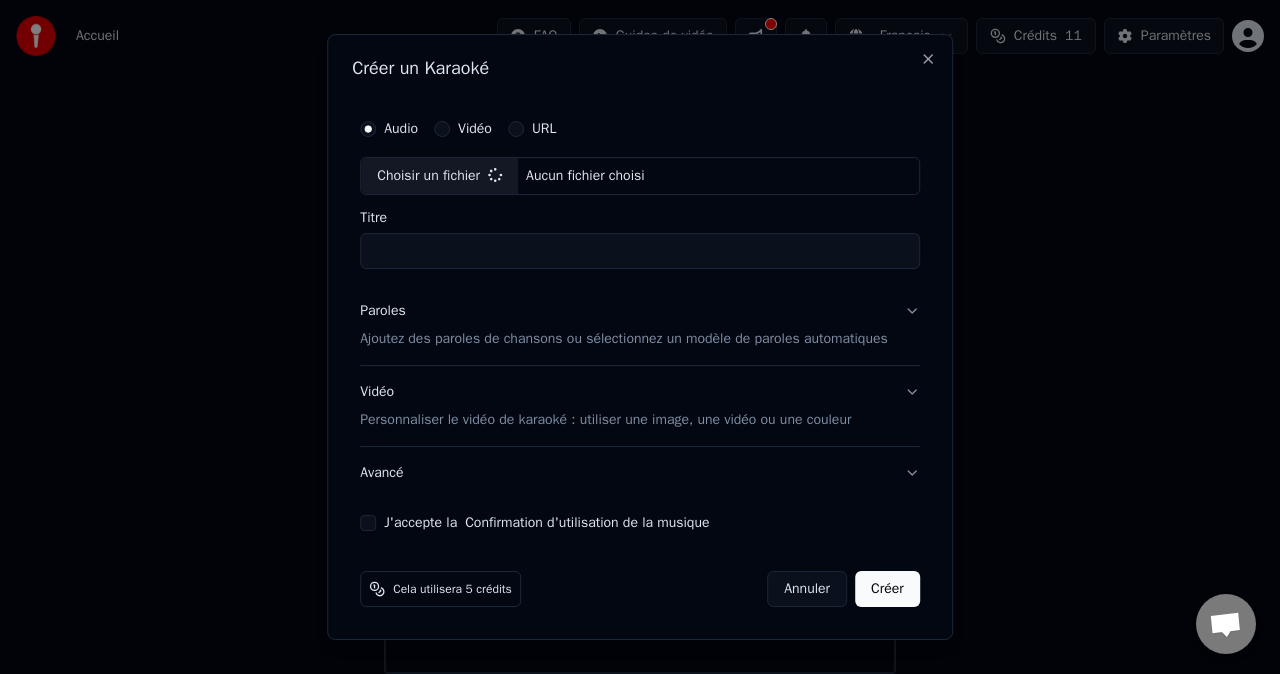 type on "**********" 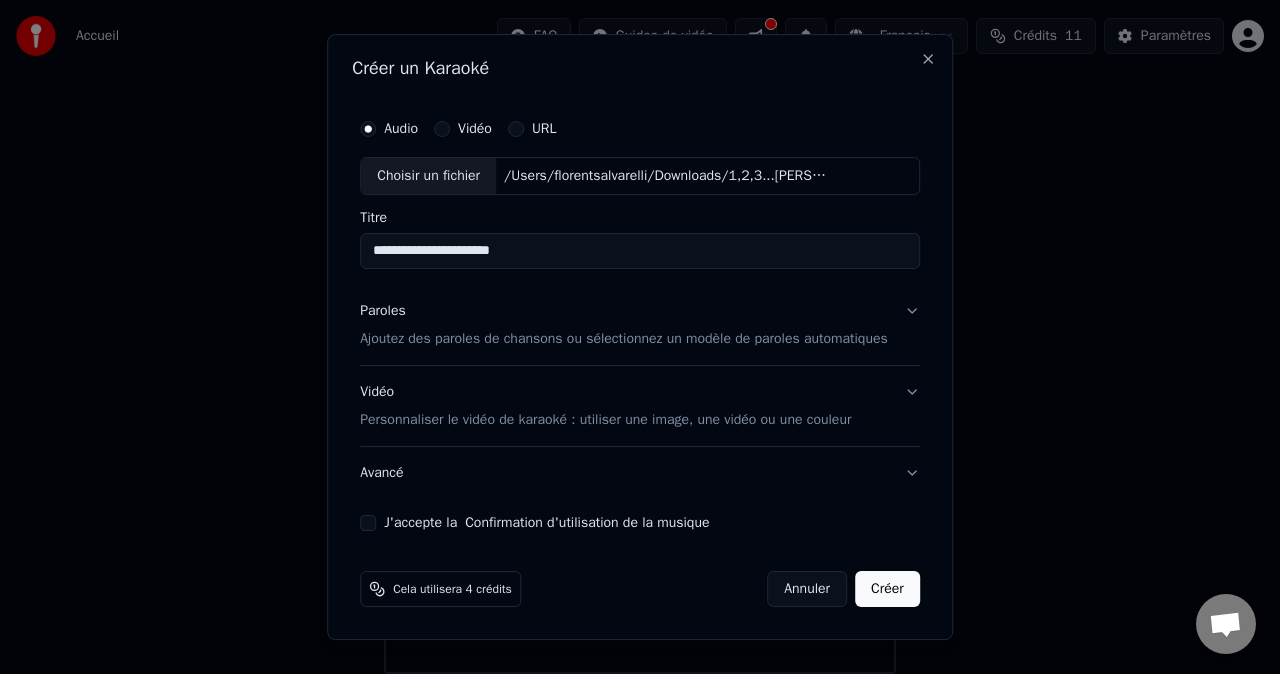 click on "Ajoutez des paroles de chansons ou sélectionnez un modèle de paroles automatiques" at bounding box center [624, 339] 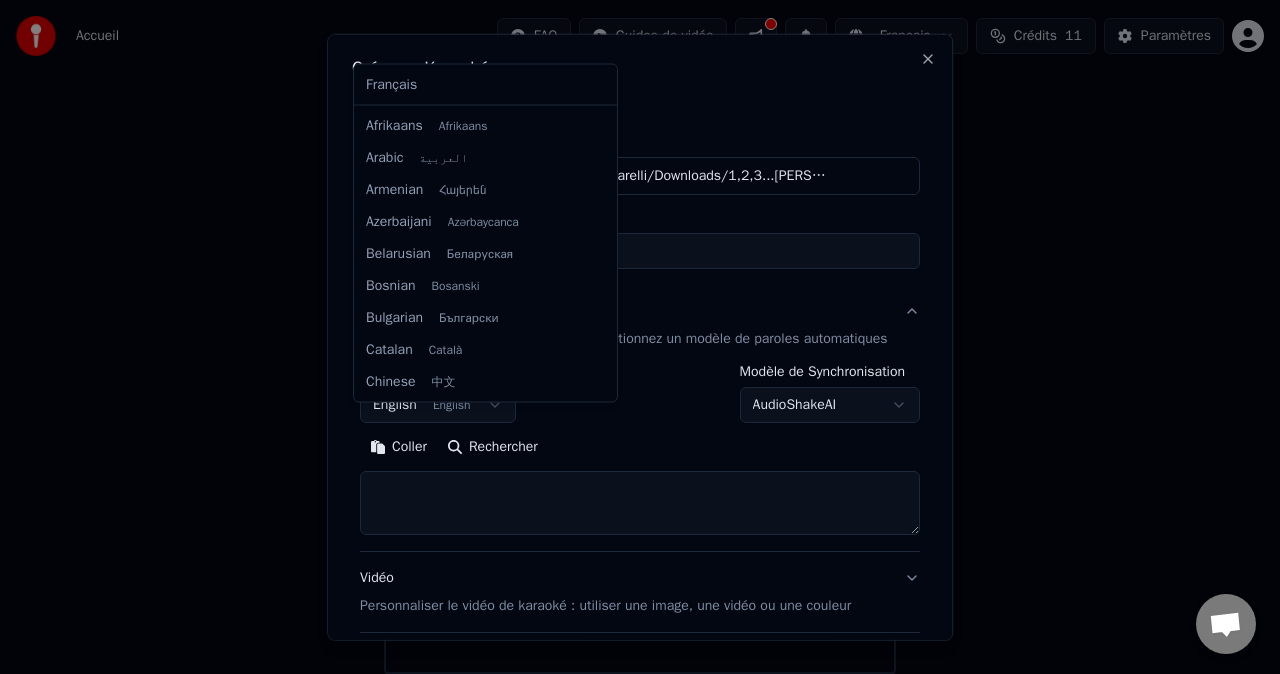 click on "**********" at bounding box center (640, 286) 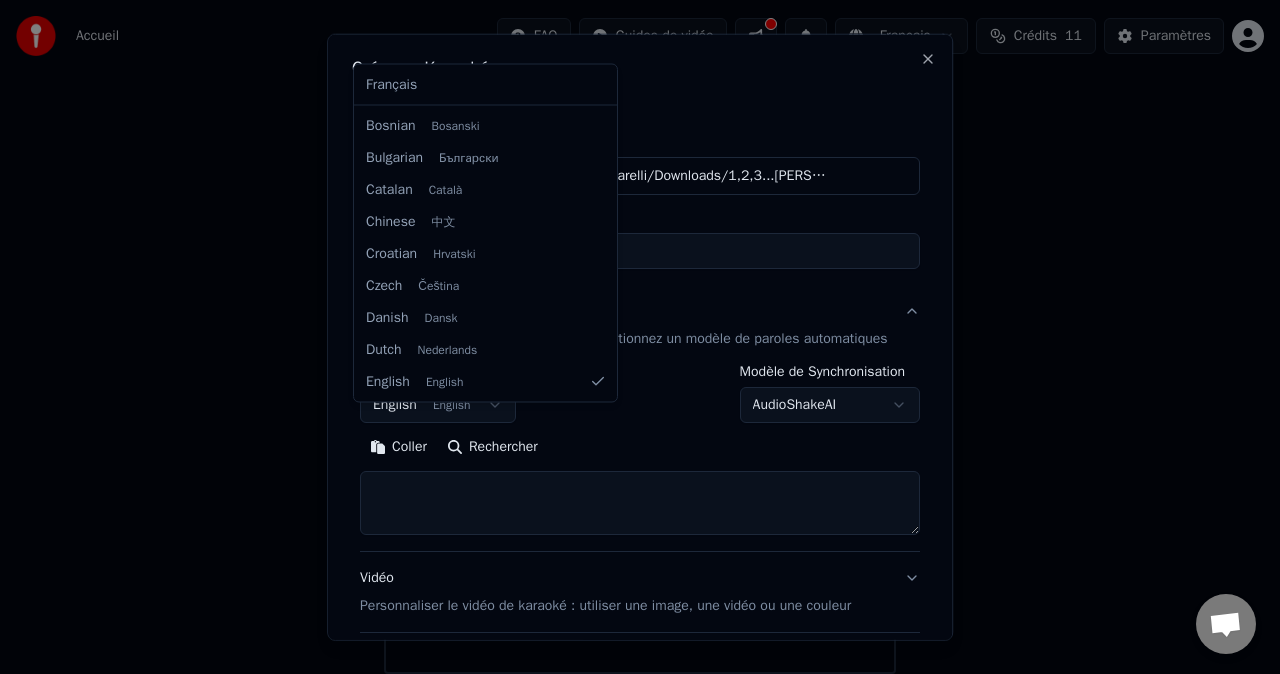 select on "**" 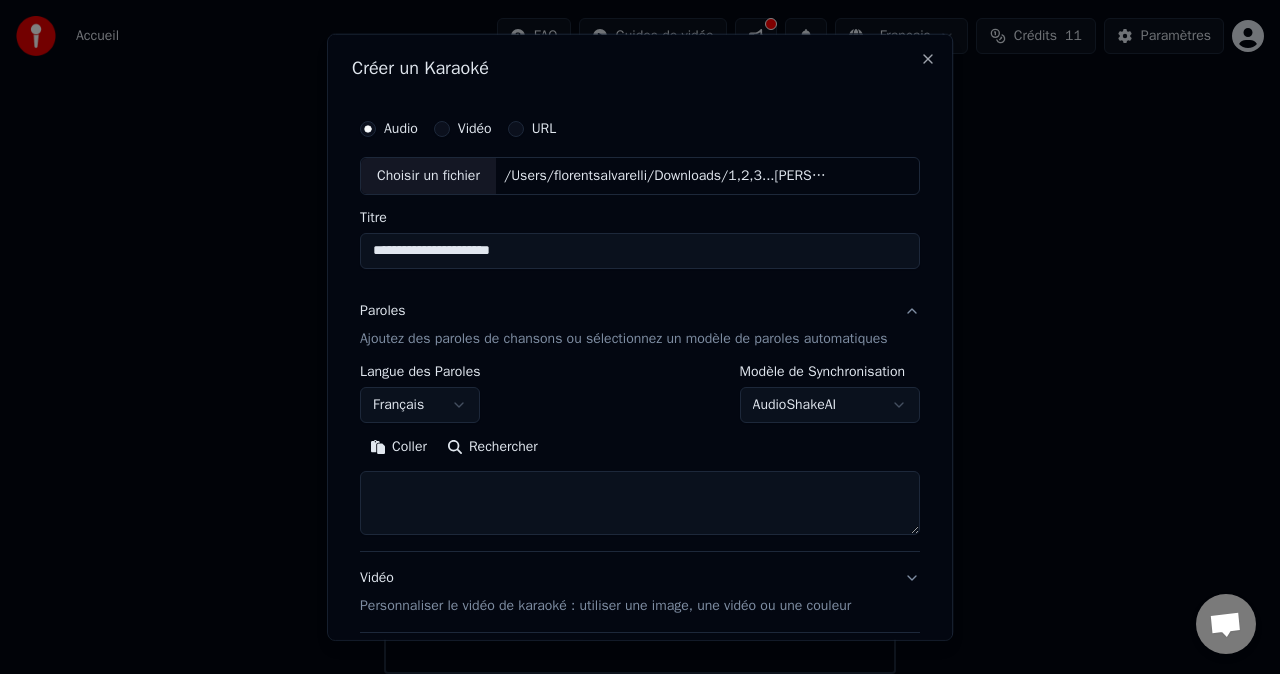 click at bounding box center (640, 503) 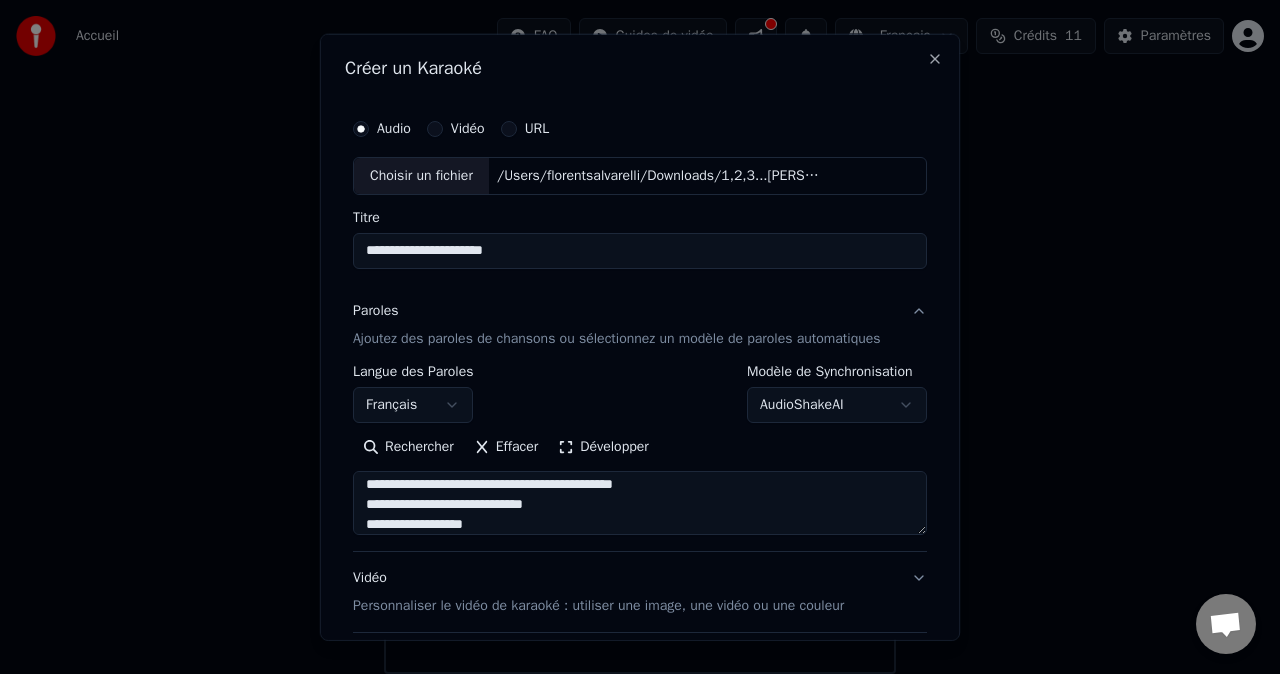 scroll, scrollTop: 1033, scrollLeft: 0, axis: vertical 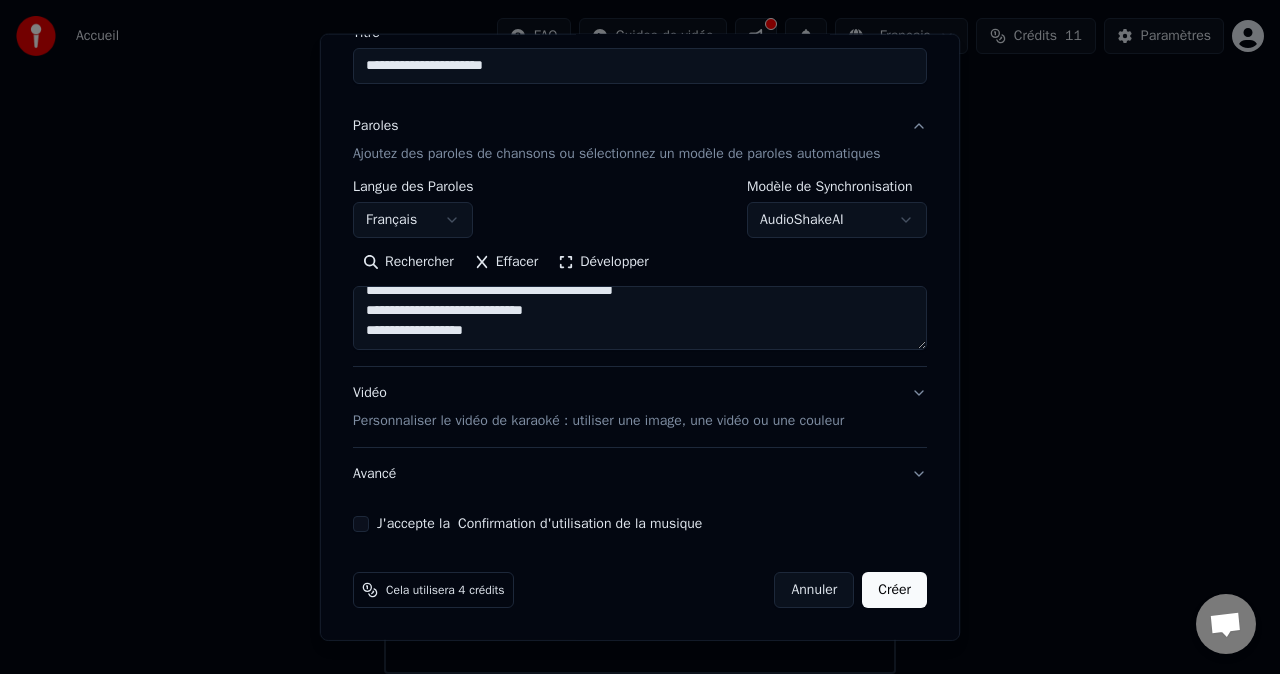 type on "**********" 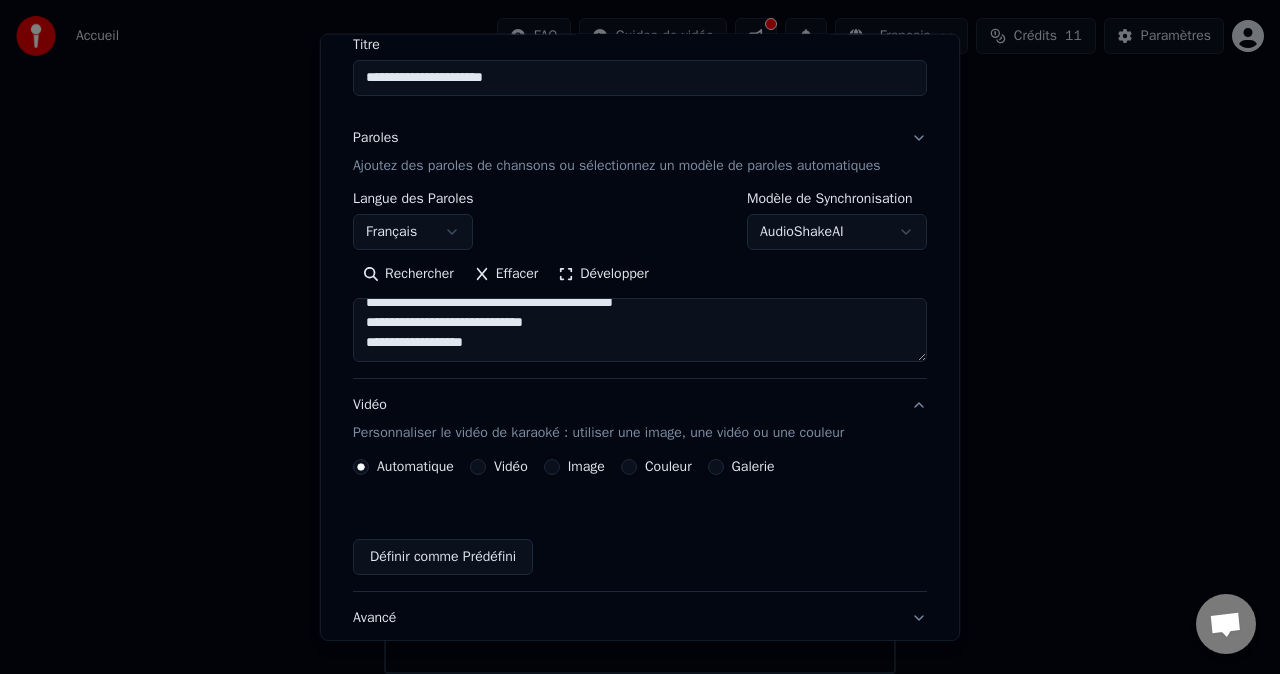 scroll, scrollTop: 151, scrollLeft: 0, axis: vertical 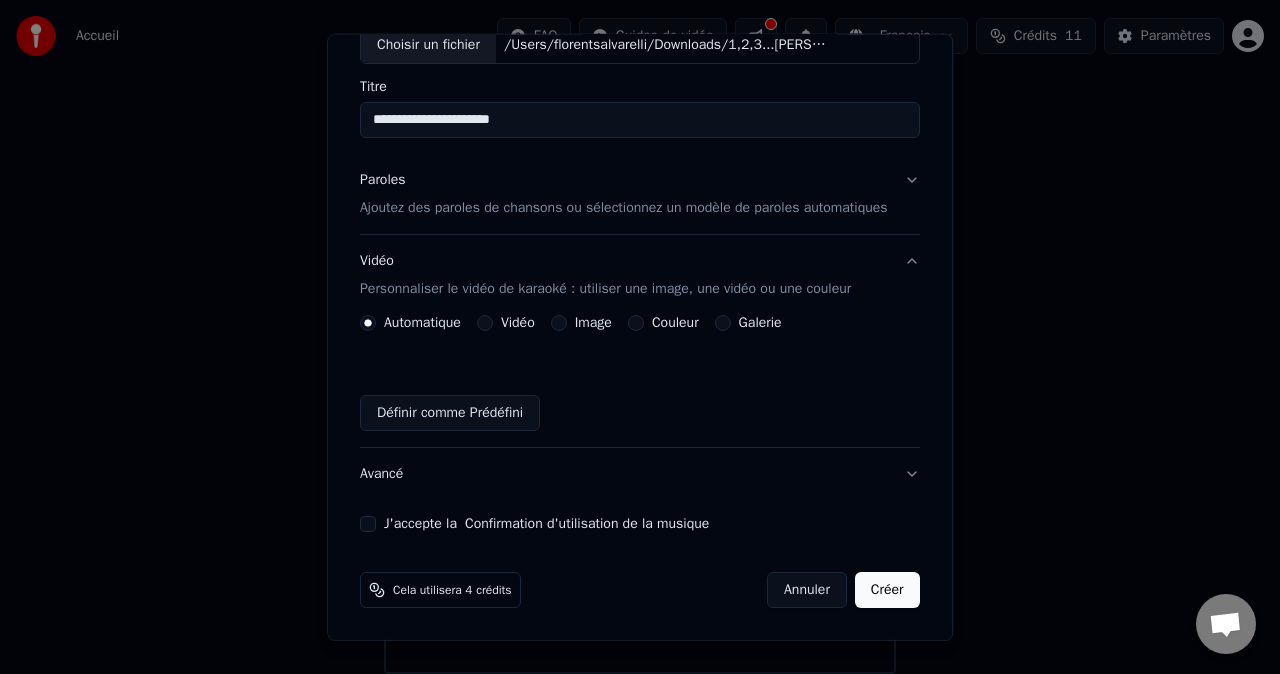 click on "Image" at bounding box center (593, 323) 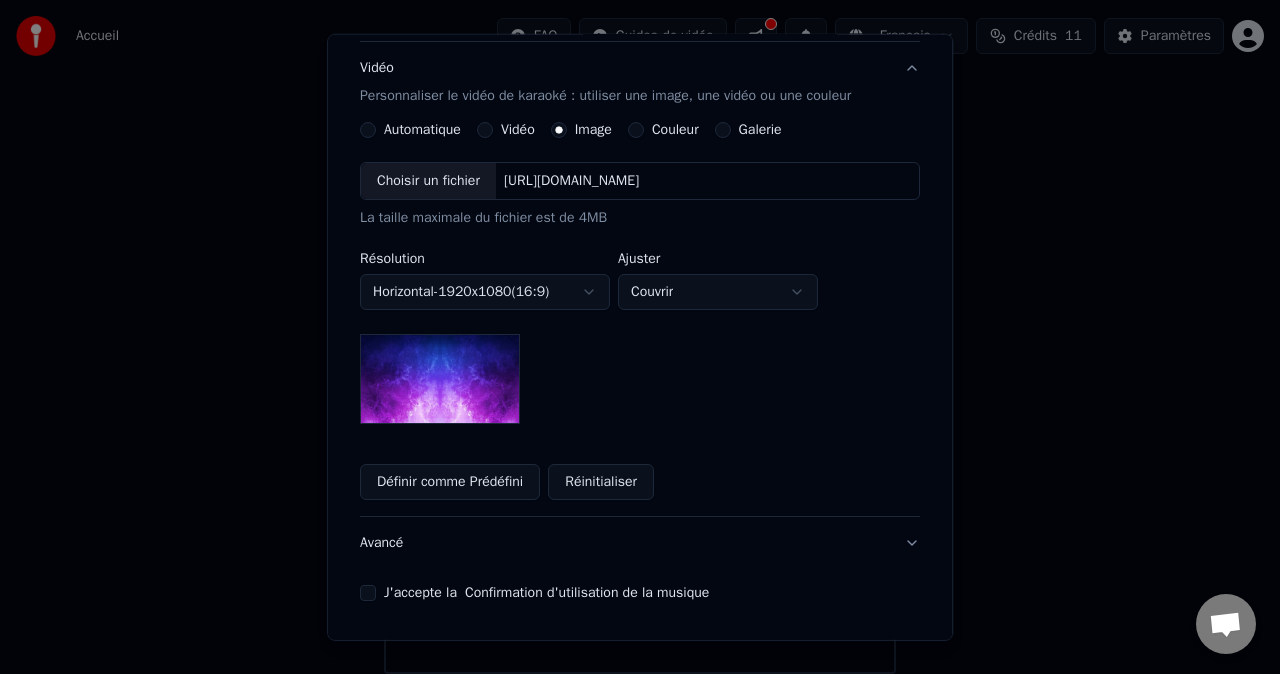scroll, scrollTop: 322, scrollLeft: 0, axis: vertical 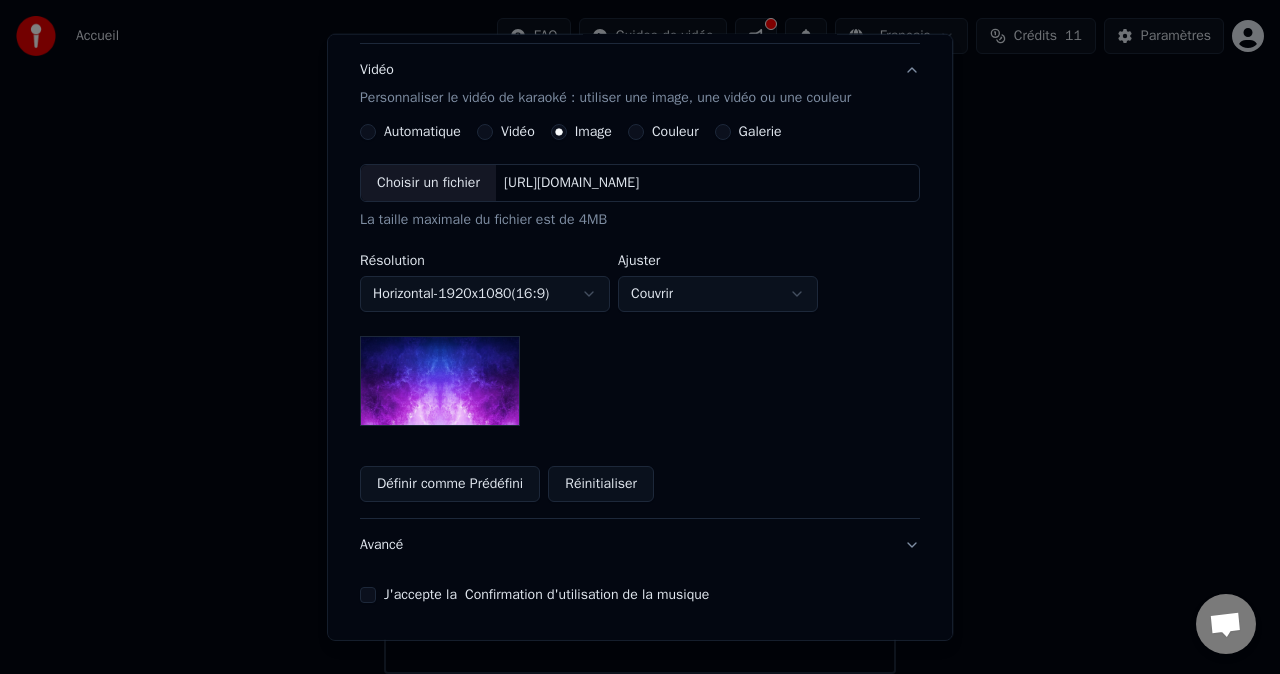 click on "Choisir un fichier" at bounding box center (428, 183) 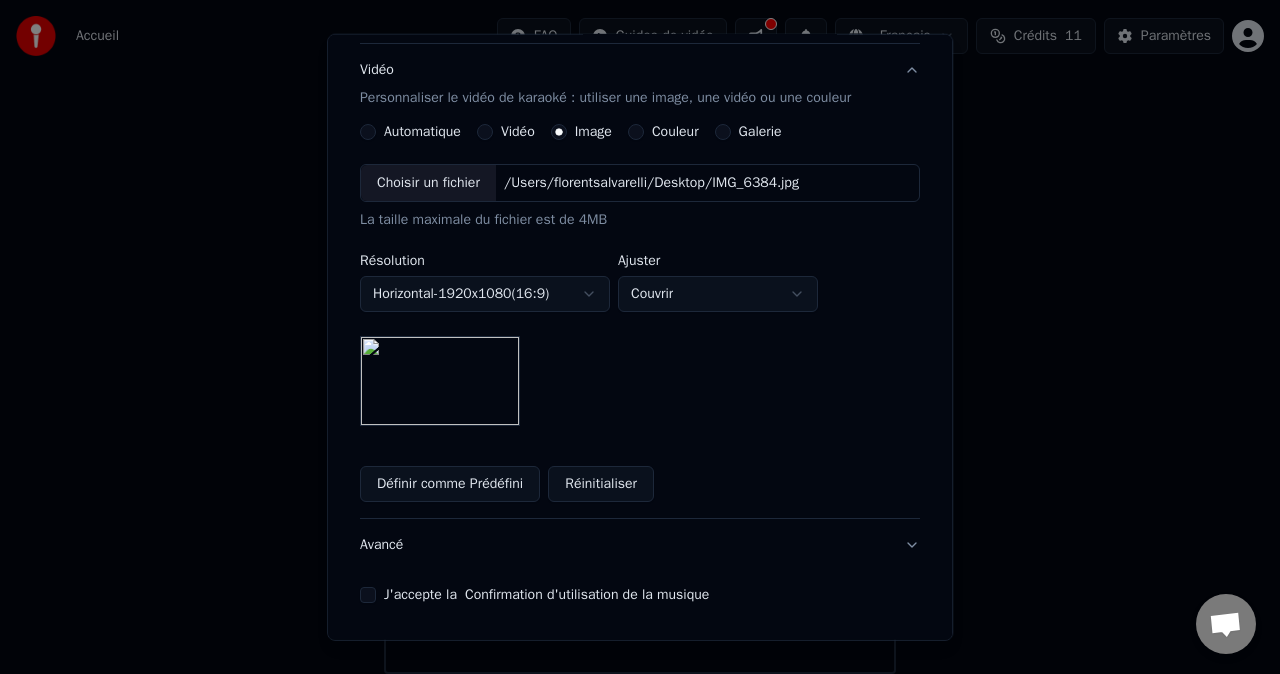 click on "**********" at bounding box center [640, 286] 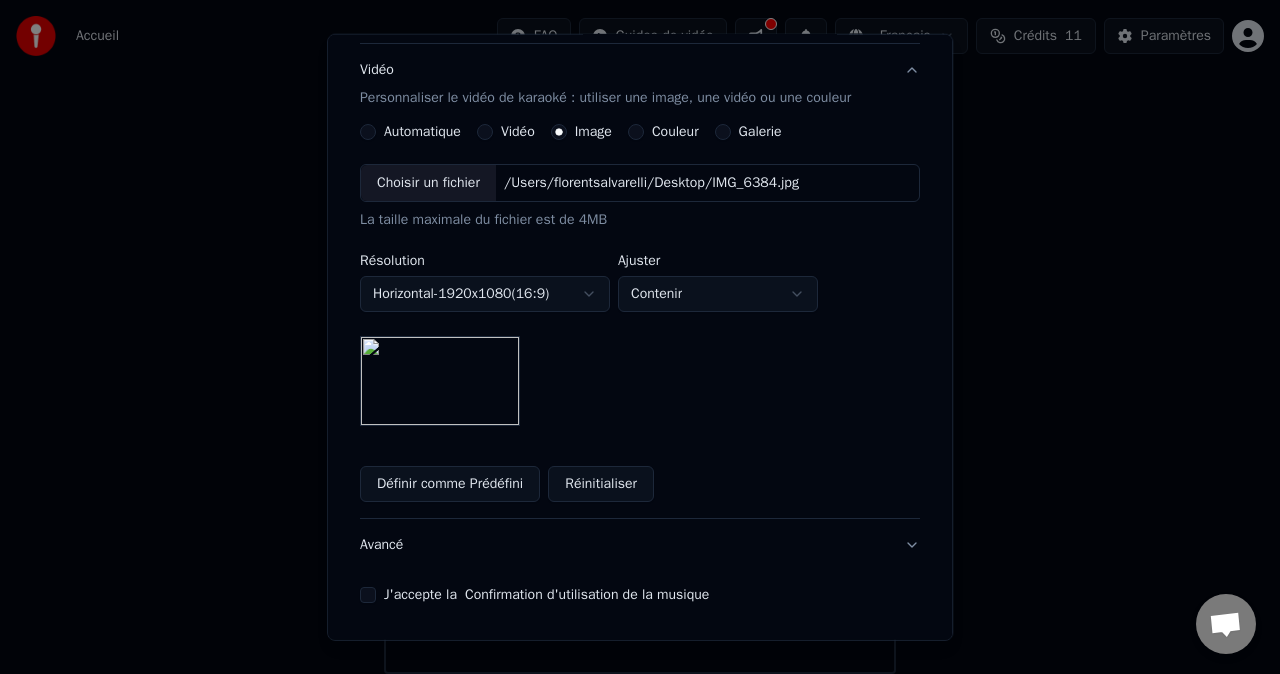 click on "**********" at bounding box center (640, 286) 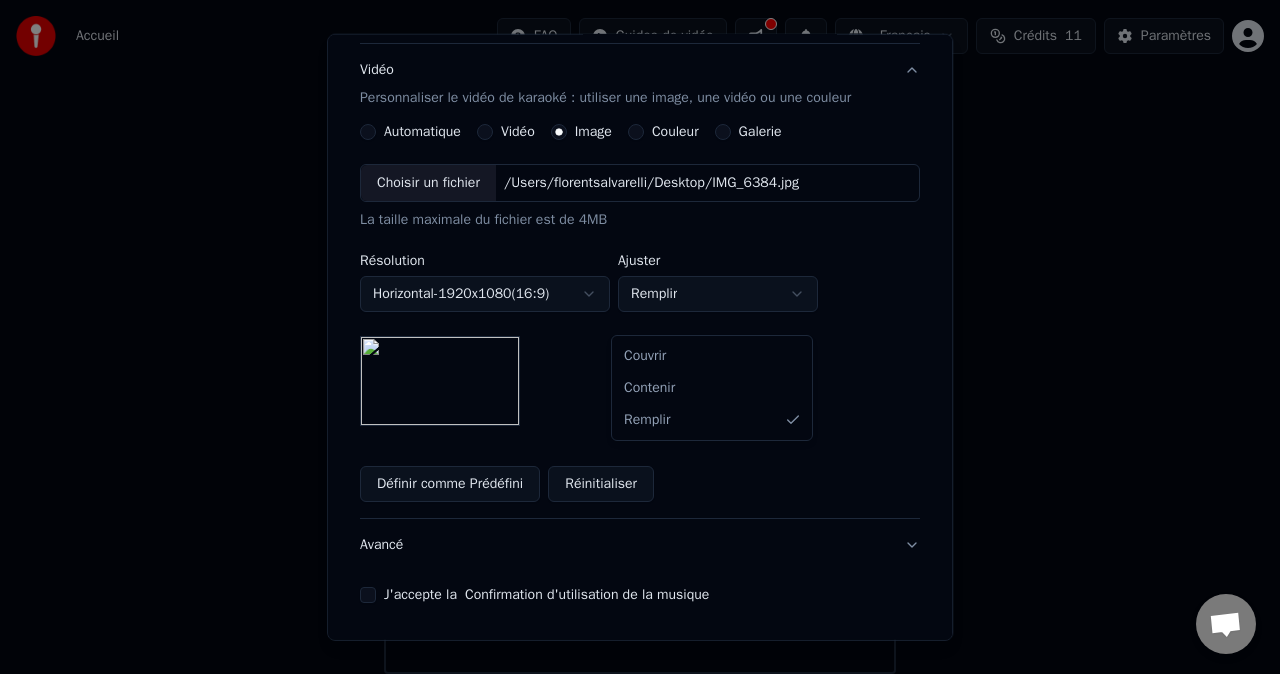 click on "**********" at bounding box center [640, 286] 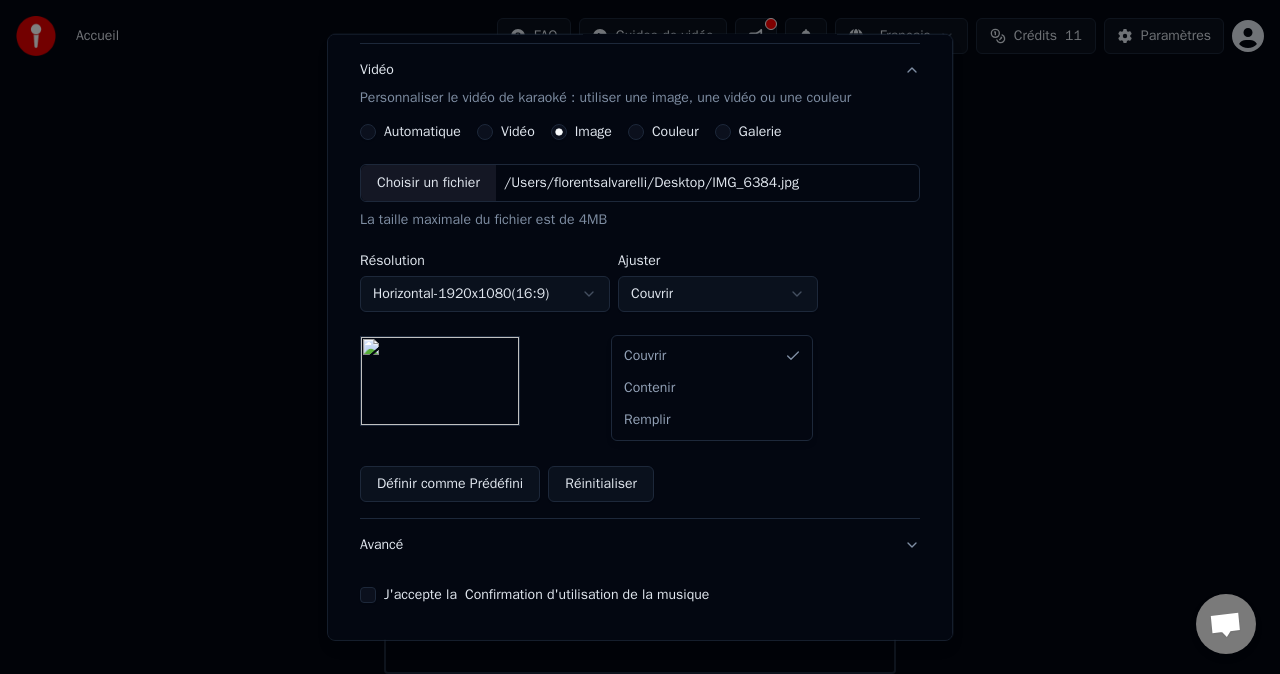 click on "**********" at bounding box center (640, 286) 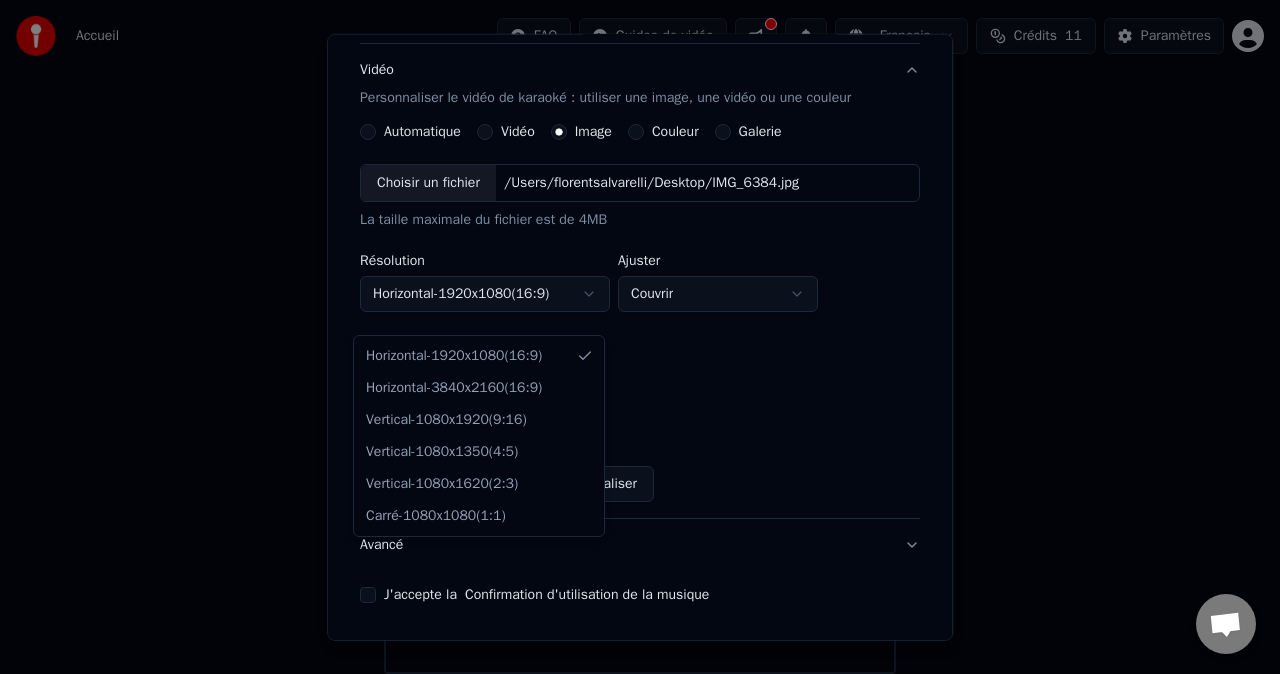 click on "**********" at bounding box center [640, 286] 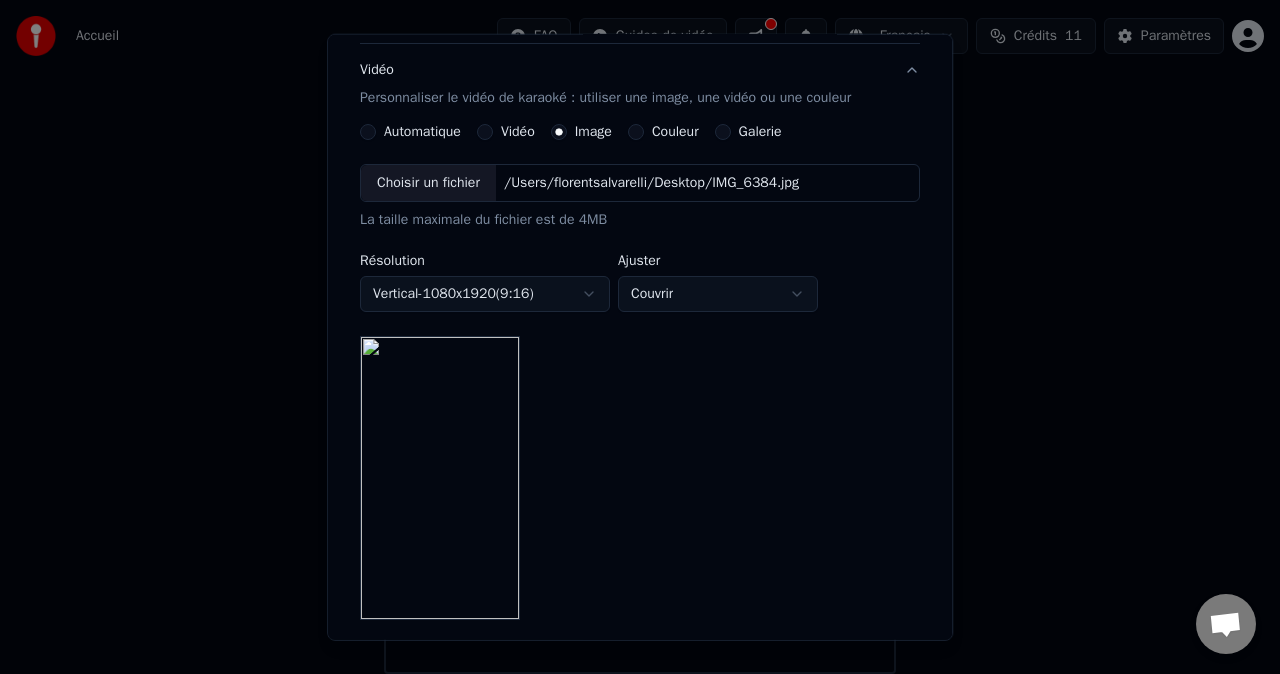 click on "**********" at bounding box center [640, 286] 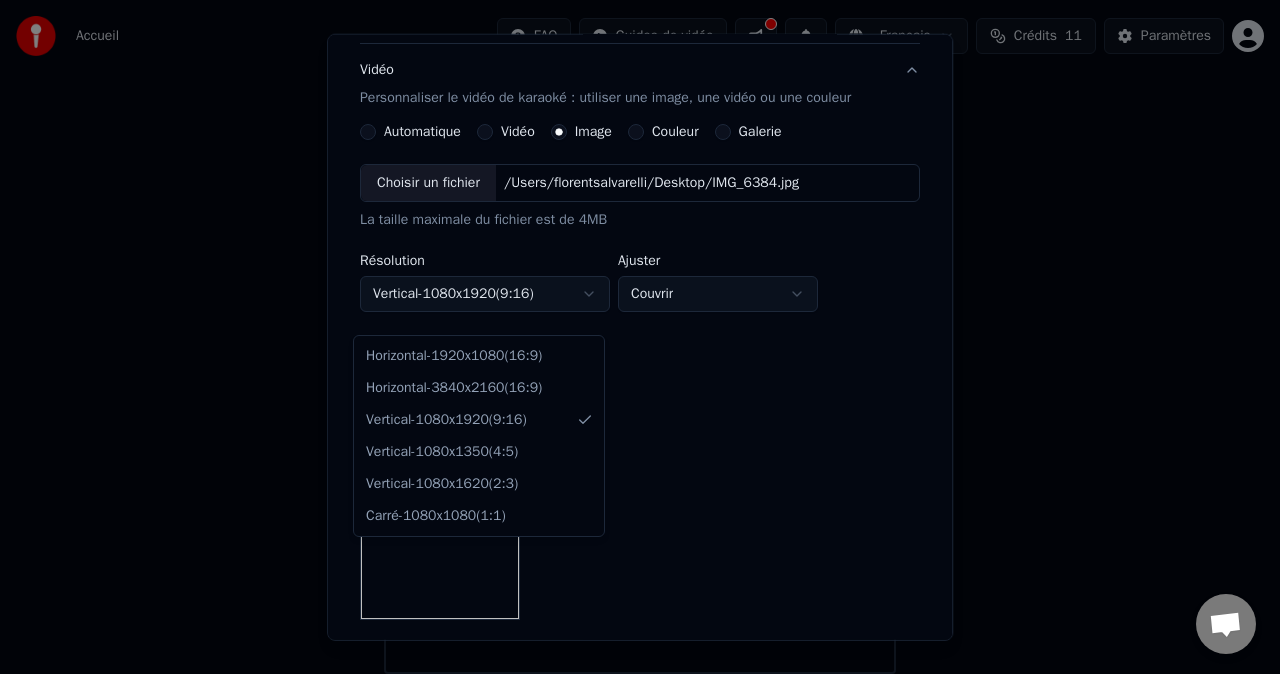 select on "*********" 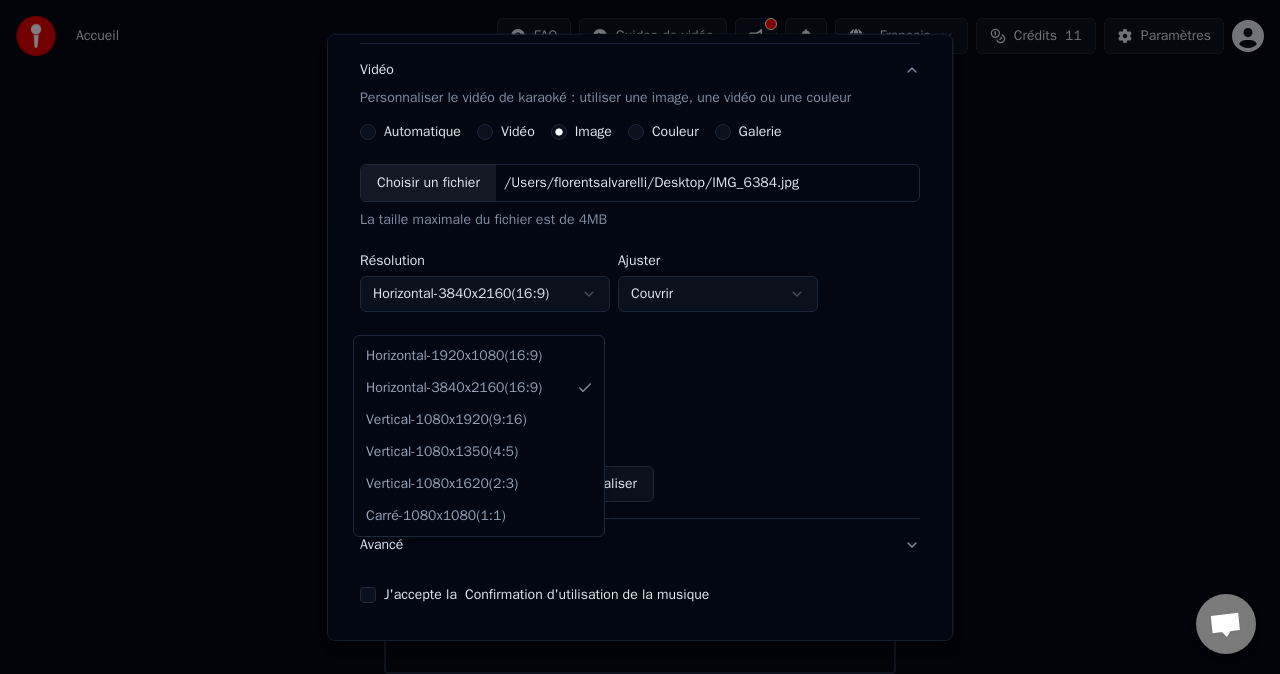click on "**********" at bounding box center [640, 286] 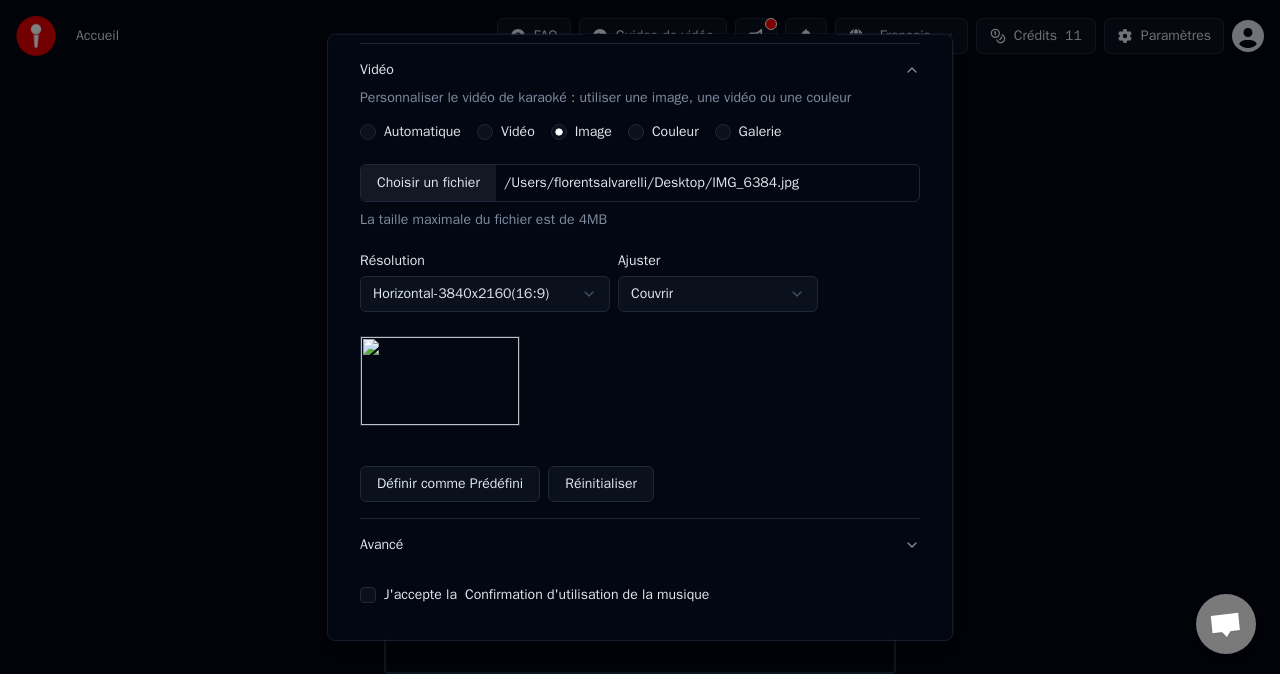 click on "**********" at bounding box center (640, 286) 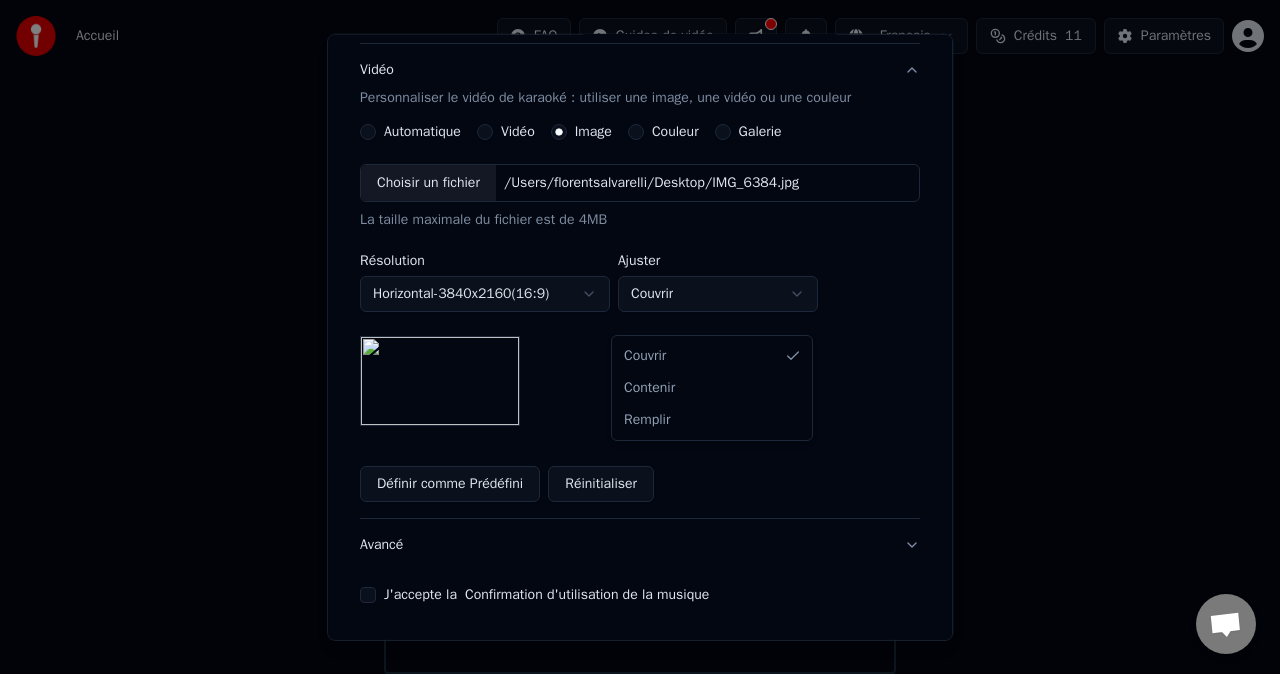 select on "*******" 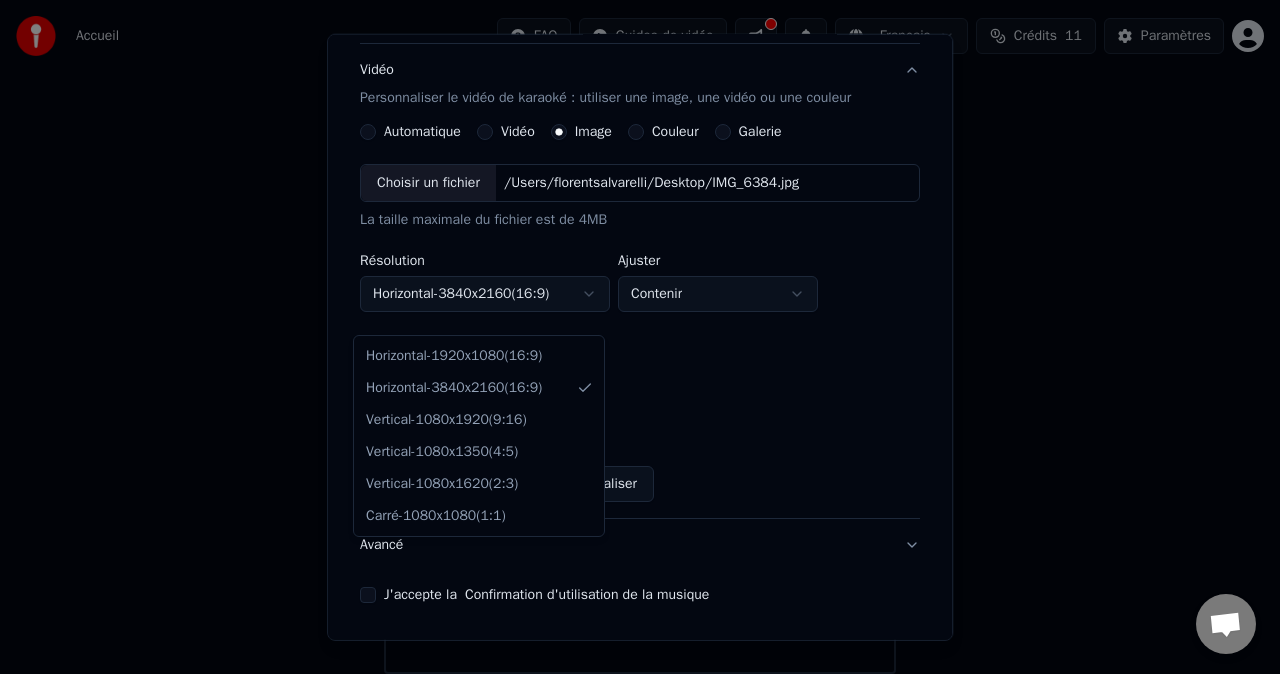click on "**********" at bounding box center (640, 286) 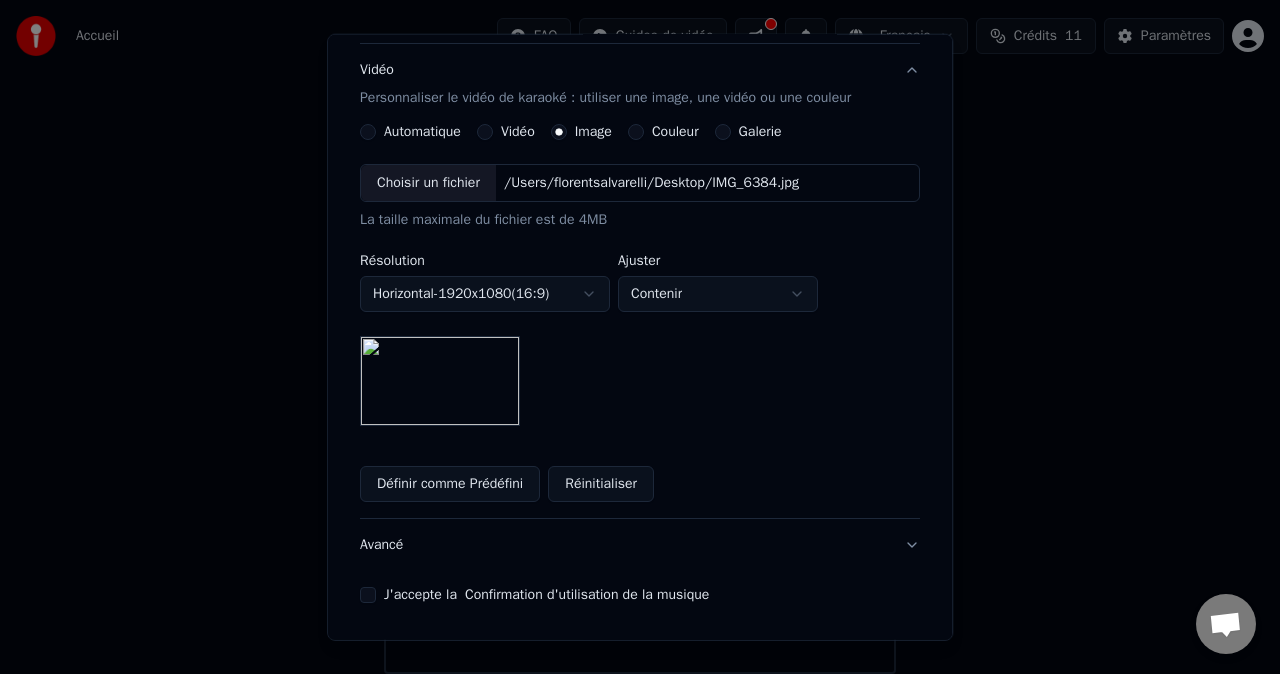 click on "**********" at bounding box center [640, 286] 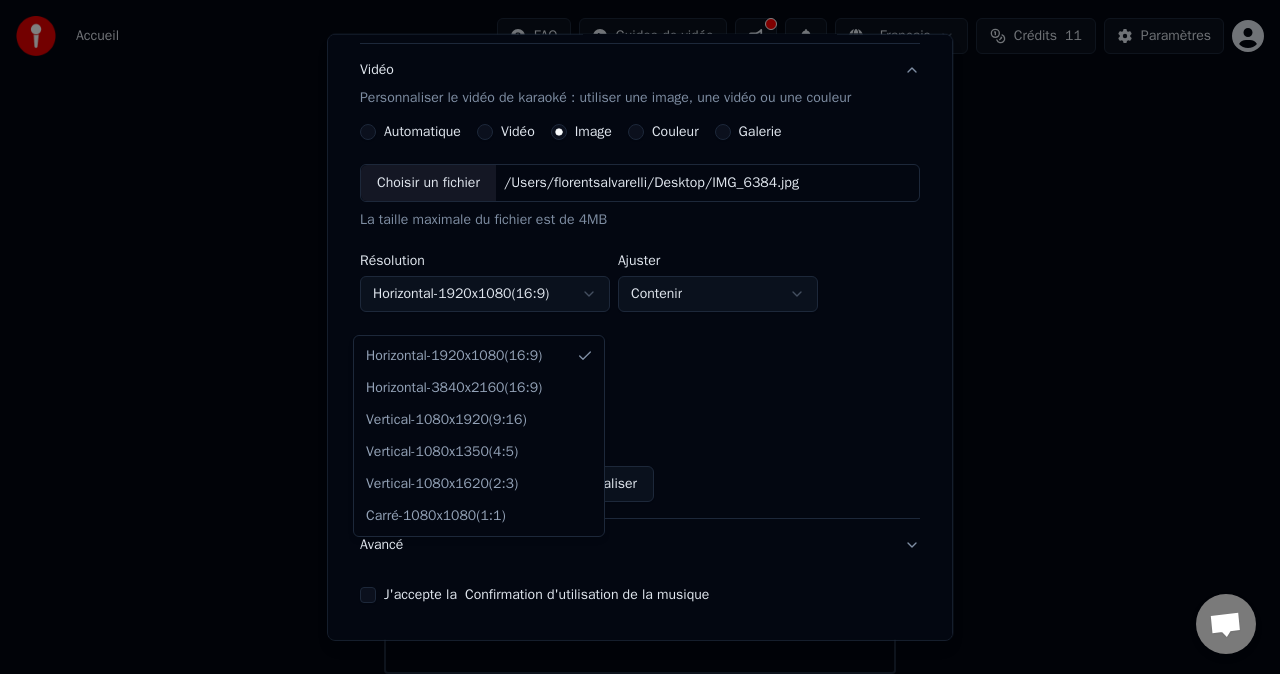 click on "**********" at bounding box center (640, 286) 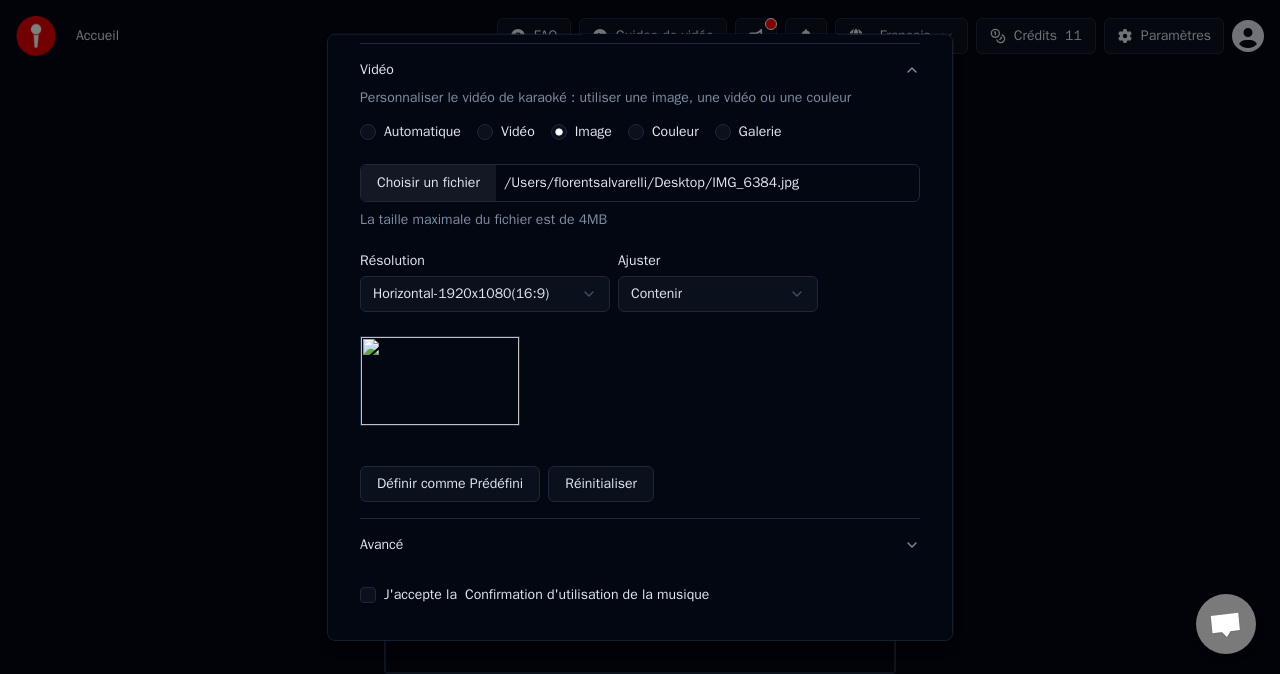 scroll, scrollTop: 413, scrollLeft: 0, axis: vertical 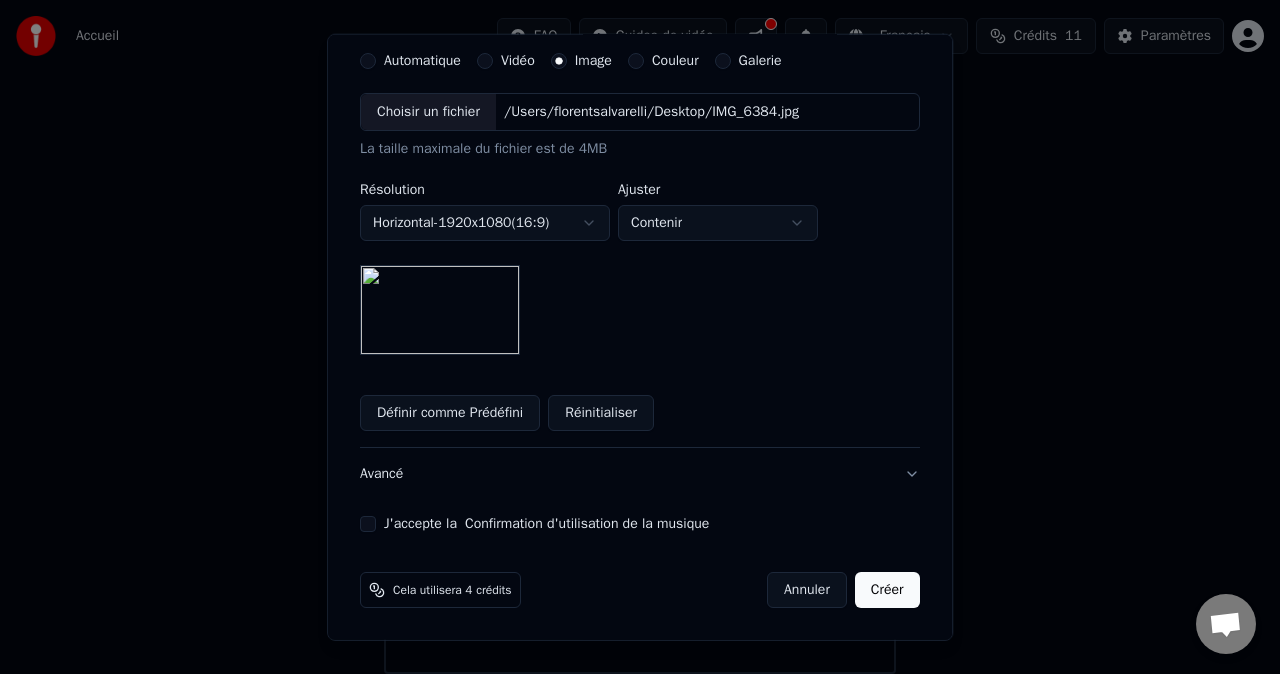 click on "J'accepte la   Confirmation d'utilisation de la musique" at bounding box center [368, 524] 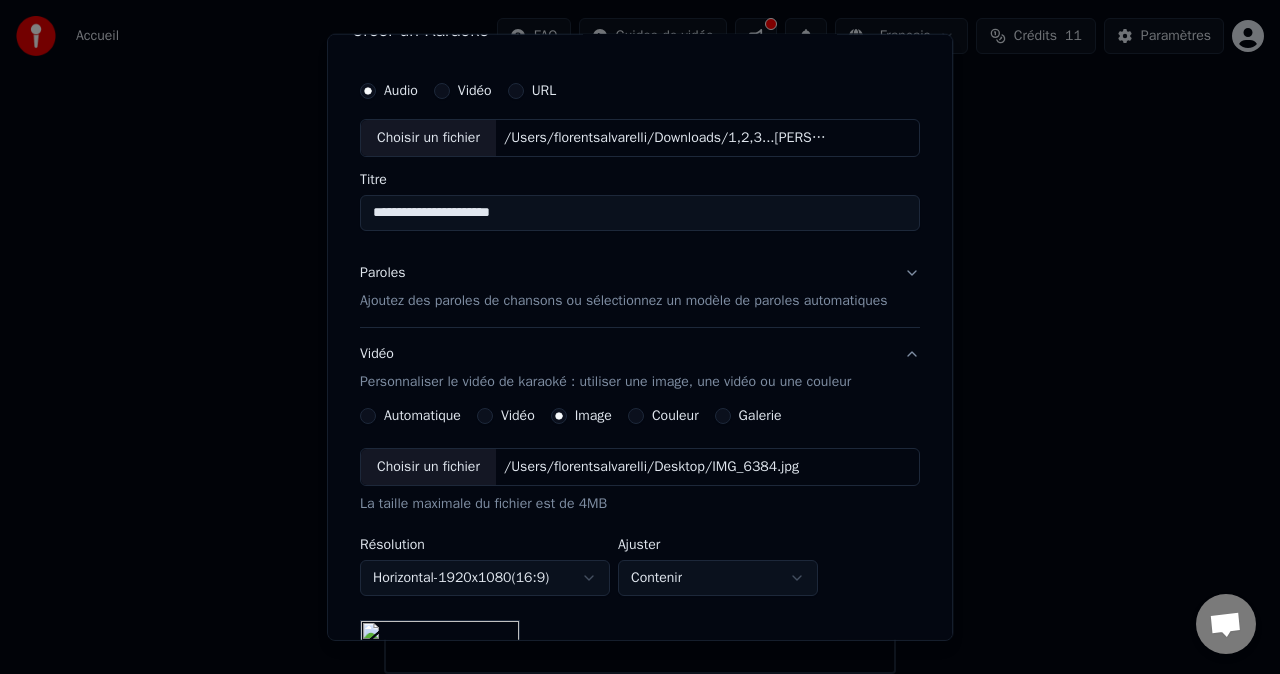 scroll, scrollTop: 0, scrollLeft: 0, axis: both 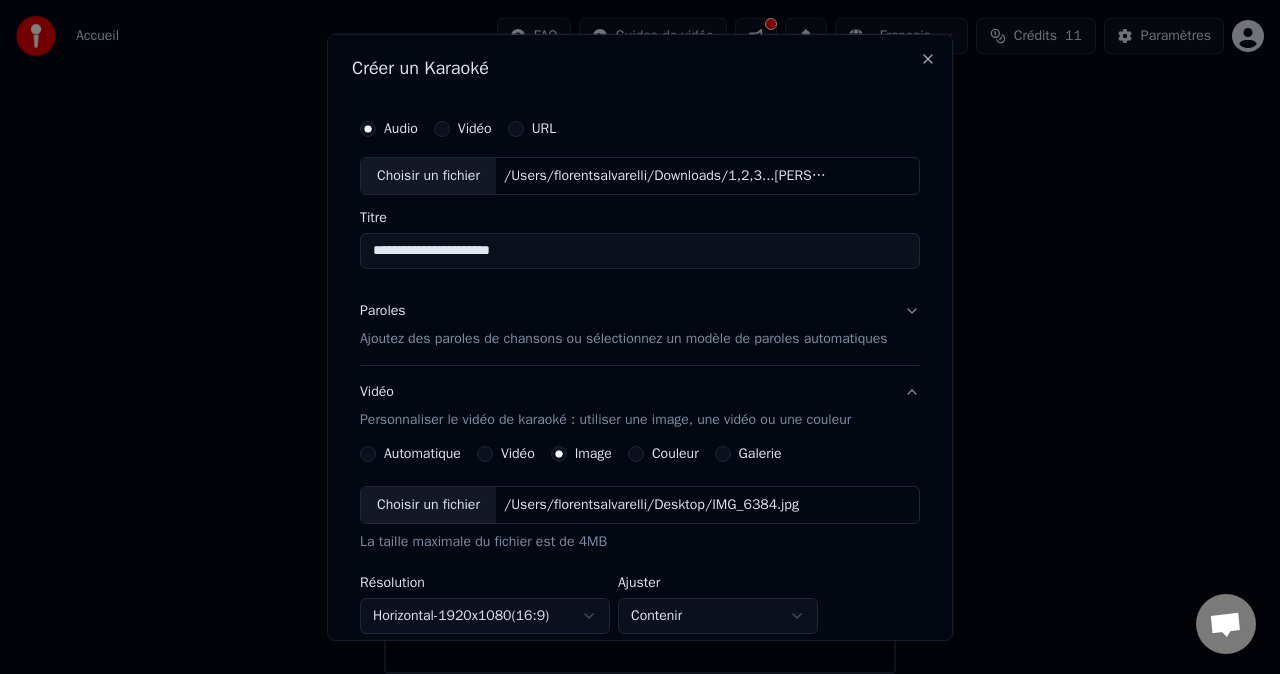 click on "Ajoutez des paroles de chansons ou sélectionnez un modèle de paroles automatiques" at bounding box center [624, 339] 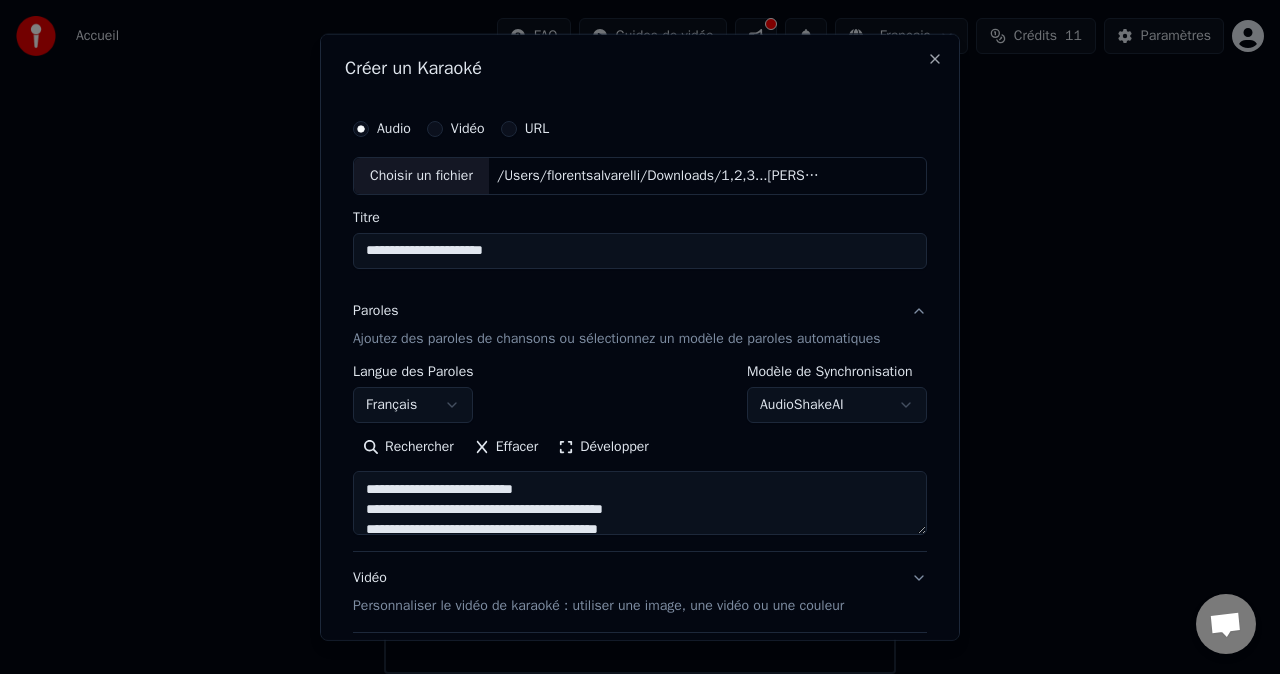 click on "Paroles Ajoutez des paroles de chansons ou sélectionnez un modèle de paroles automatiques" at bounding box center [640, 325] 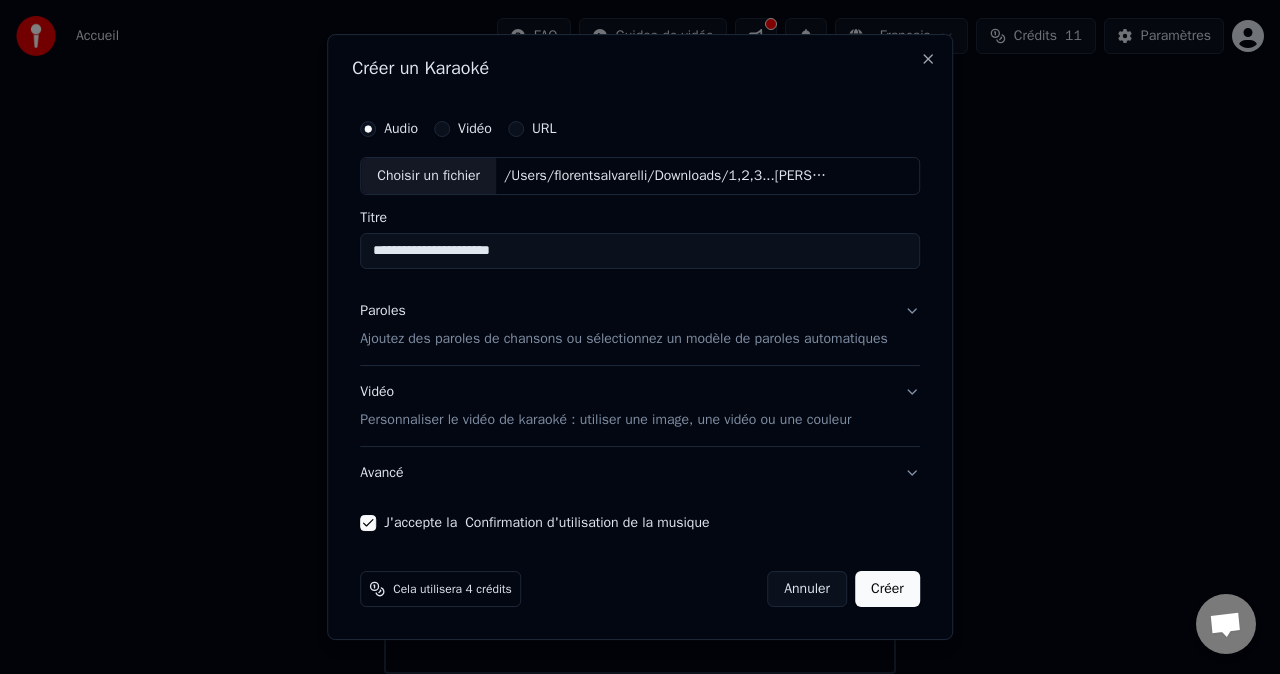 scroll, scrollTop: 0, scrollLeft: 0, axis: both 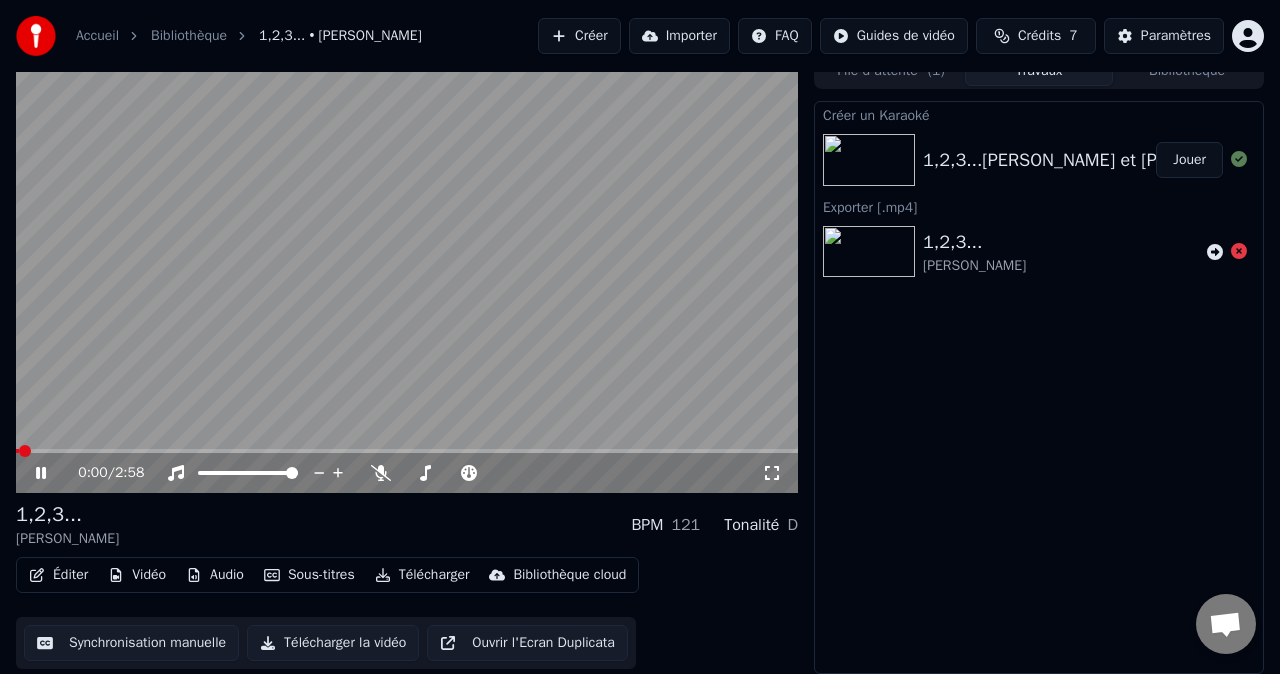 click on "1,2,3...[PERSON_NAME] et [PERSON_NAME]" at bounding box center [1098, 160] 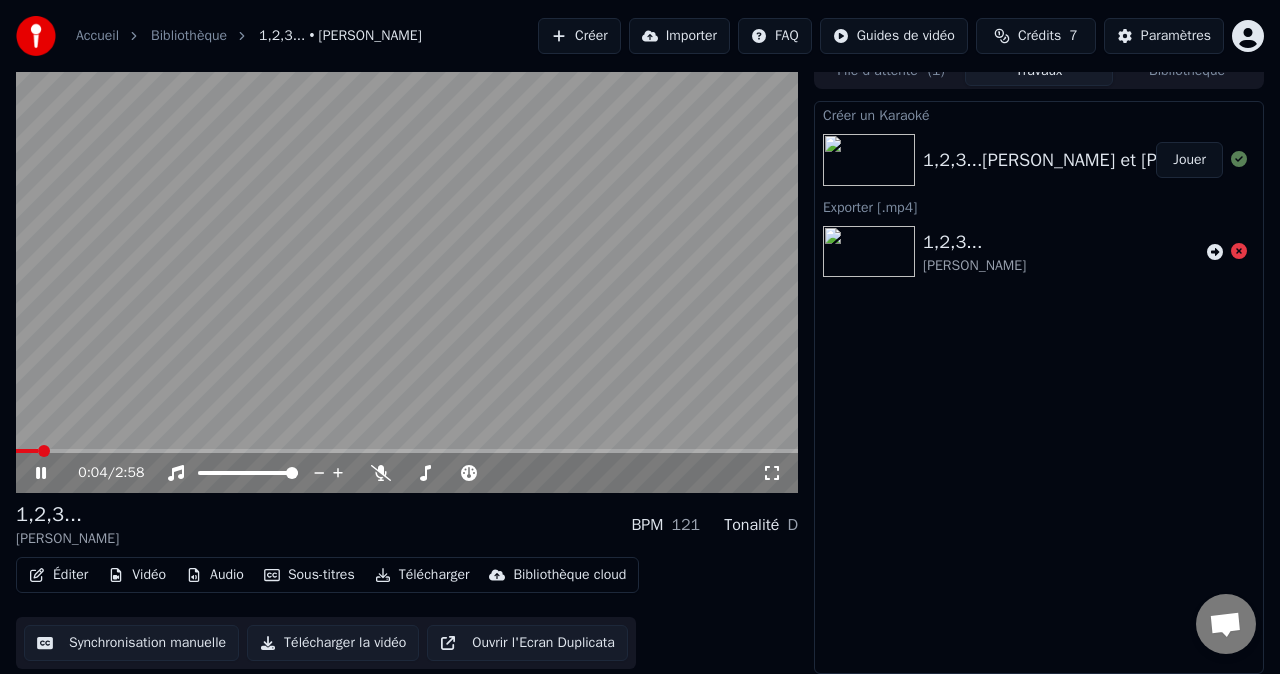 click at bounding box center [869, 160] 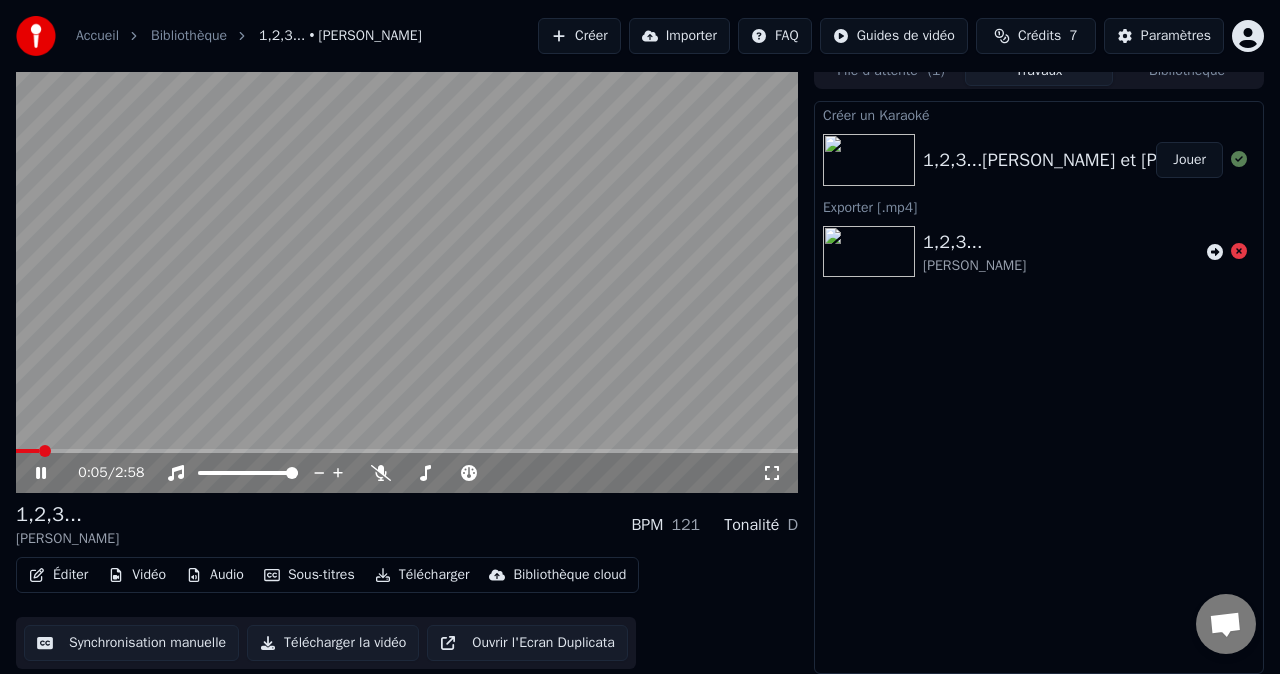 click at bounding box center [869, 160] 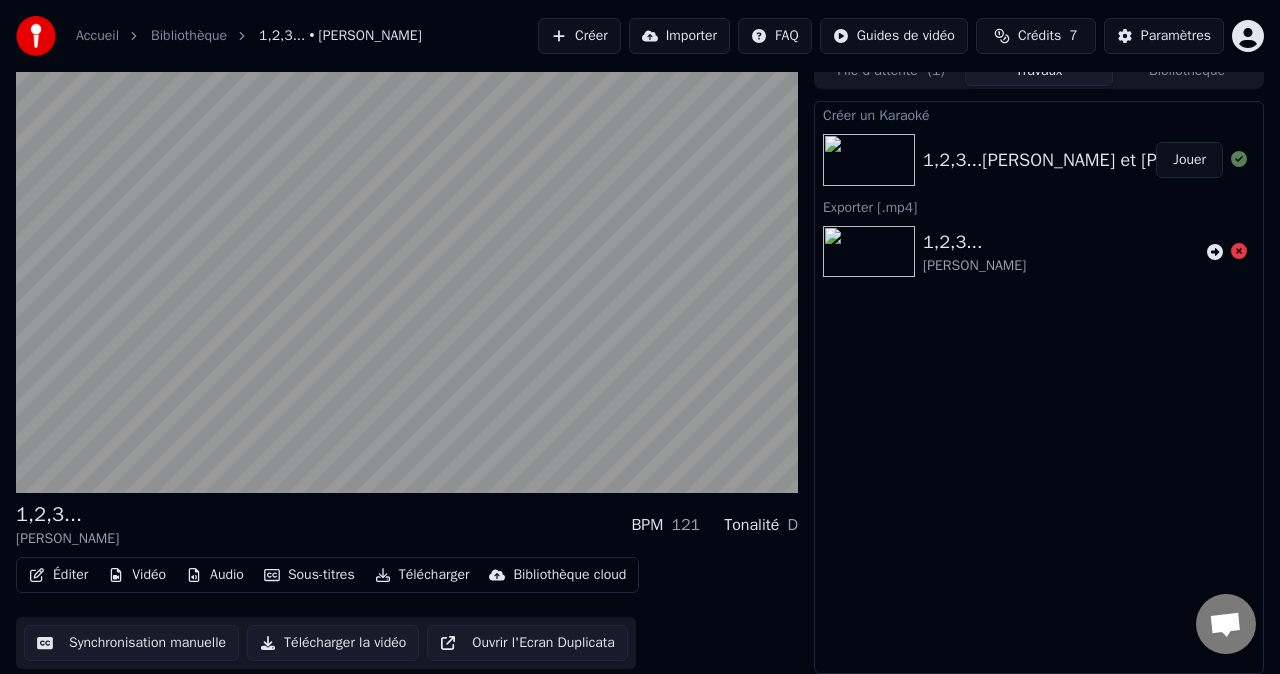 click on "Jouer" at bounding box center [1189, 160] 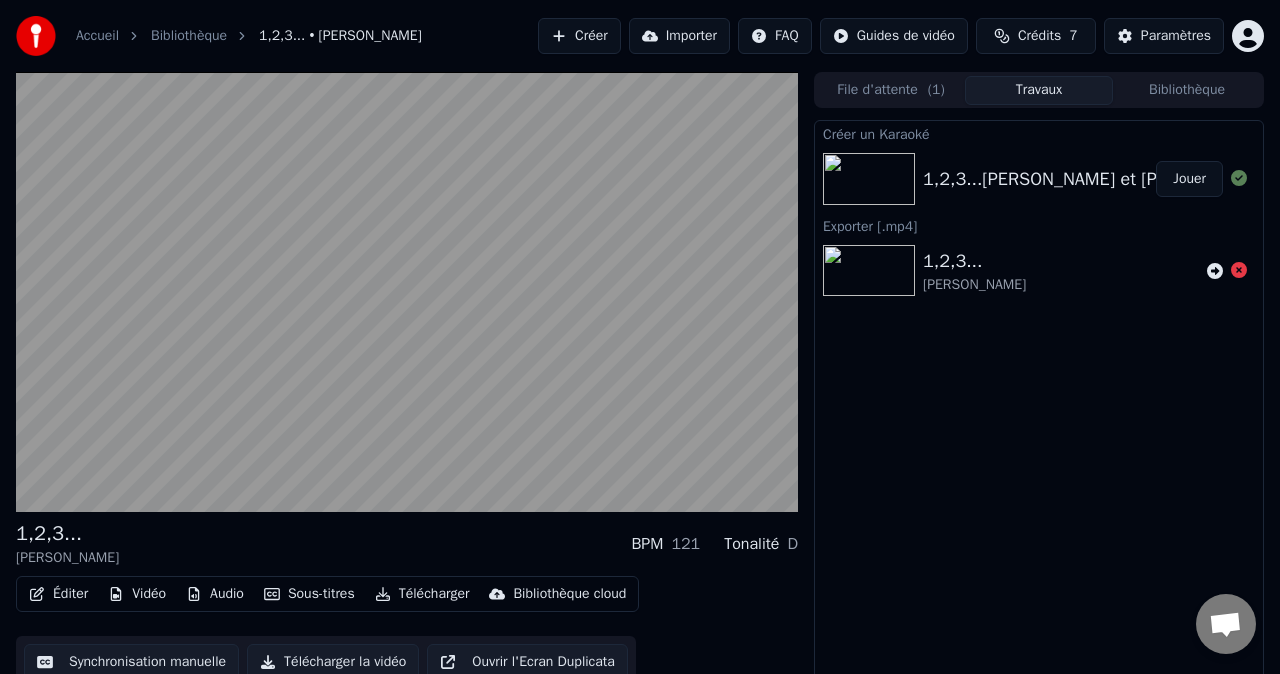 scroll, scrollTop: 19, scrollLeft: 0, axis: vertical 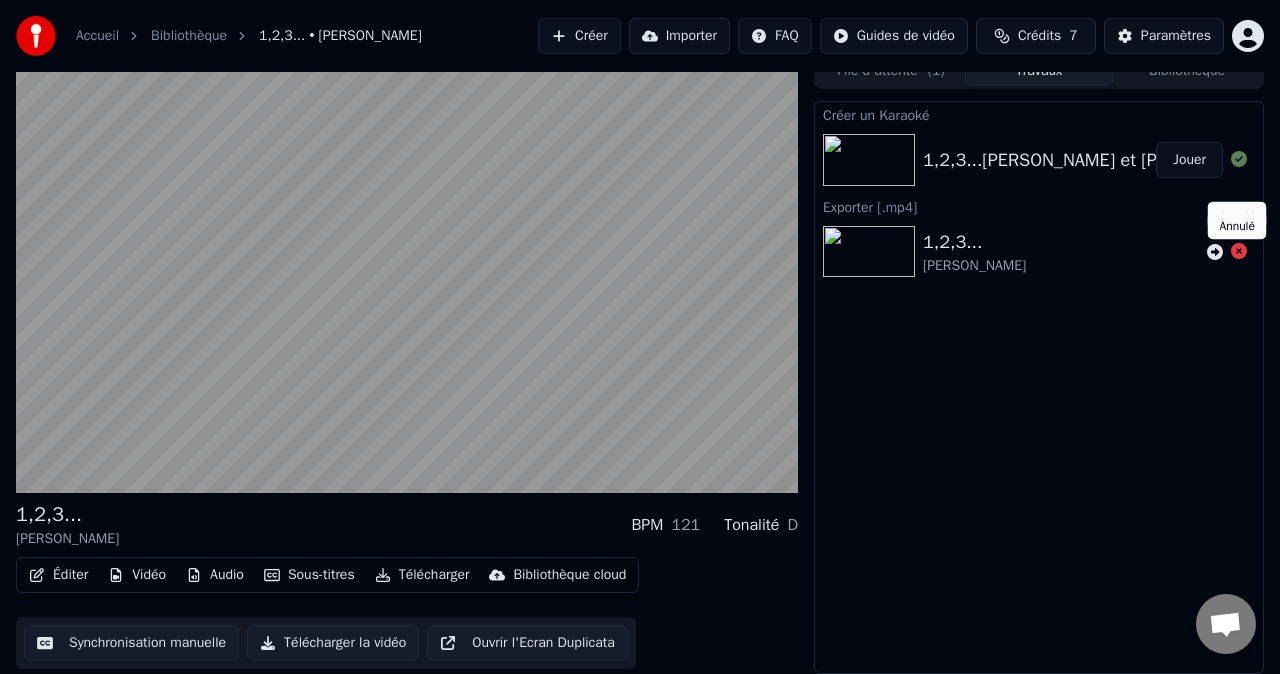 click 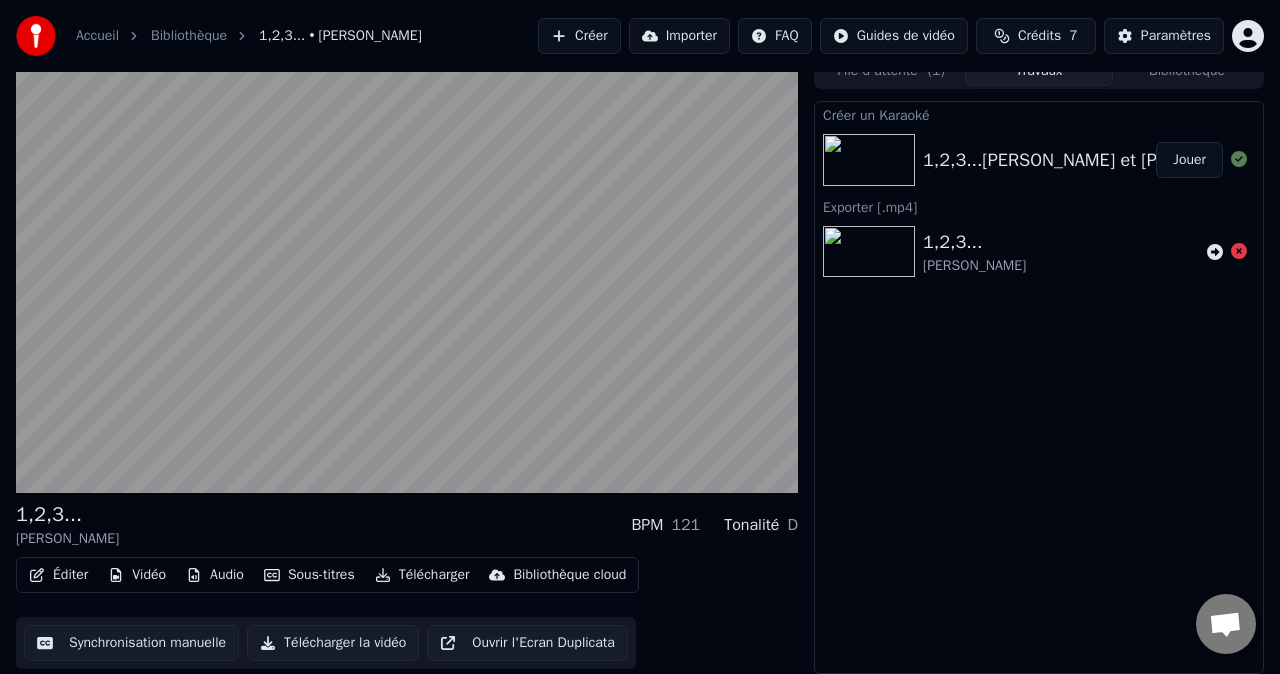 click on "[PERSON_NAME]" at bounding box center [974, 266] 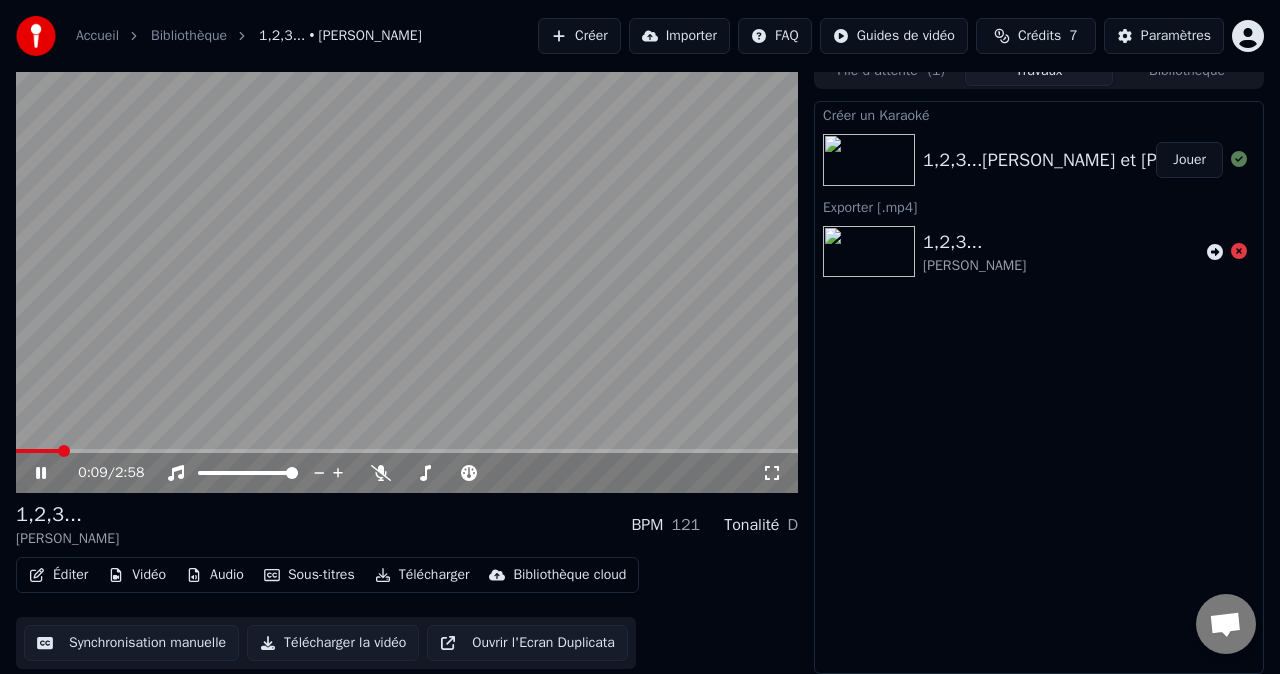 click 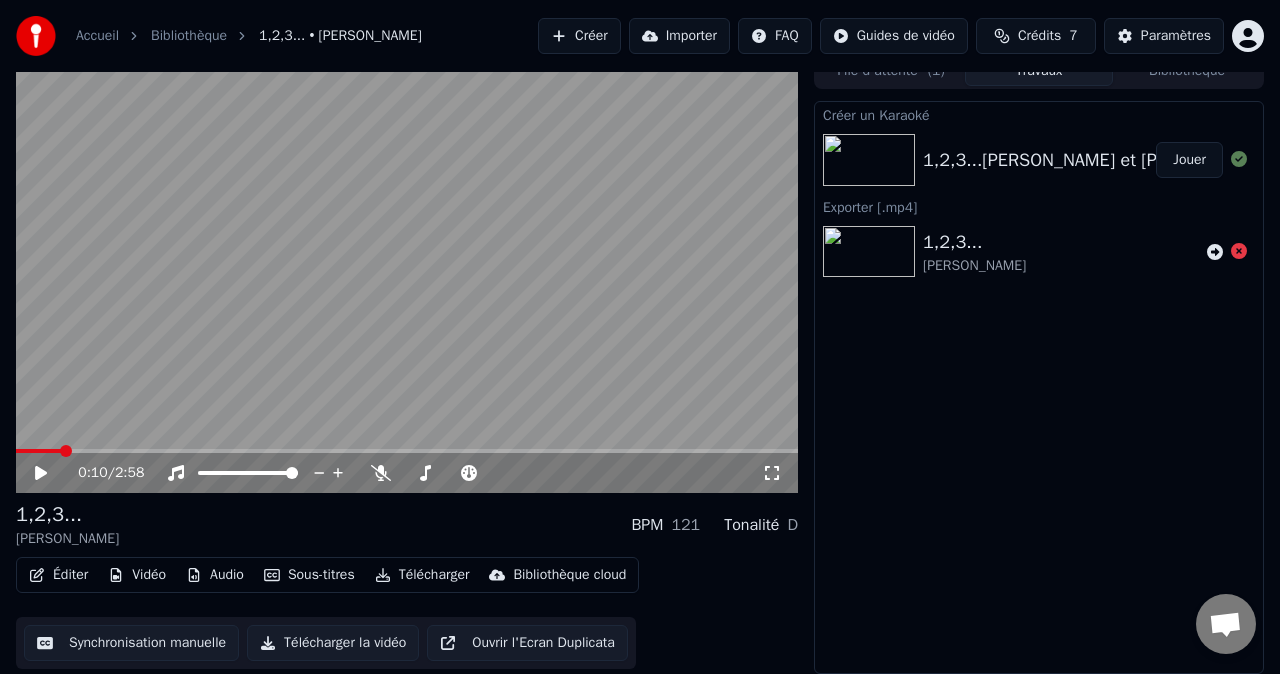 click on "Accueil Bibliothèque 1,2,3... • [PERSON_NAME]" at bounding box center [219, 36] 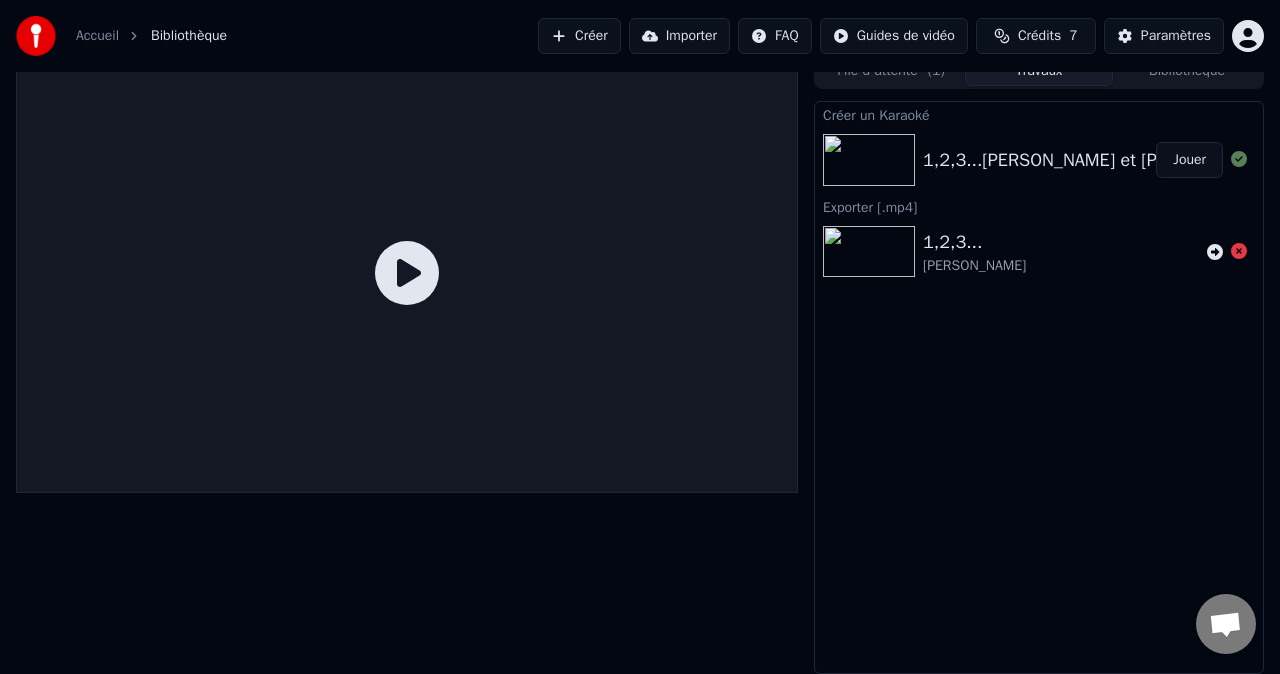 scroll, scrollTop: 0, scrollLeft: 0, axis: both 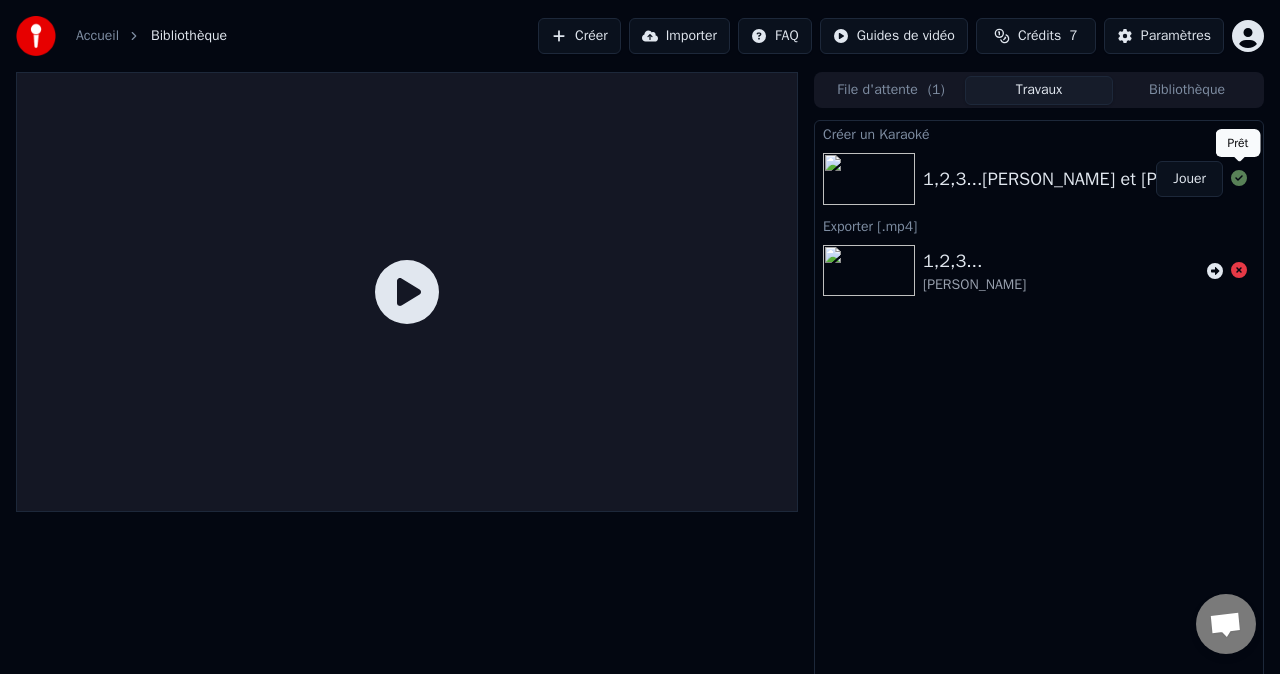 click 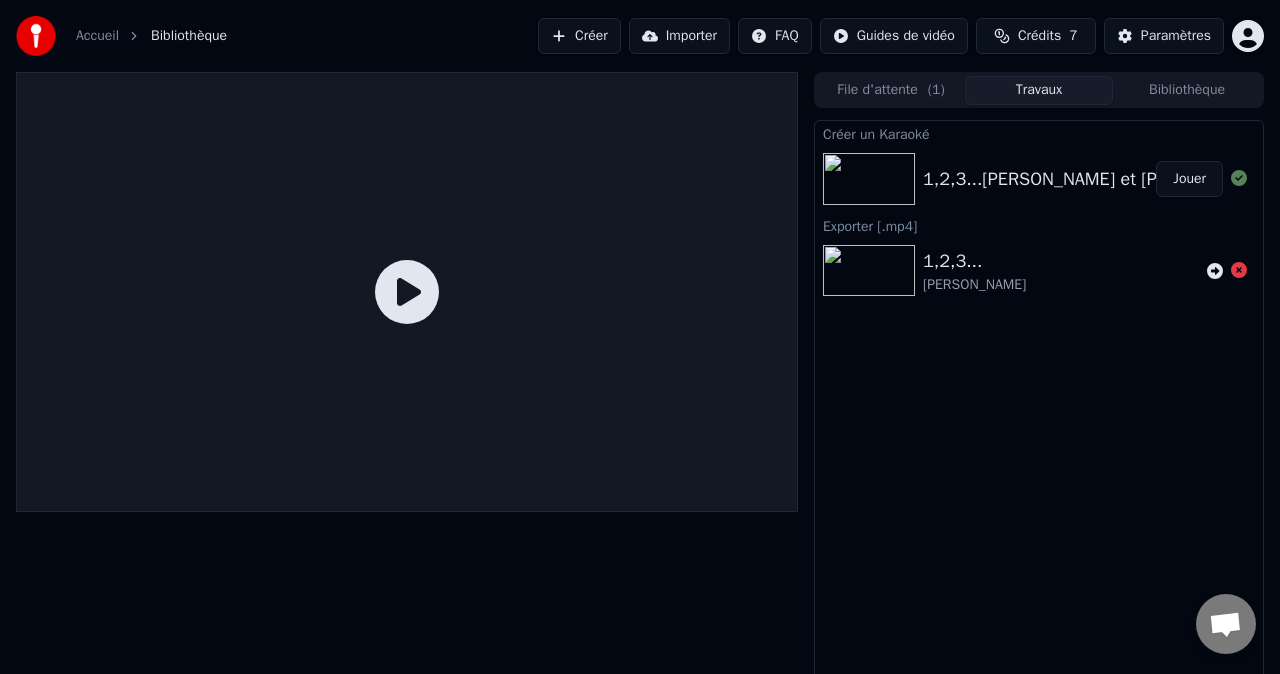 click 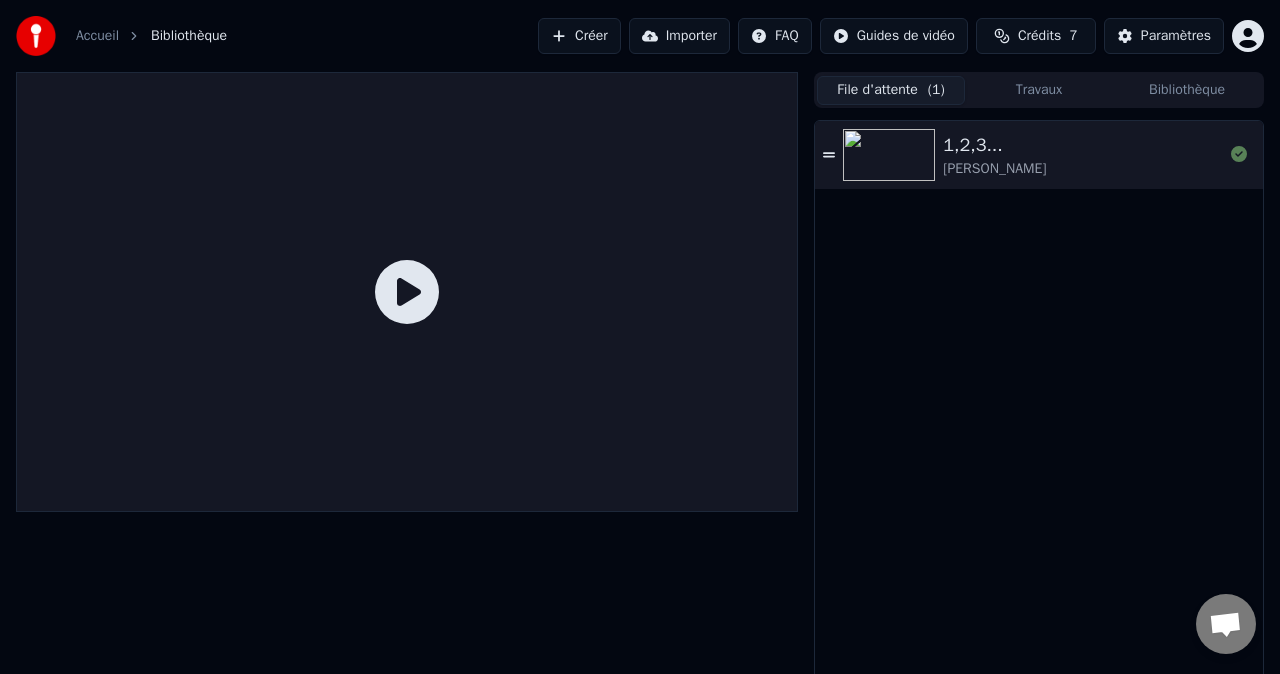 click on "[PERSON_NAME]" at bounding box center (994, 169) 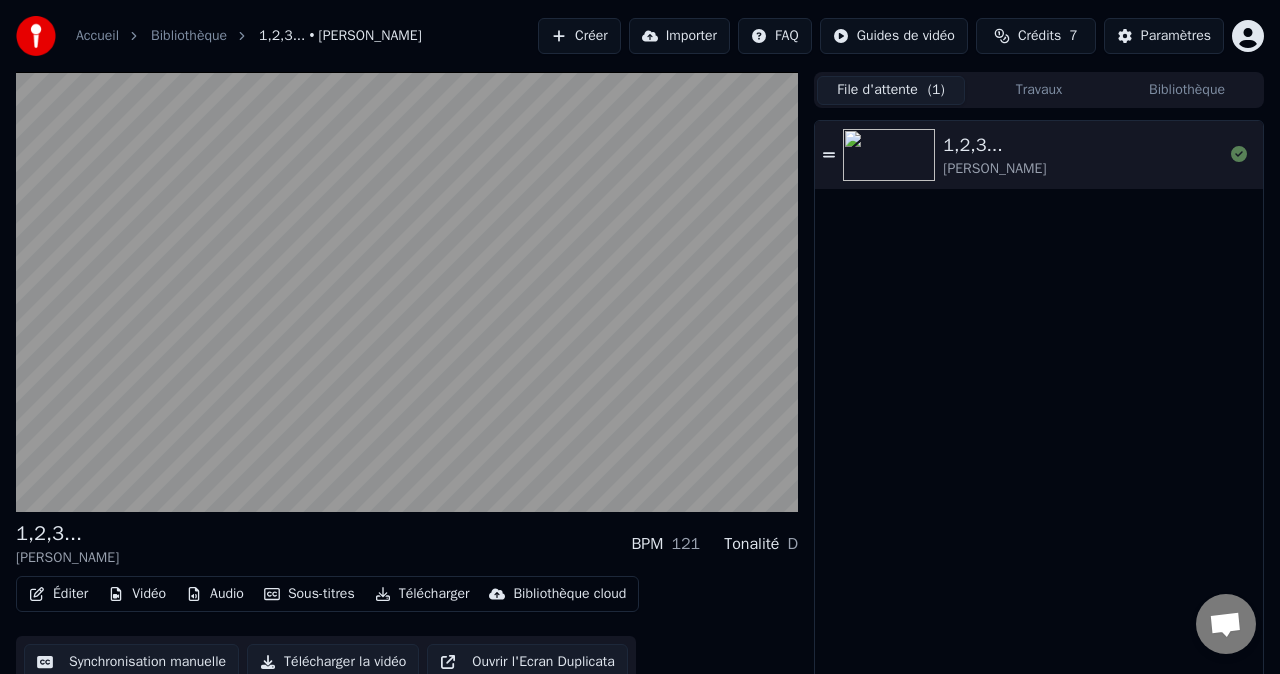 click on "Travaux" at bounding box center (1039, 90) 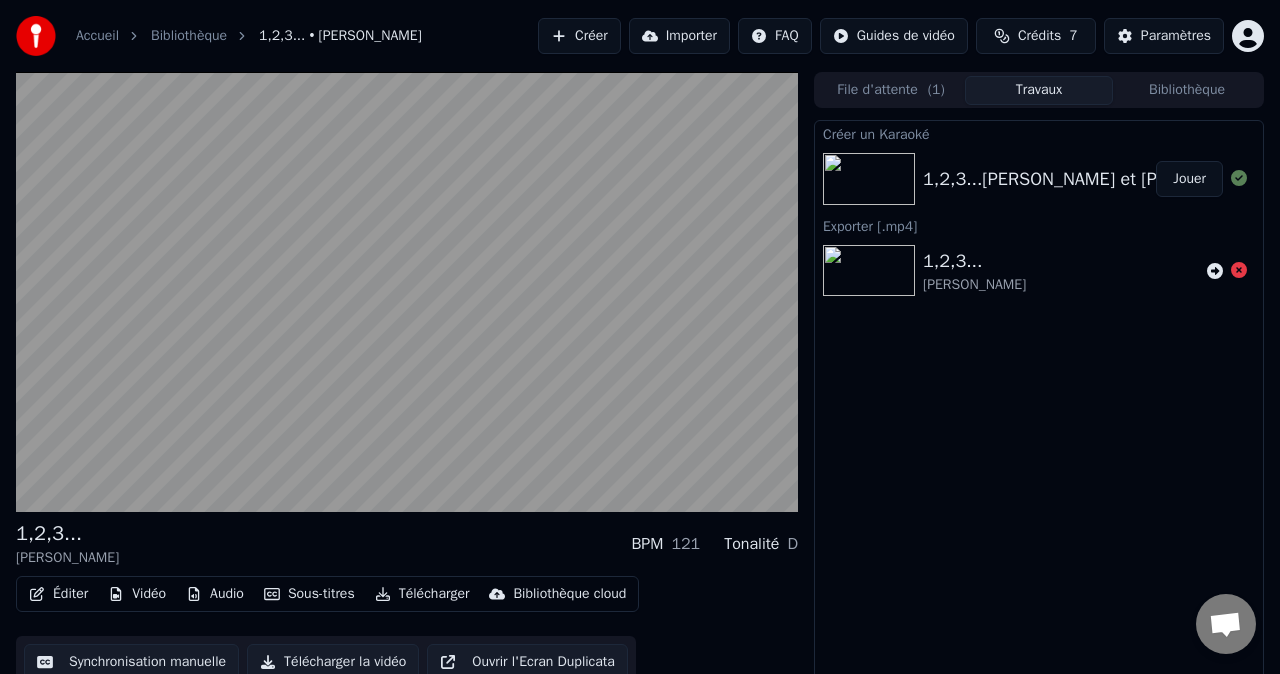 click on "Bibliothèque" at bounding box center [1187, 90] 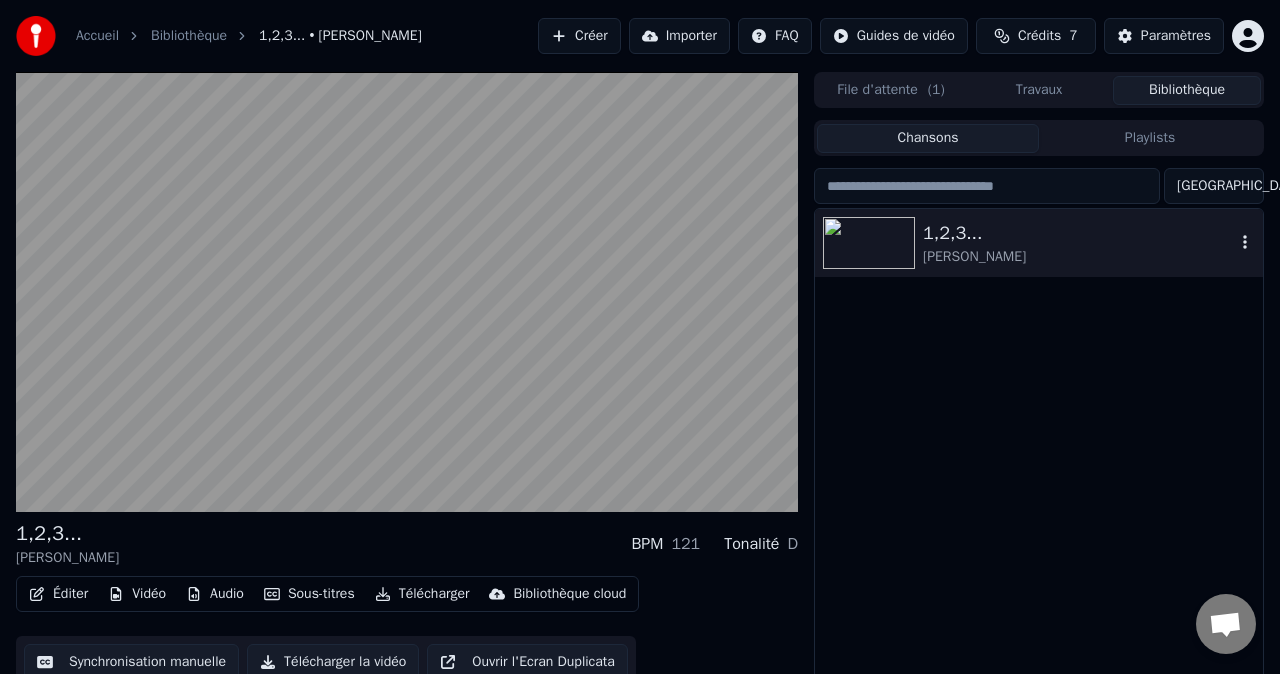 click 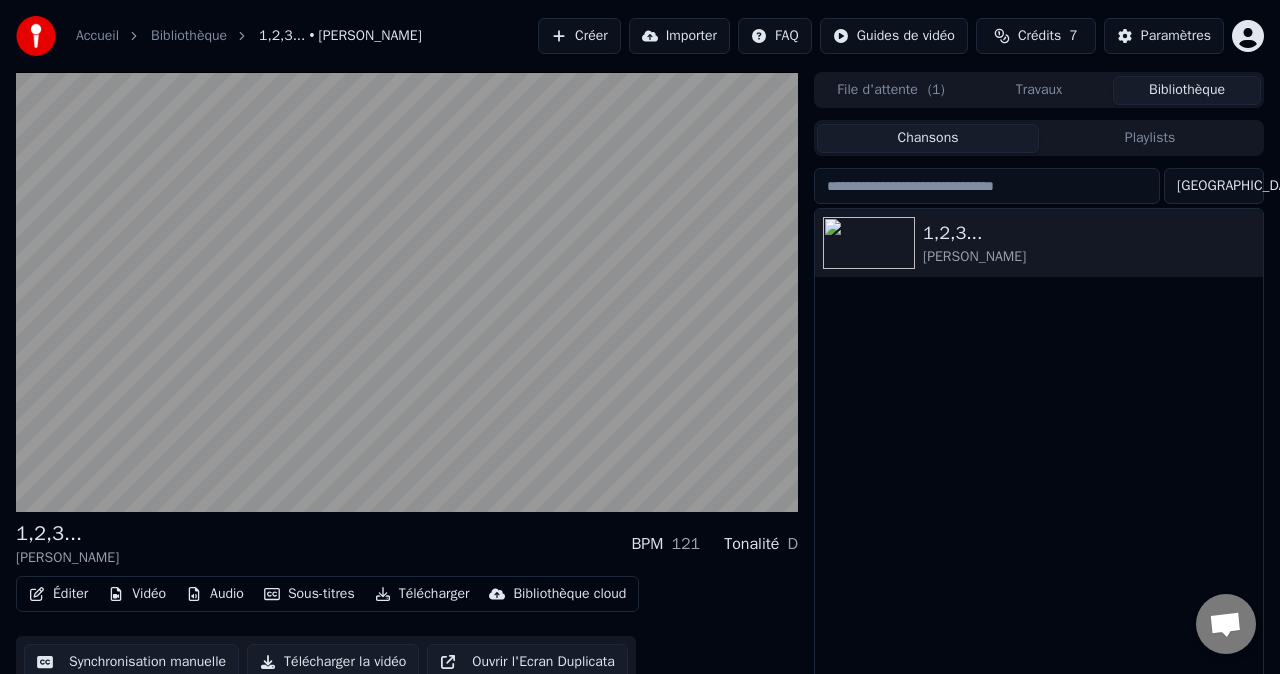 click on "1,2,3... [PERSON_NAME]" at bounding box center [1039, 461] 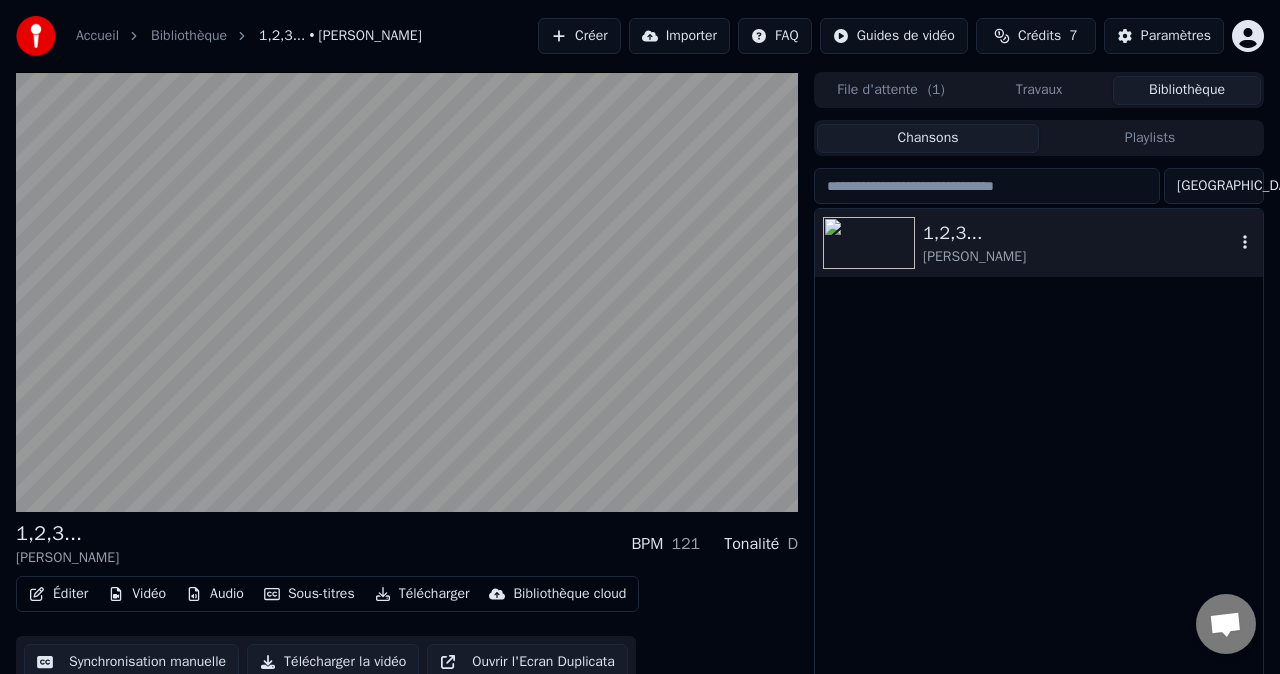 click 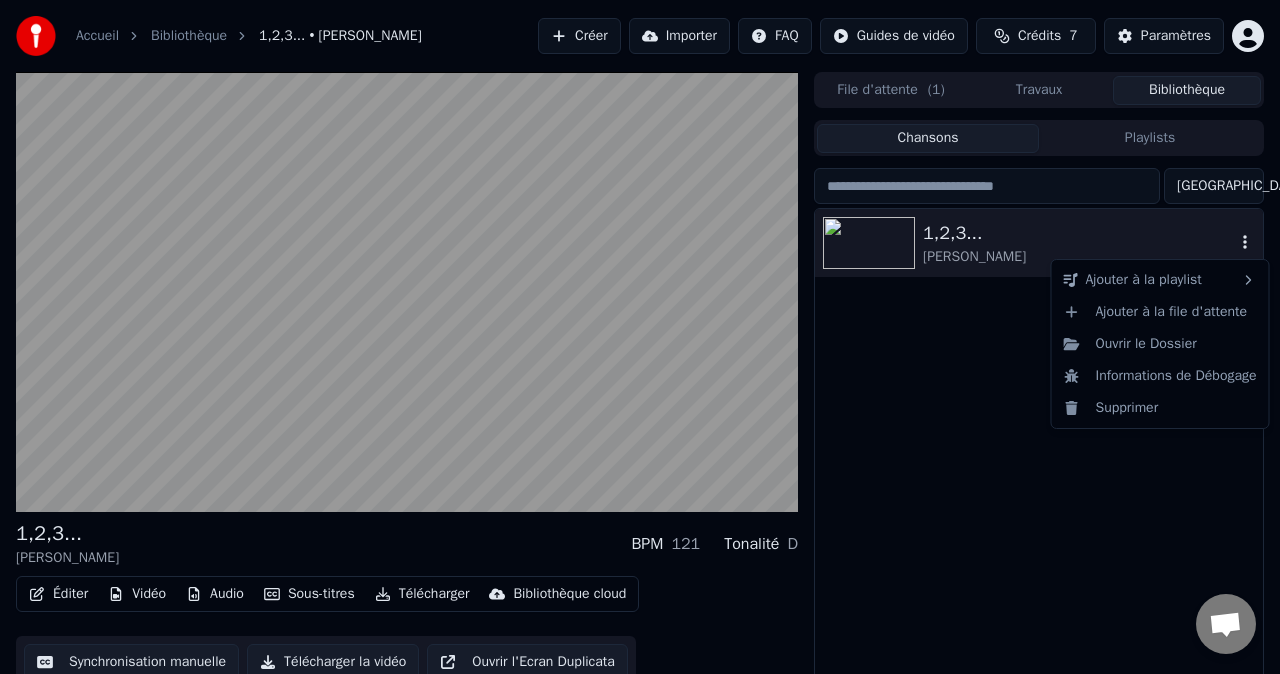 click 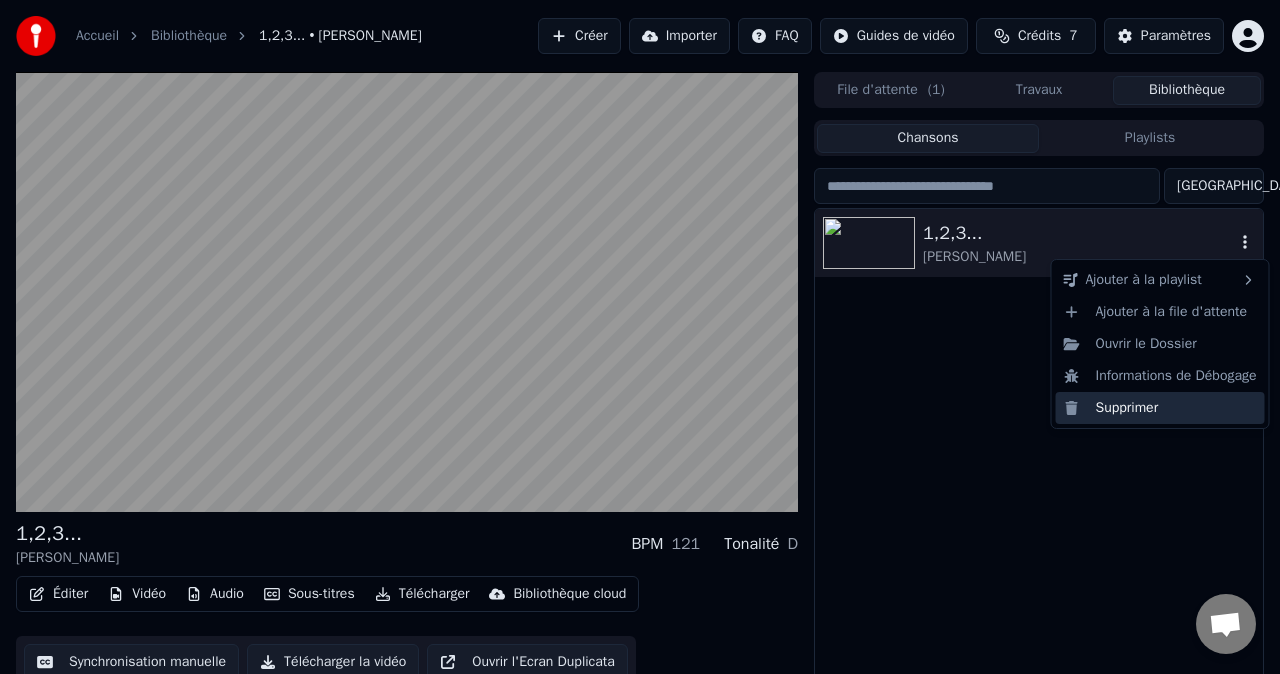 click on "Supprimer" at bounding box center (1160, 408) 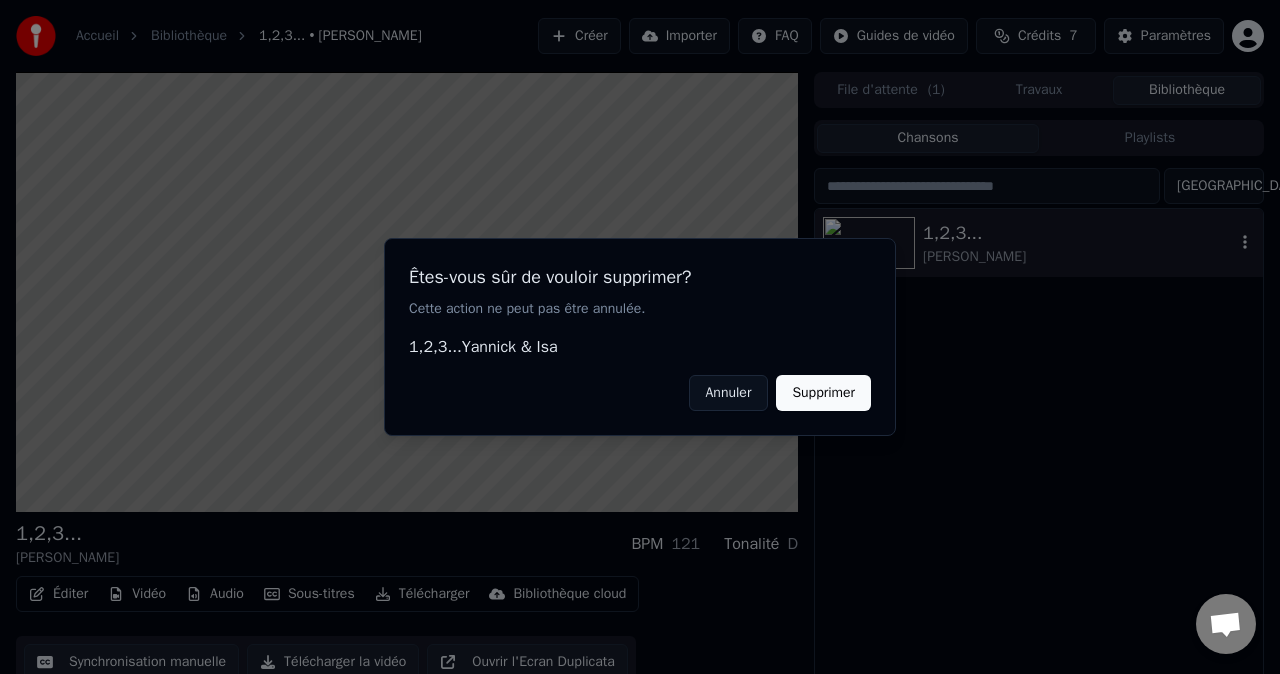 click on "Supprimer" at bounding box center [823, 393] 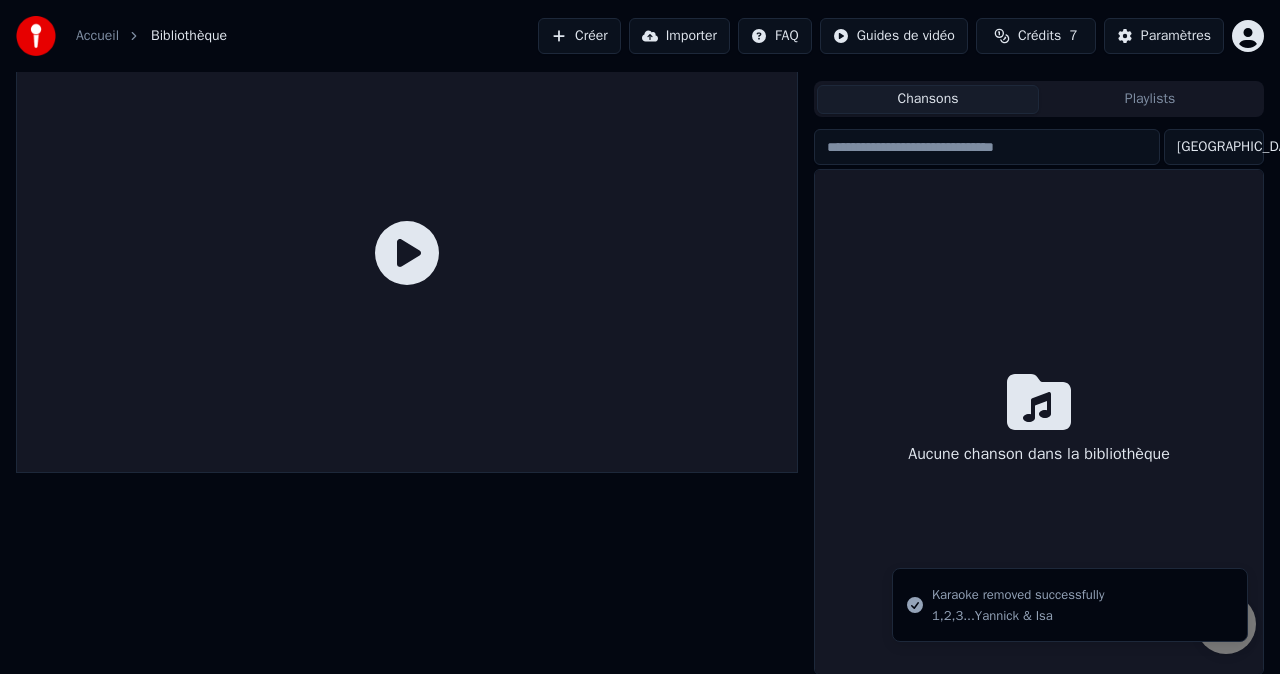 scroll, scrollTop: 0, scrollLeft: 0, axis: both 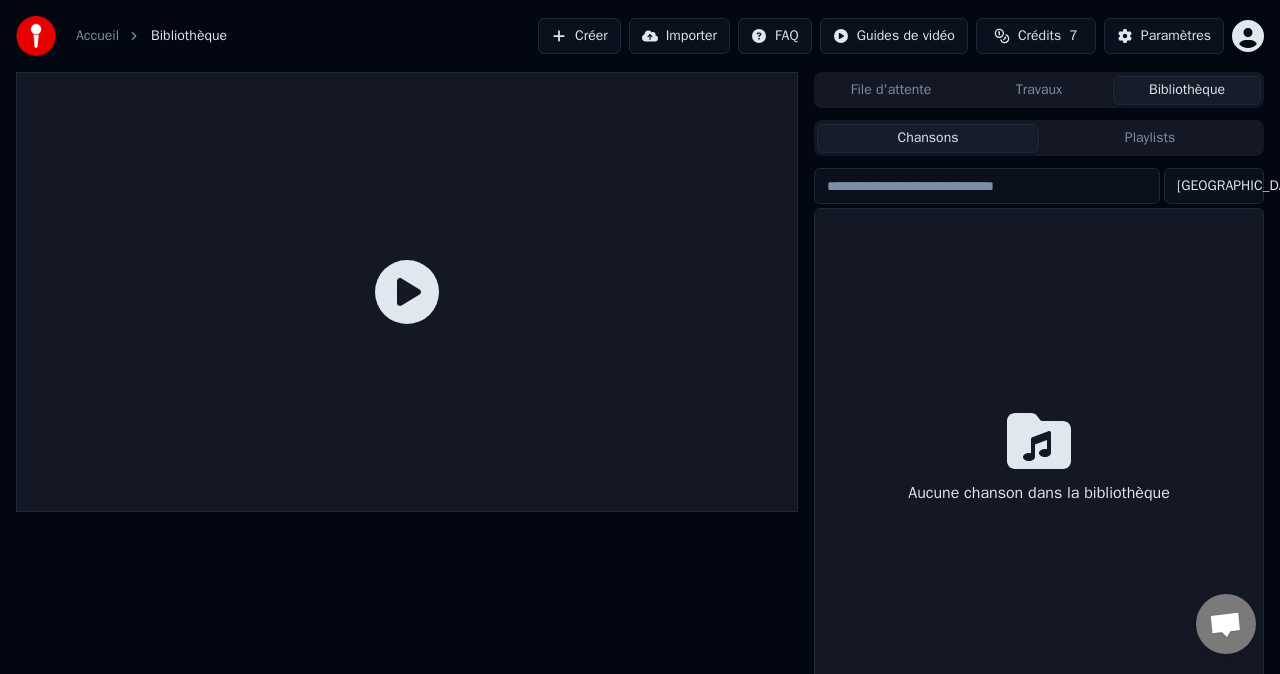 click on "Accueil" at bounding box center (97, 36) 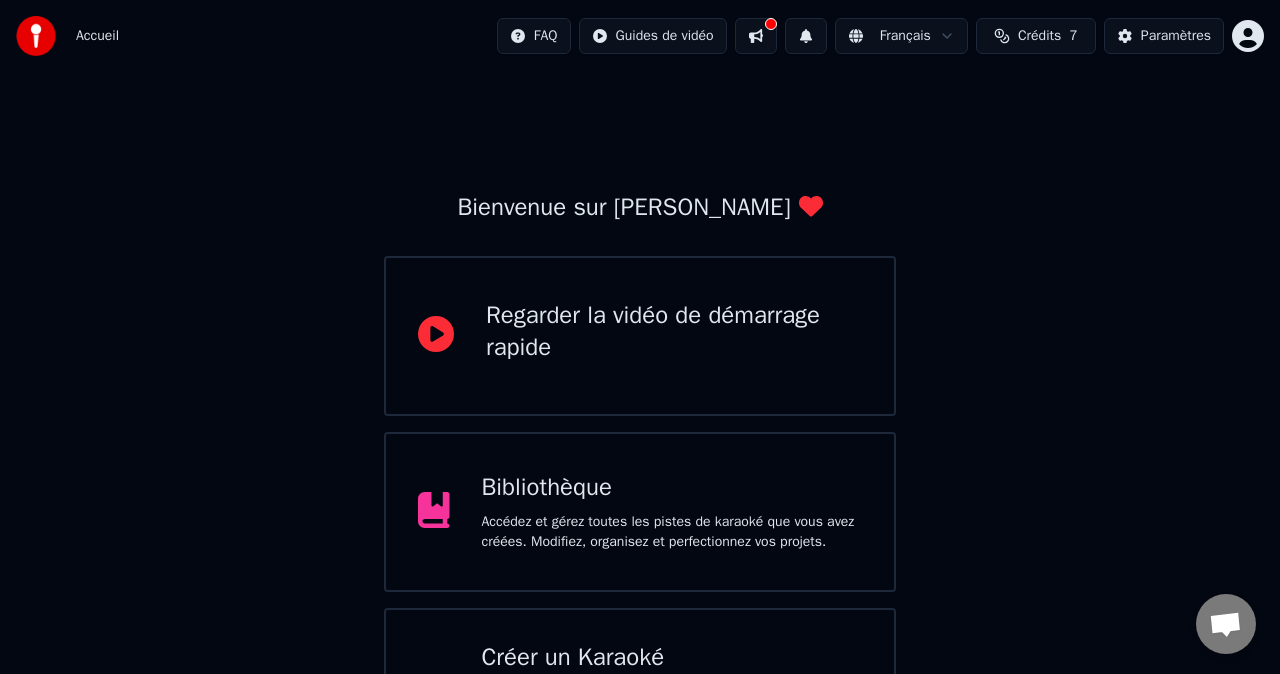 scroll, scrollTop: 130, scrollLeft: 0, axis: vertical 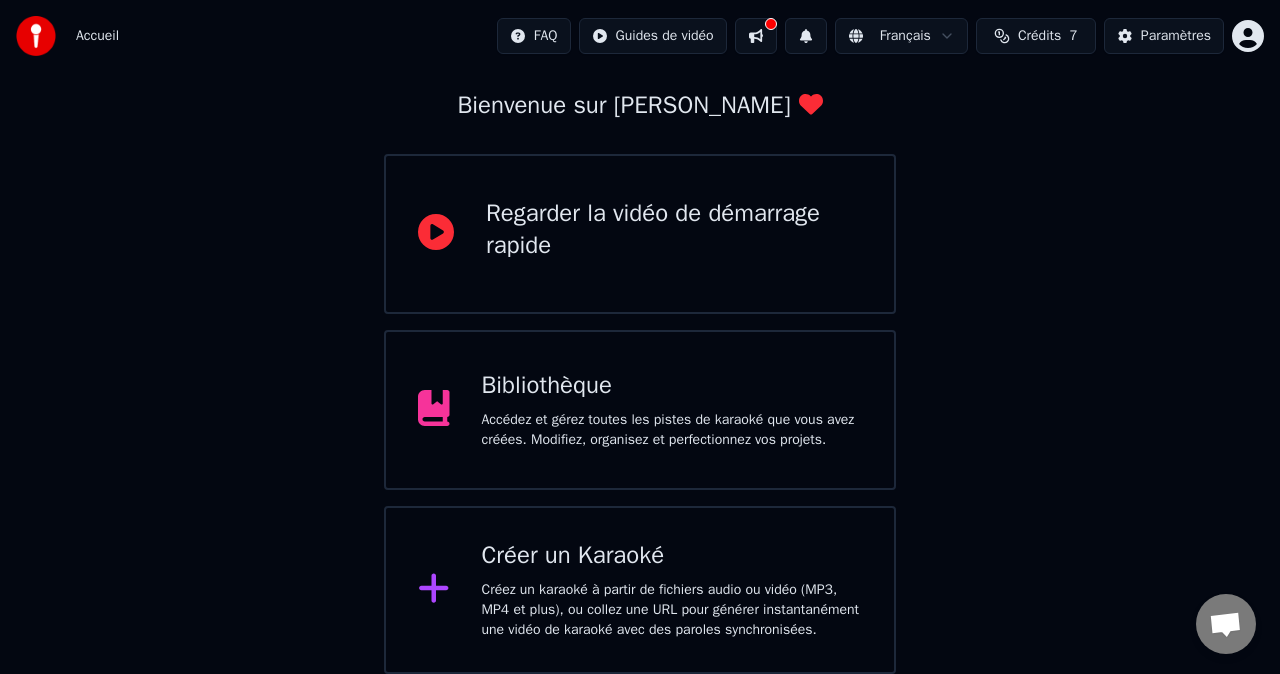 click on "Créez un karaoké à partir de fichiers audio ou vidéo (MP3, MP4 et plus), ou collez une URL pour générer instantanément une vidéo de karaoké avec des paroles synchronisées." at bounding box center [672, 610] 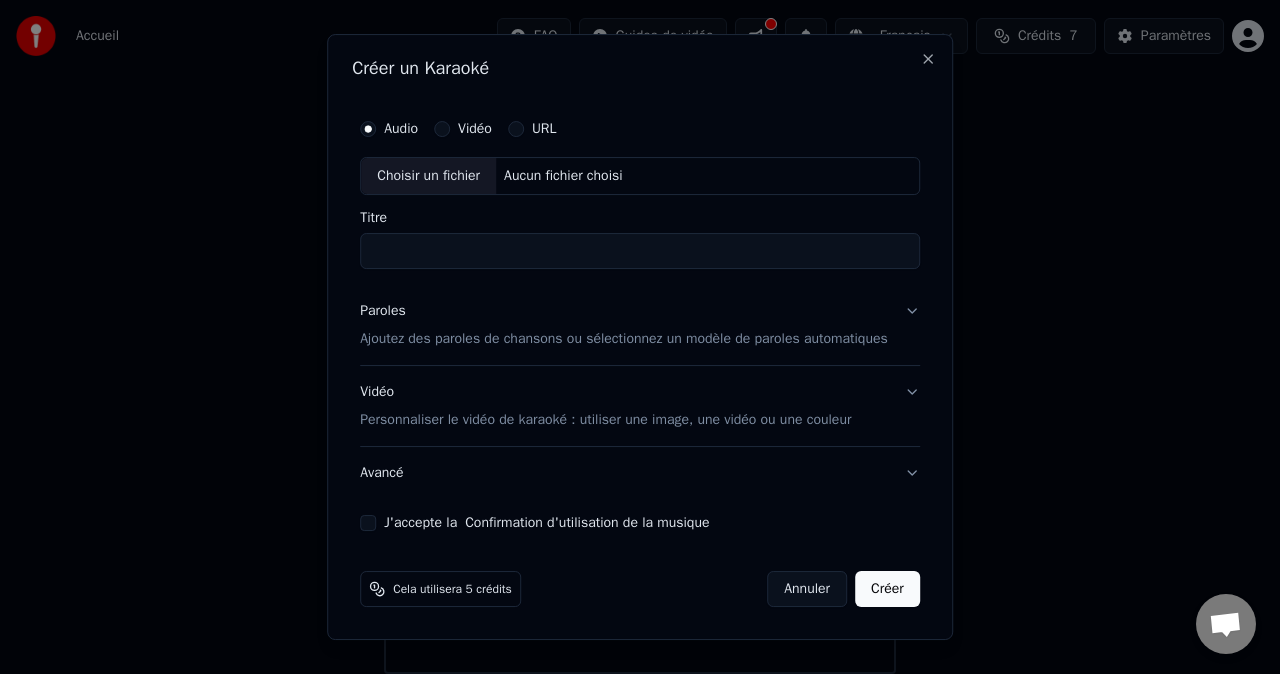 click on "Choisir un fichier" at bounding box center (428, 176) 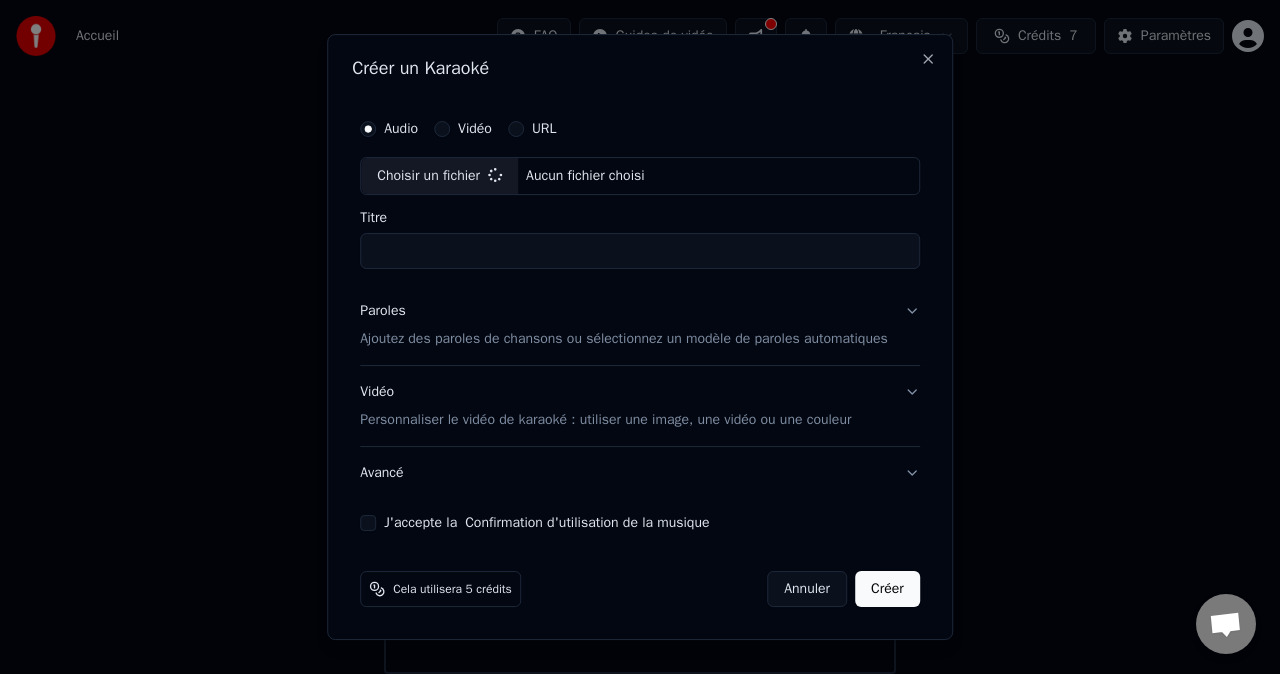 type on "**********" 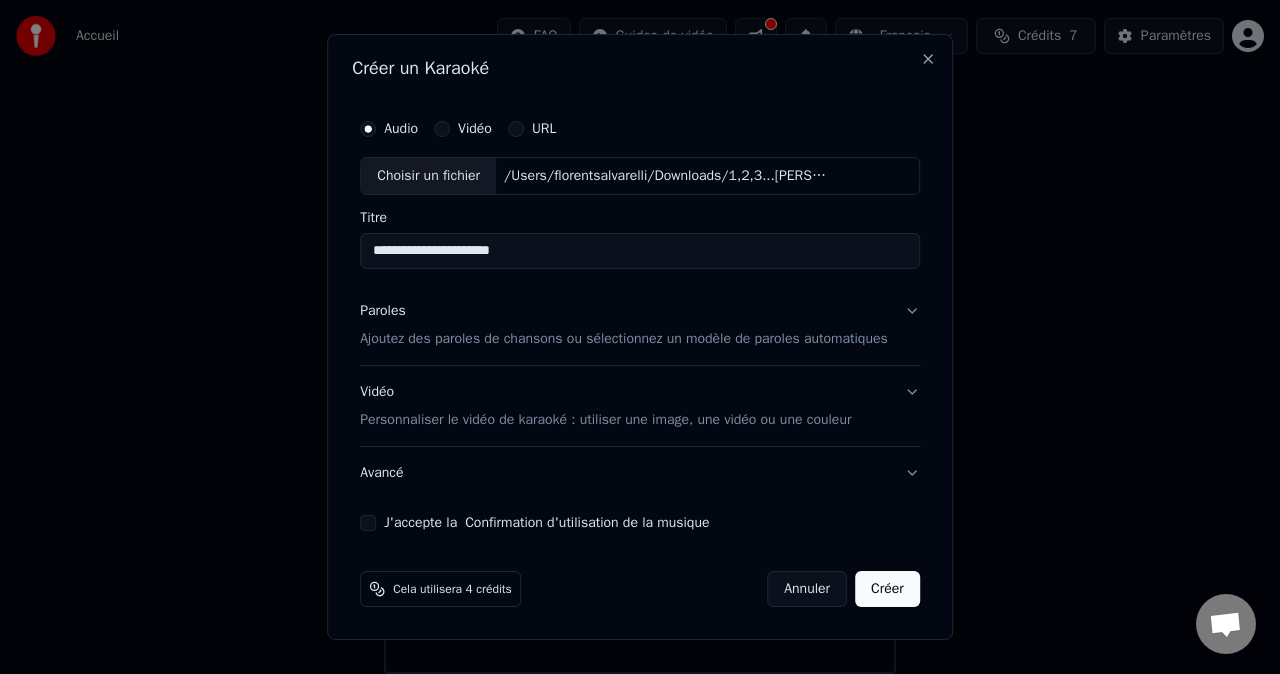 click on "Ajoutez des paroles de chansons ou sélectionnez un modèle de paroles automatiques" at bounding box center [624, 339] 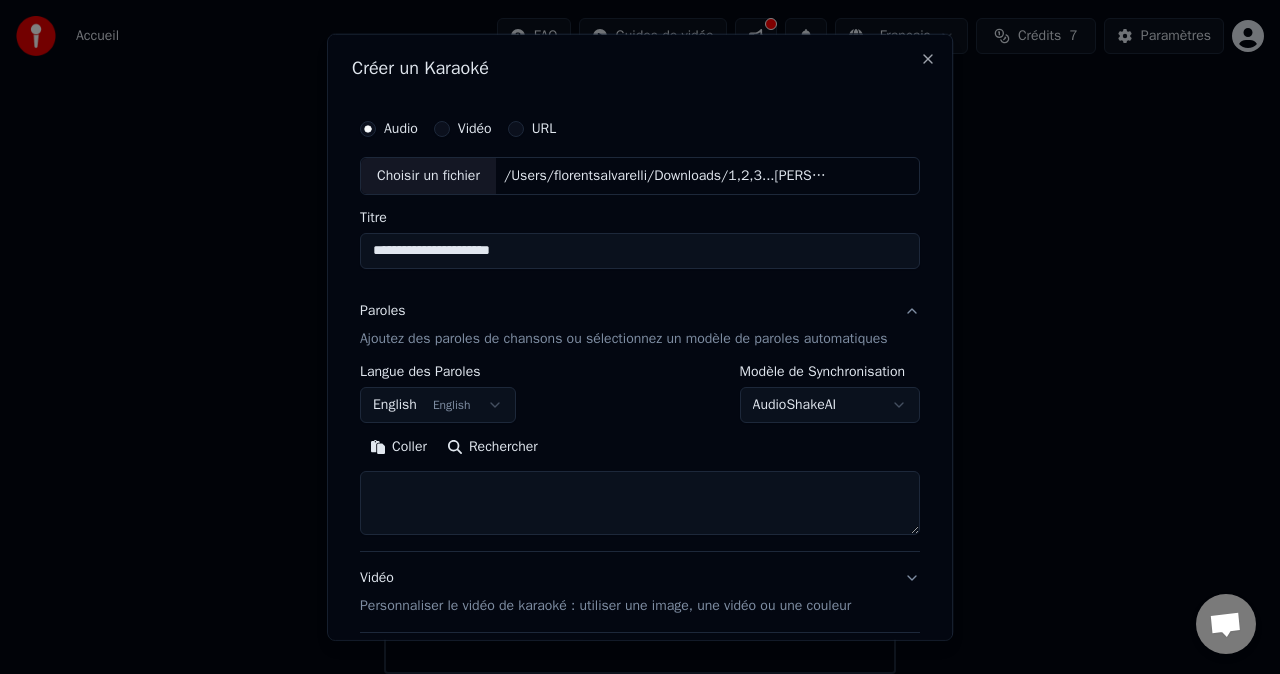 click on "Ajoutez des paroles de chansons ou sélectionnez un modèle de paroles automatiques" at bounding box center [624, 339] 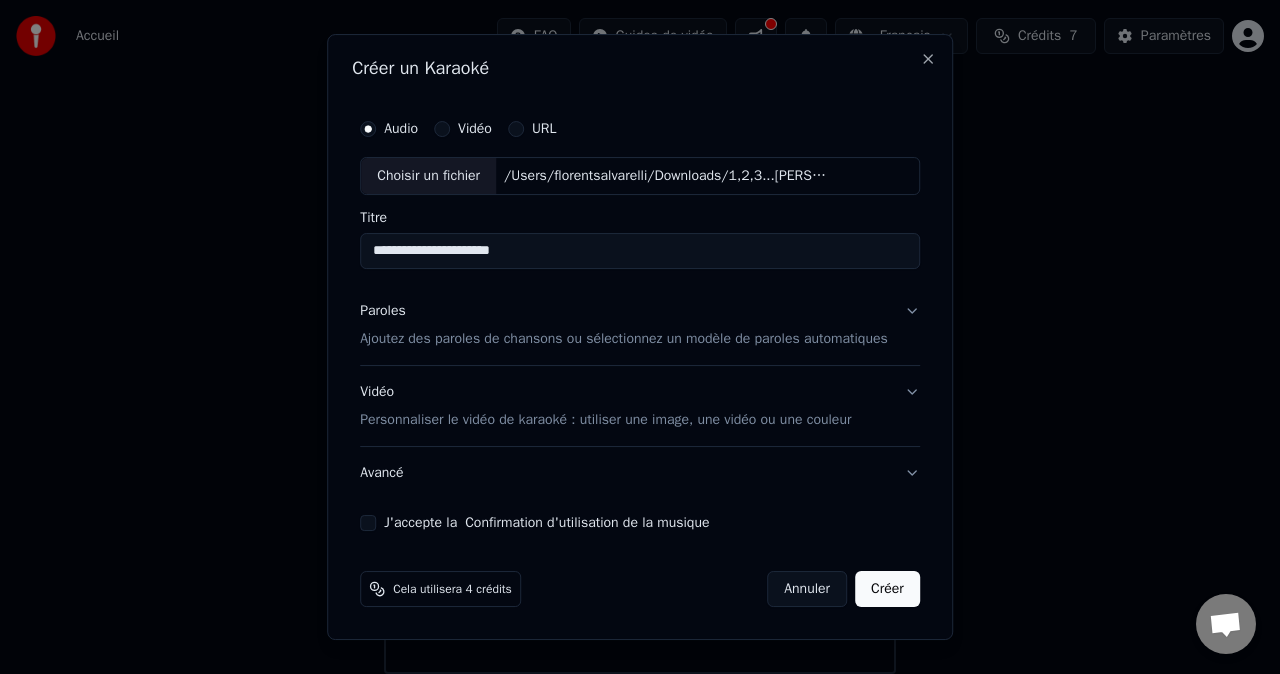 click on "Ajoutez des paroles de chansons ou sélectionnez un modèle de paroles automatiques" at bounding box center (624, 339) 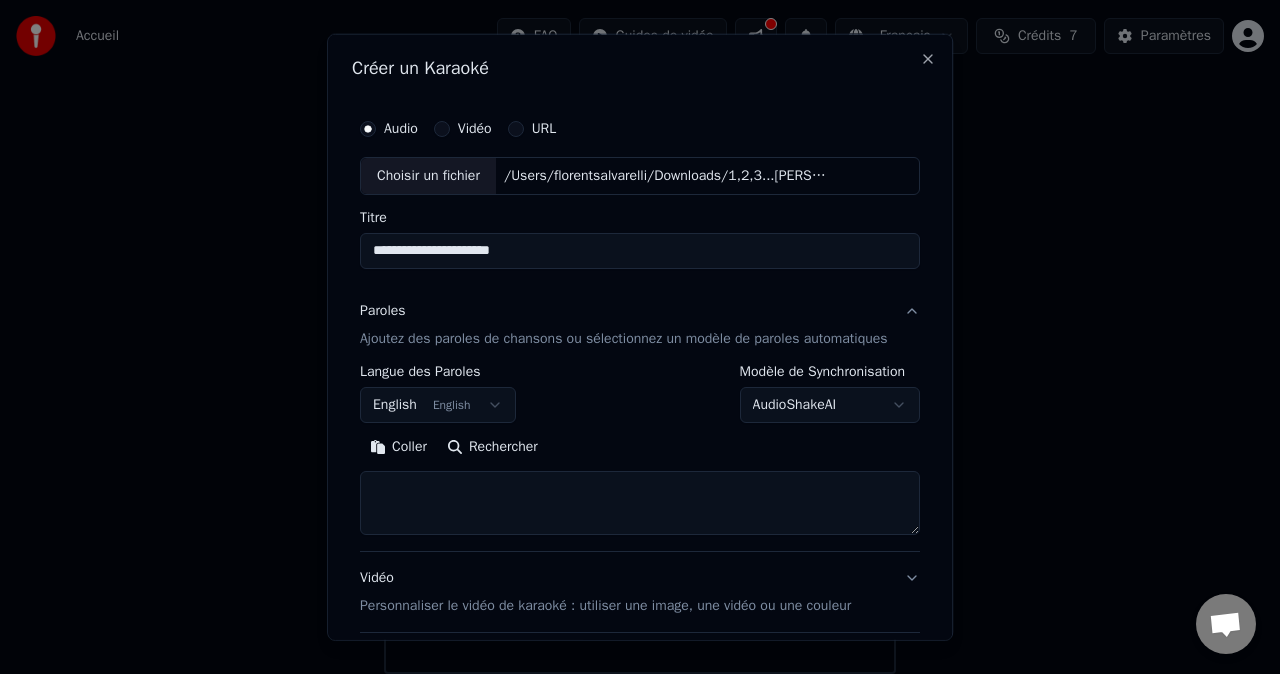 click at bounding box center (640, 503) 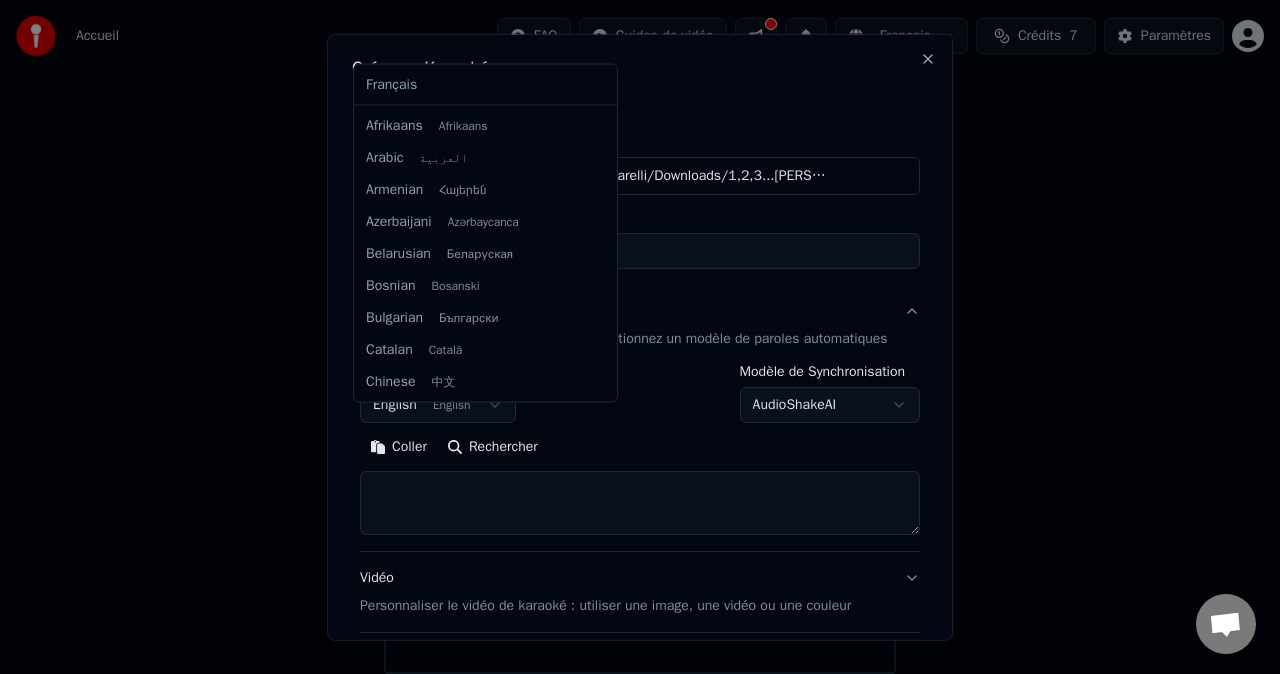 scroll, scrollTop: 160, scrollLeft: 0, axis: vertical 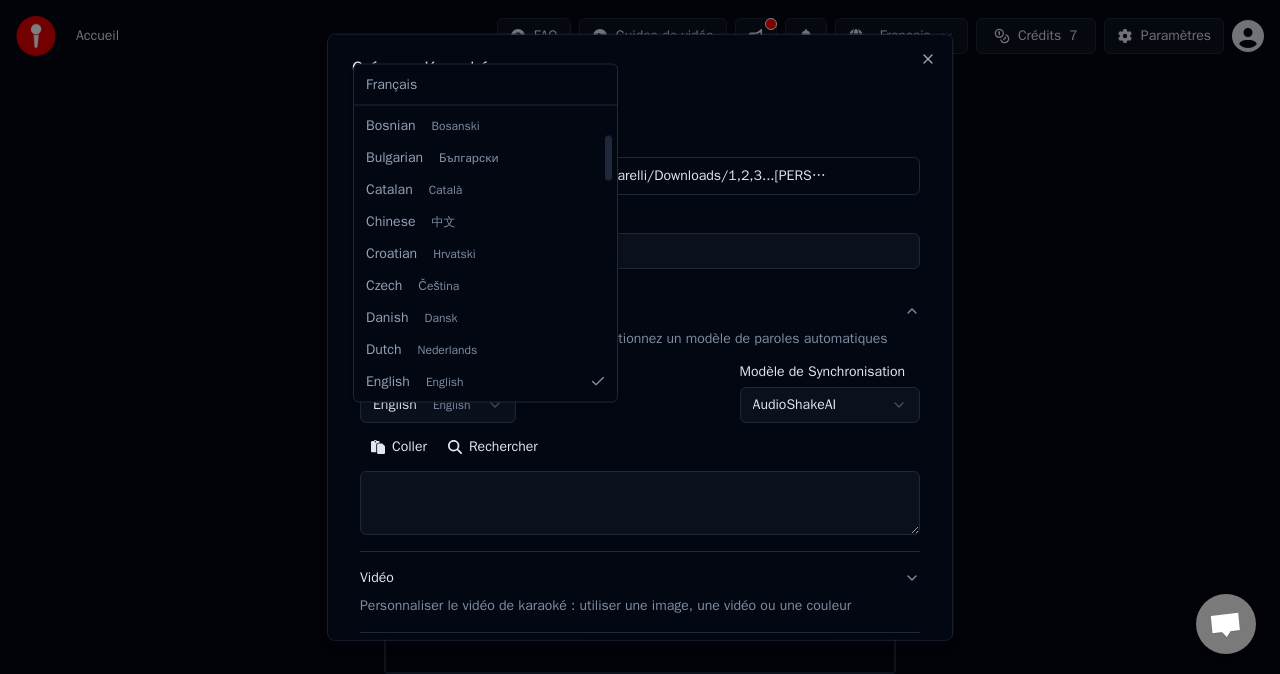 select on "**" 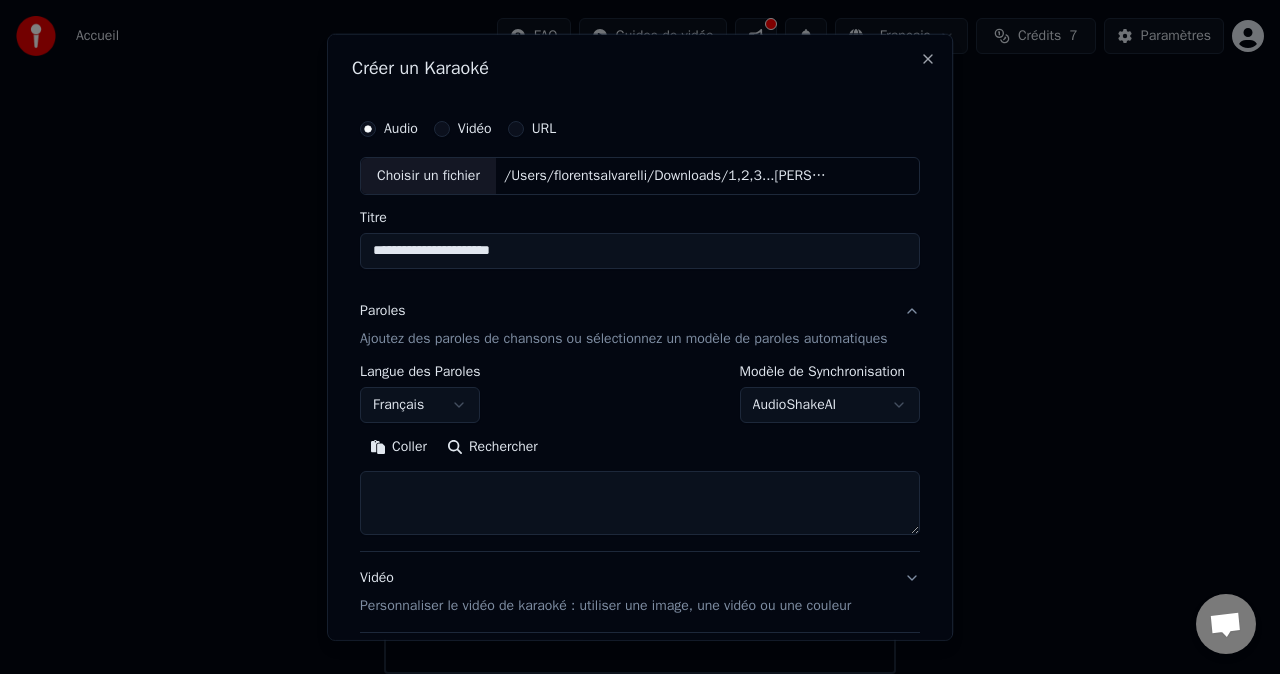 click at bounding box center (640, 503) 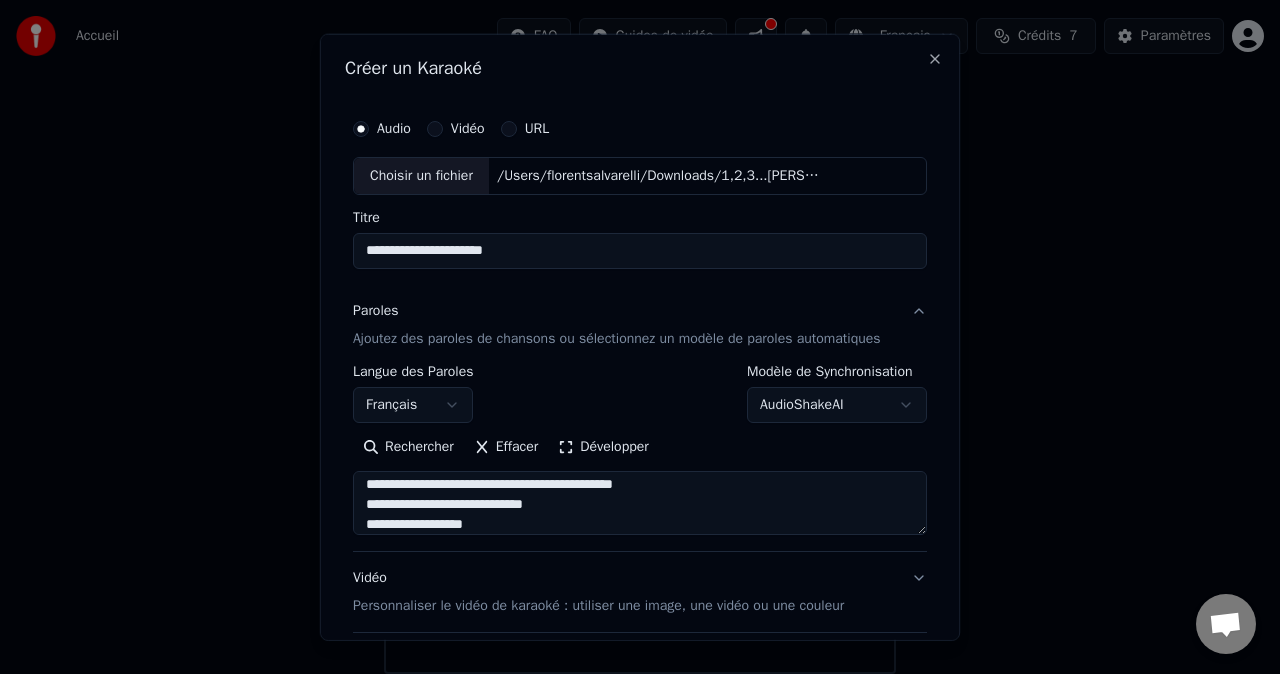 scroll, scrollTop: 1033, scrollLeft: 0, axis: vertical 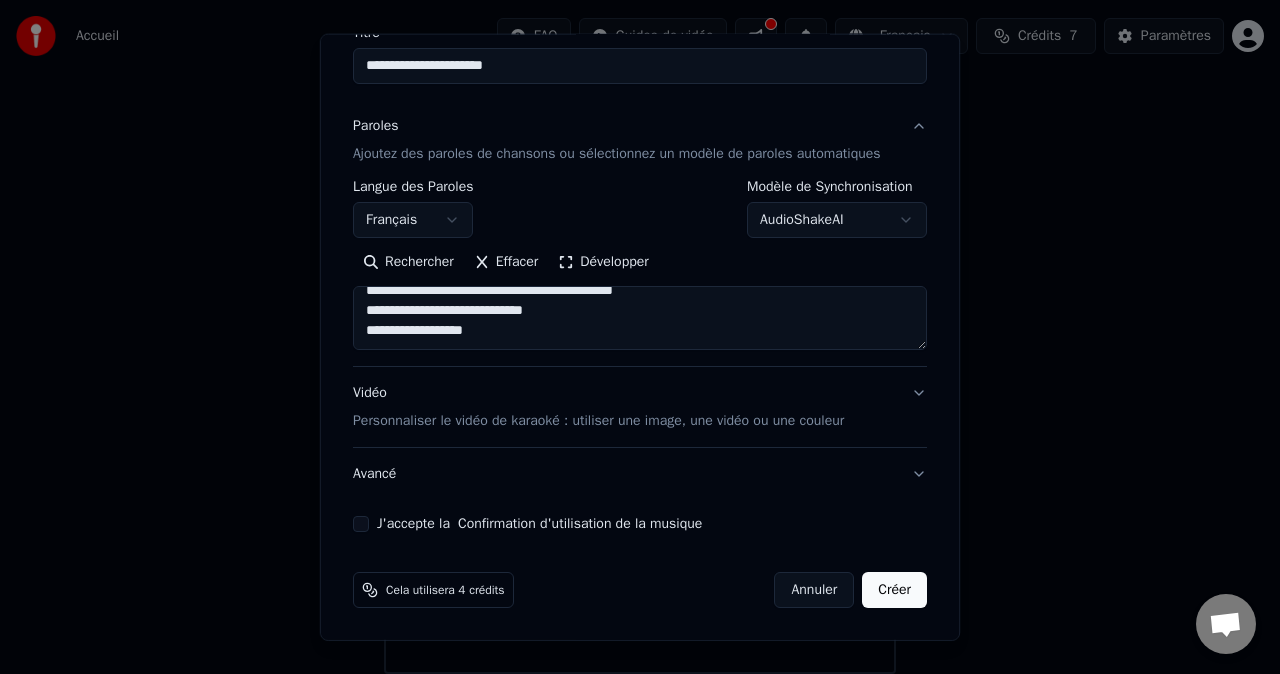 type on "**********" 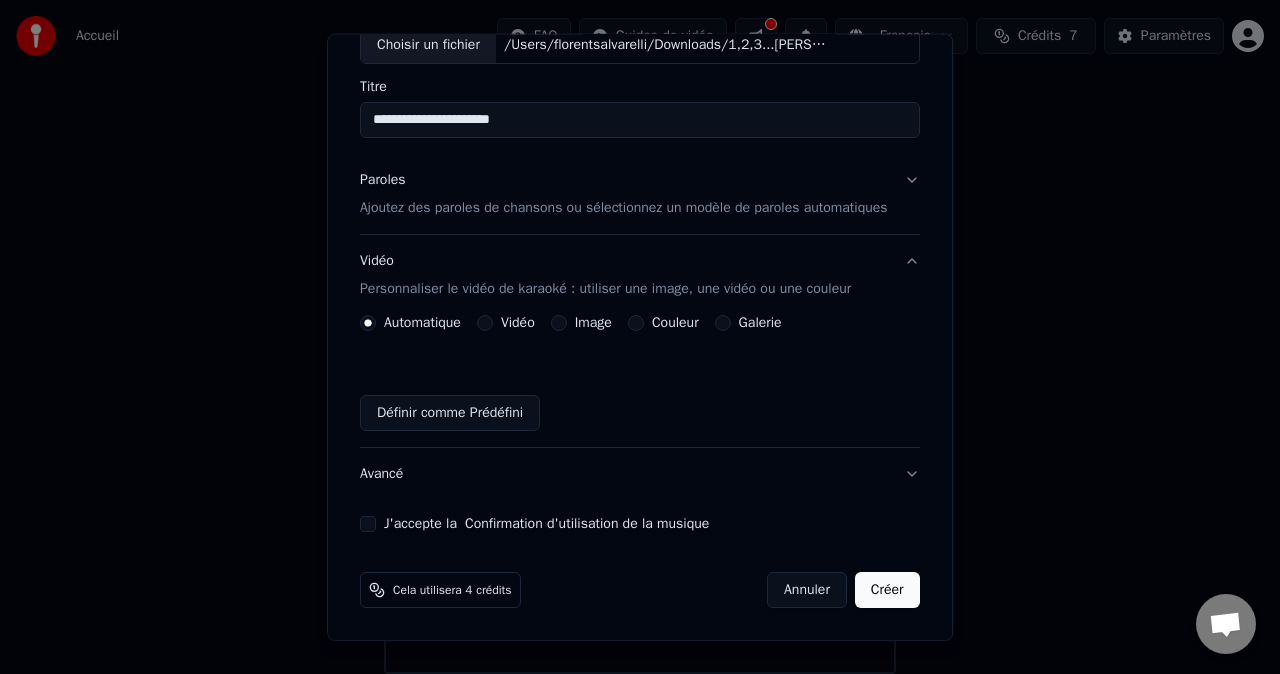 scroll, scrollTop: 151, scrollLeft: 0, axis: vertical 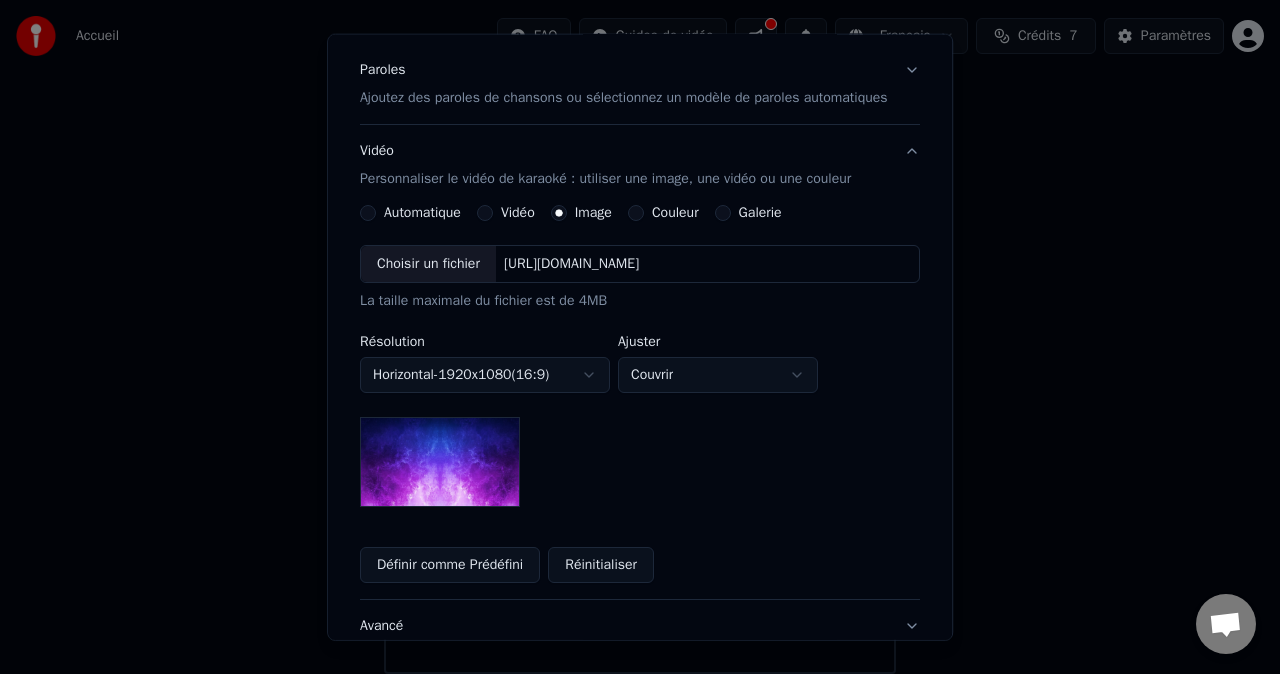 click on "Choisir un fichier" at bounding box center (428, 264) 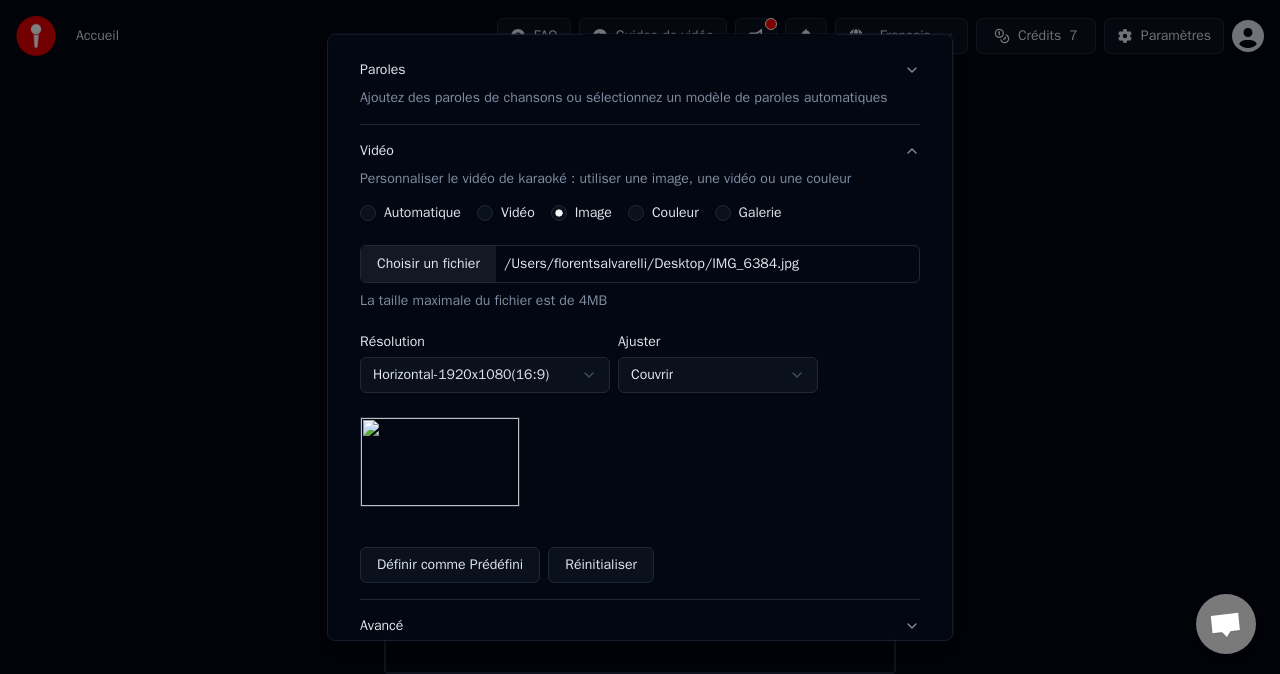 click on "Couvrir" at bounding box center (718, 375) 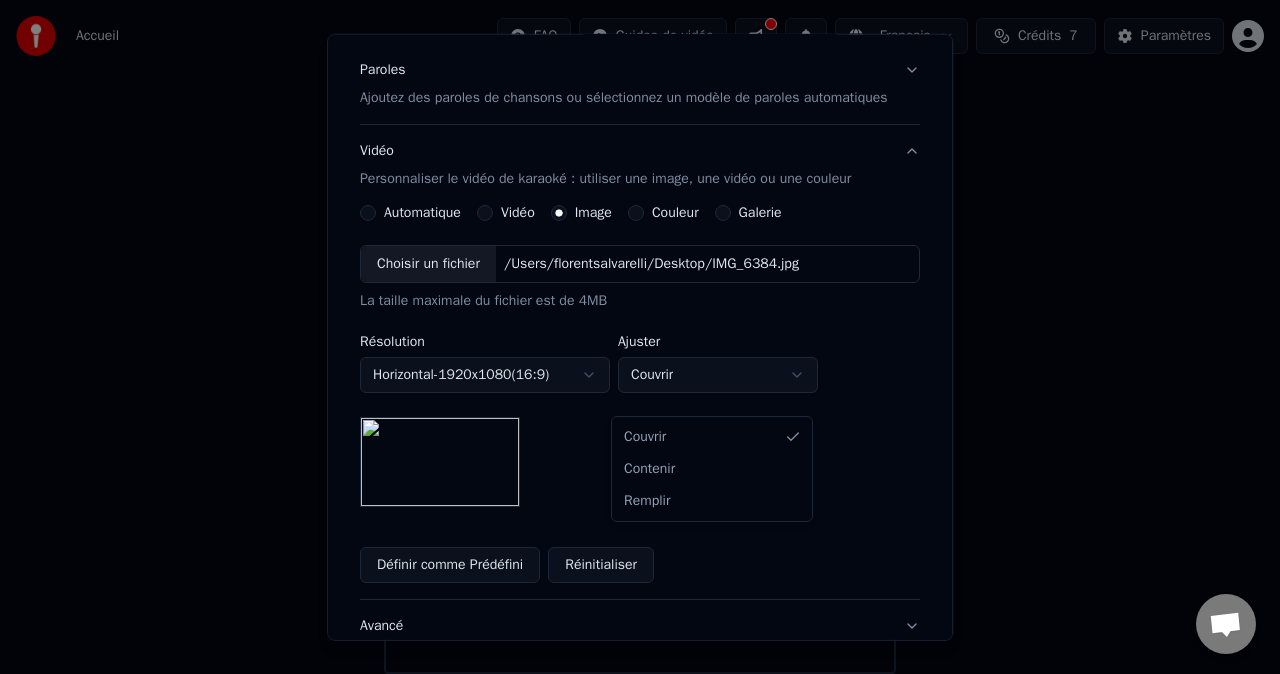 select on "*******" 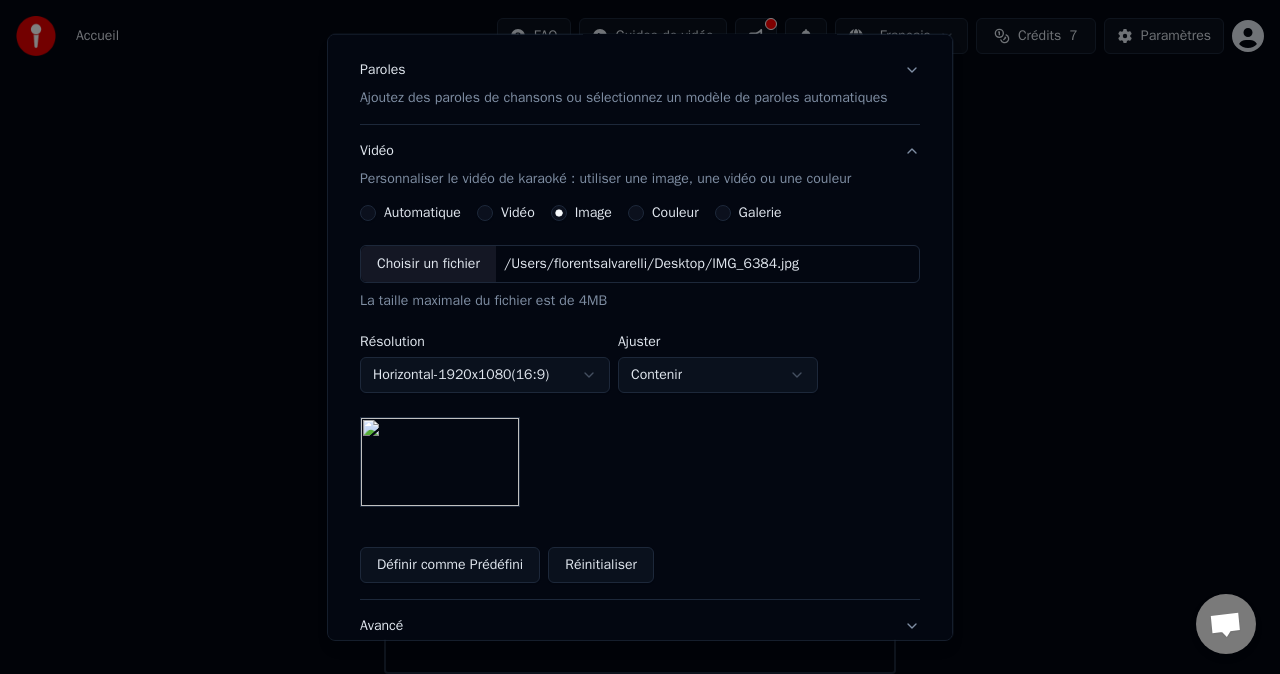 click on "**********" at bounding box center (640, 376) 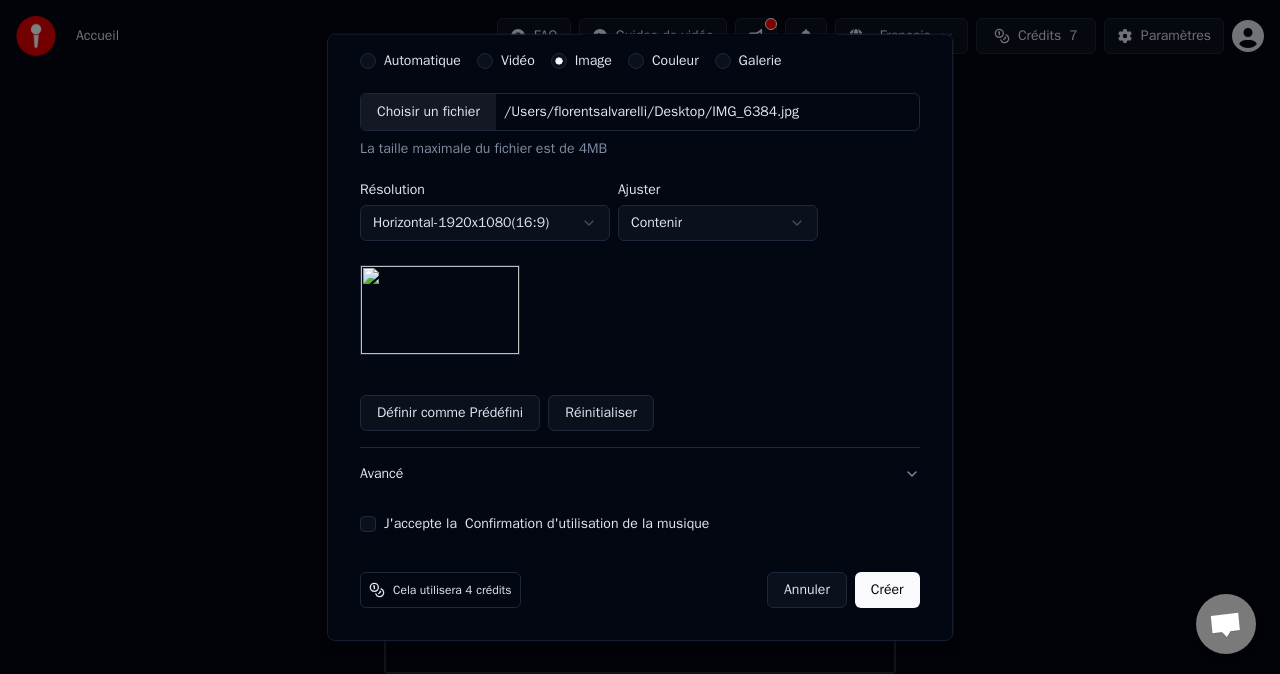 scroll, scrollTop: 413, scrollLeft: 0, axis: vertical 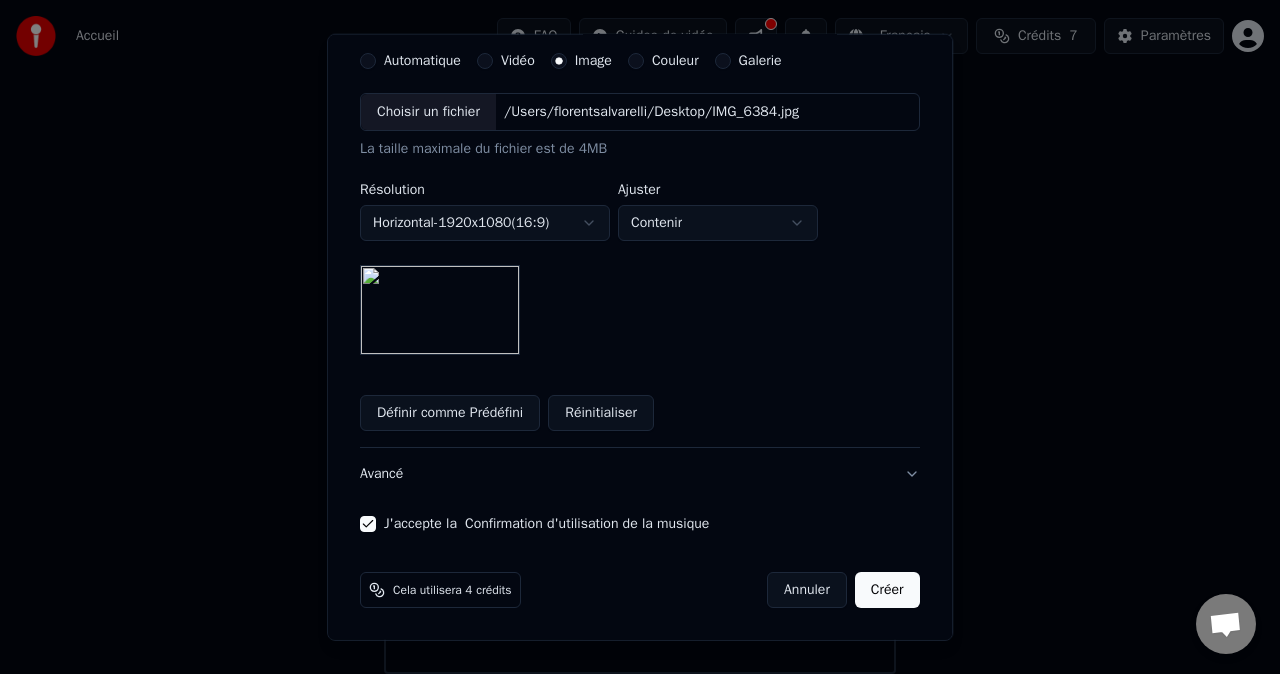 click on "Créer" at bounding box center [887, 590] 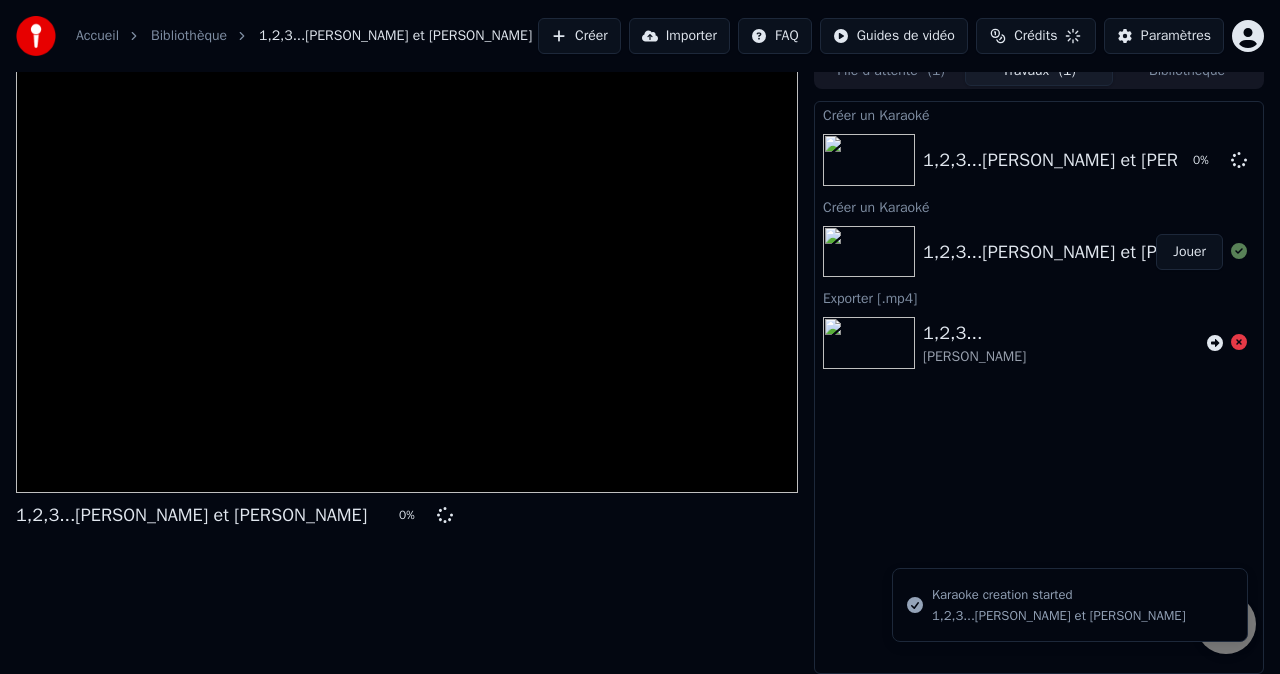 scroll, scrollTop: 29, scrollLeft: 0, axis: vertical 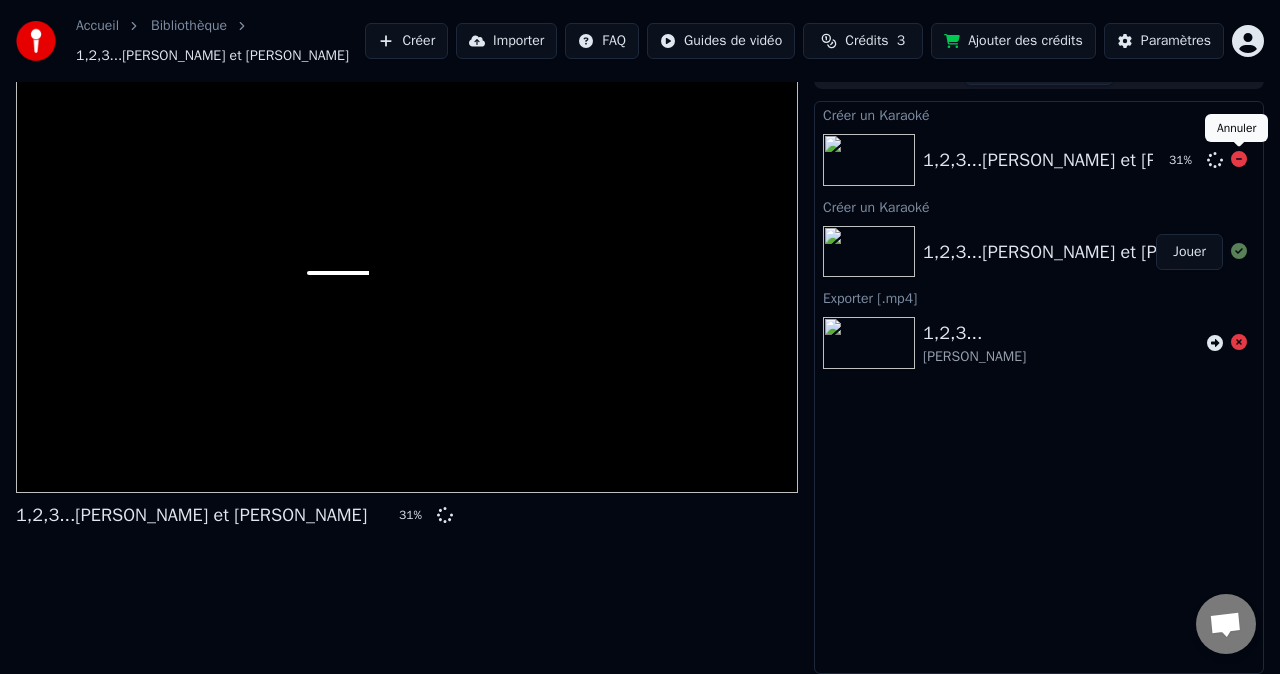click 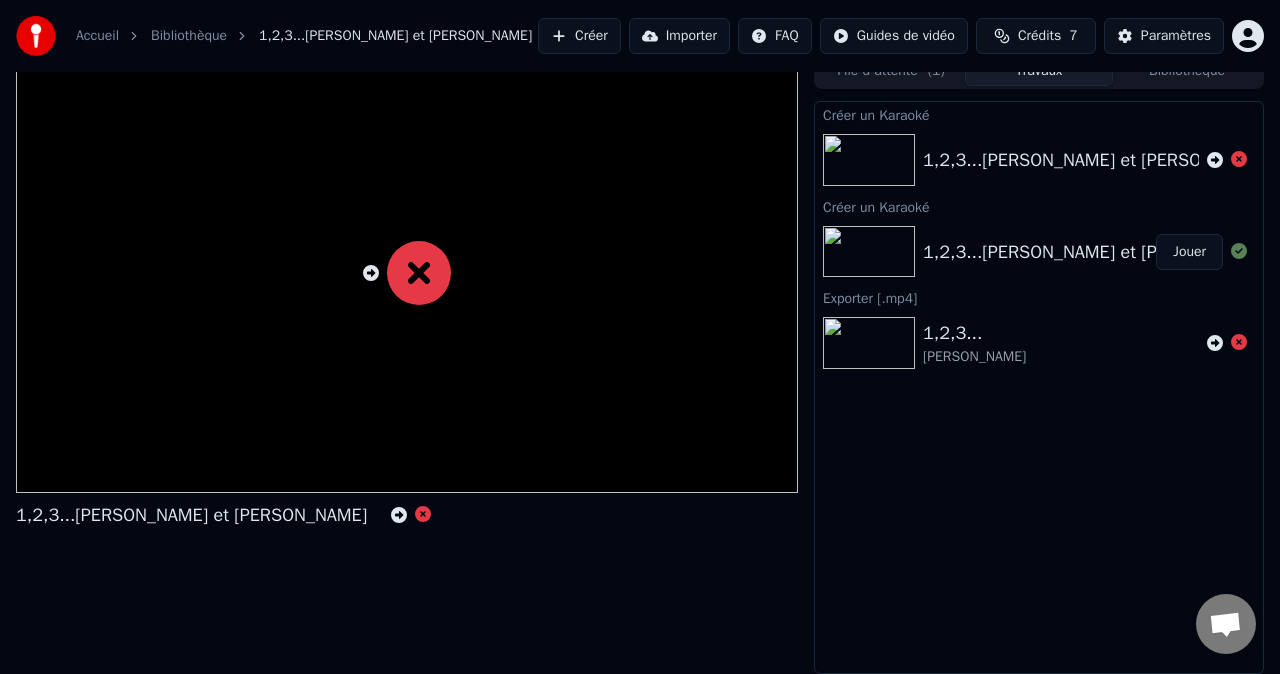 scroll, scrollTop: 0, scrollLeft: 0, axis: both 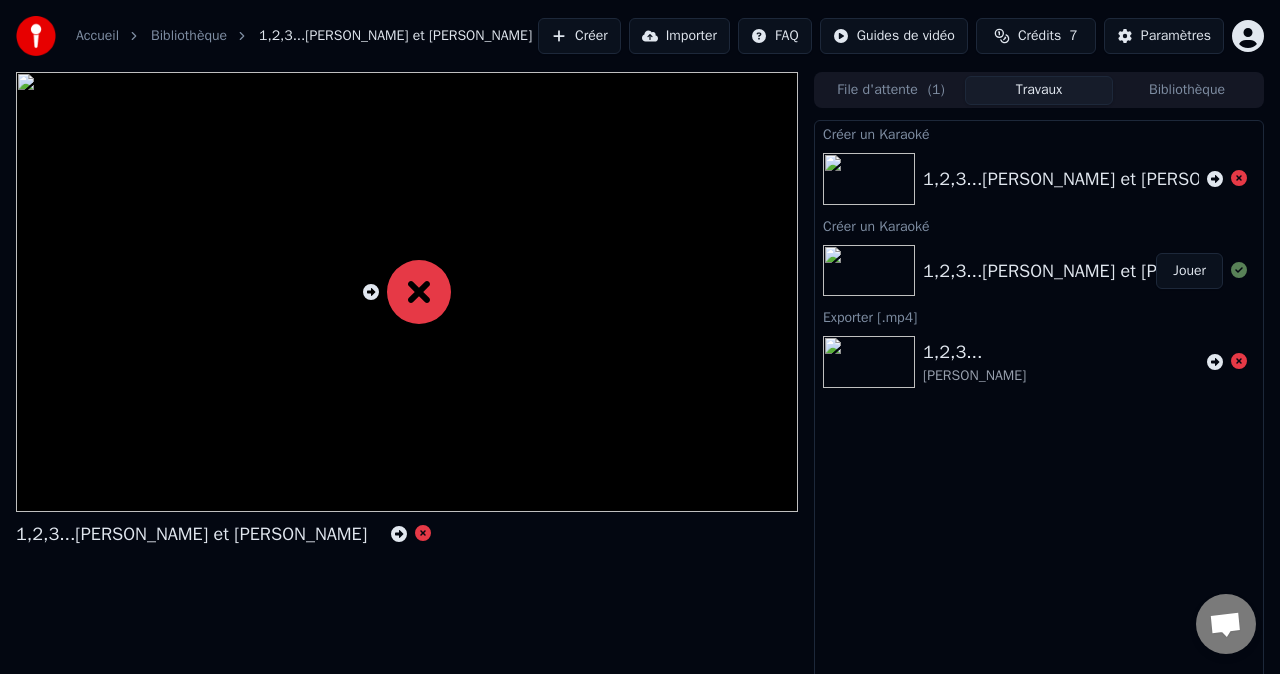 click on "Bibliothèque" at bounding box center [189, 36] 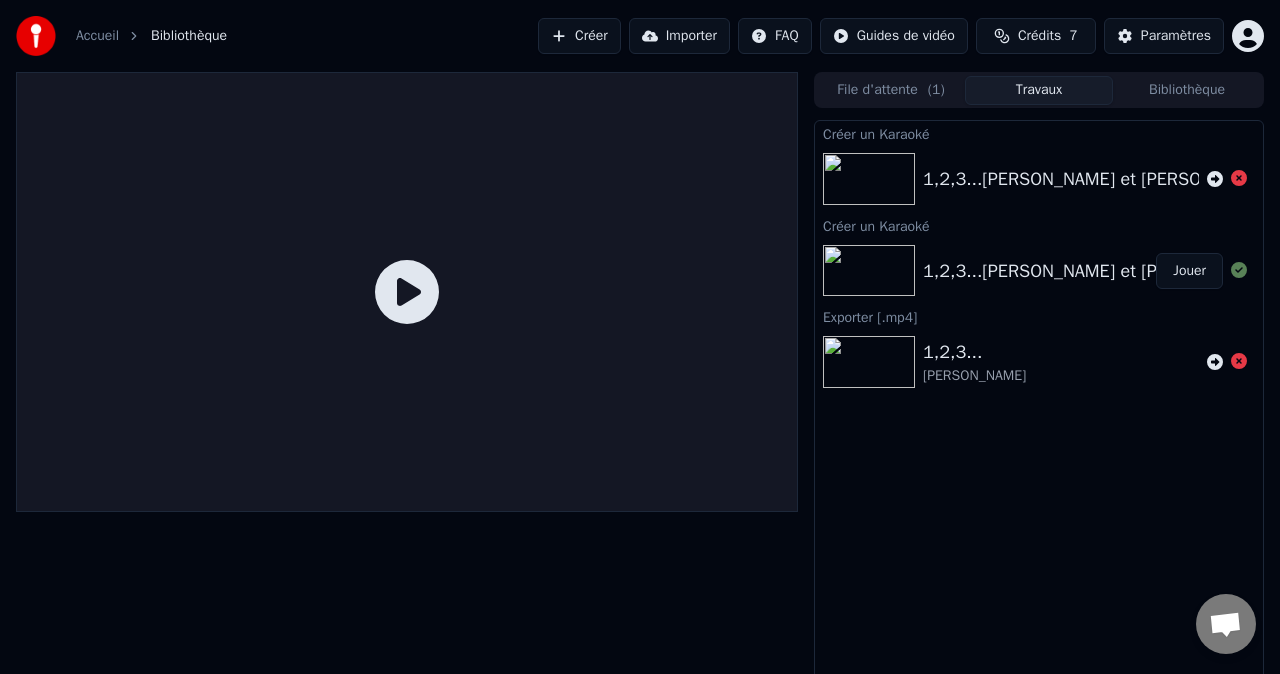 click on "Accueil Bibliothèque" at bounding box center [121, 36] 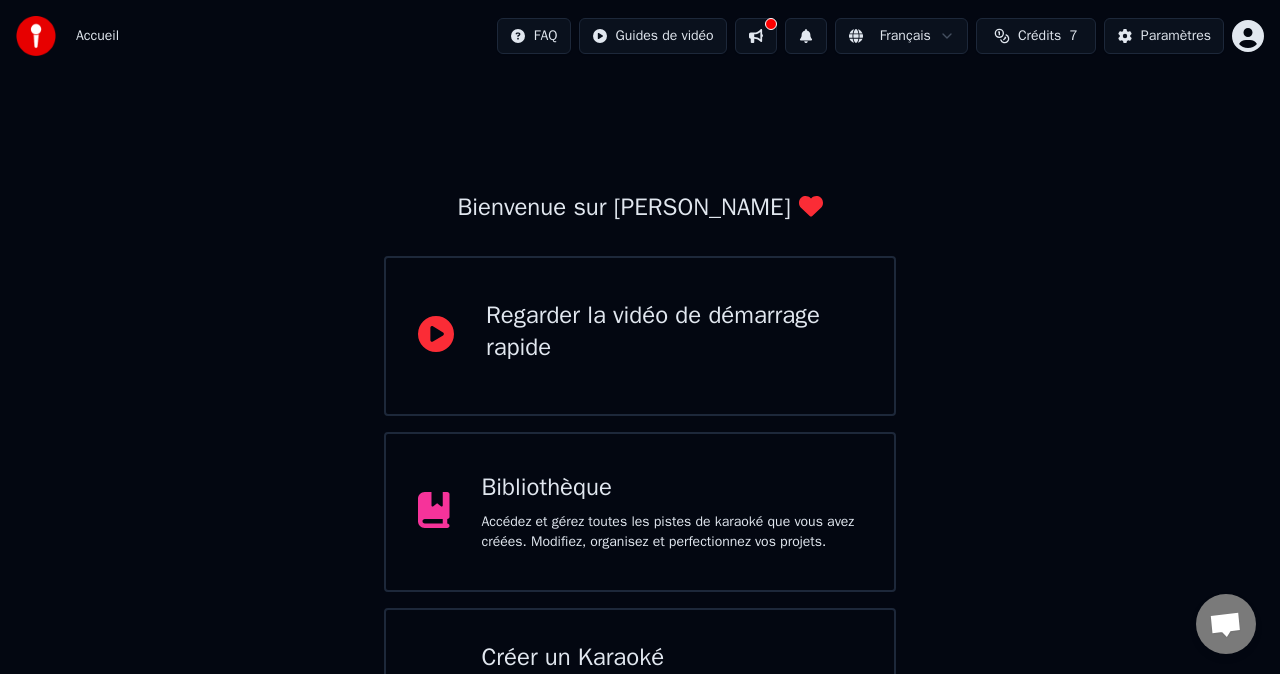 scroll, scrollTop: 130, scrollLeft: 0, axis: vertical 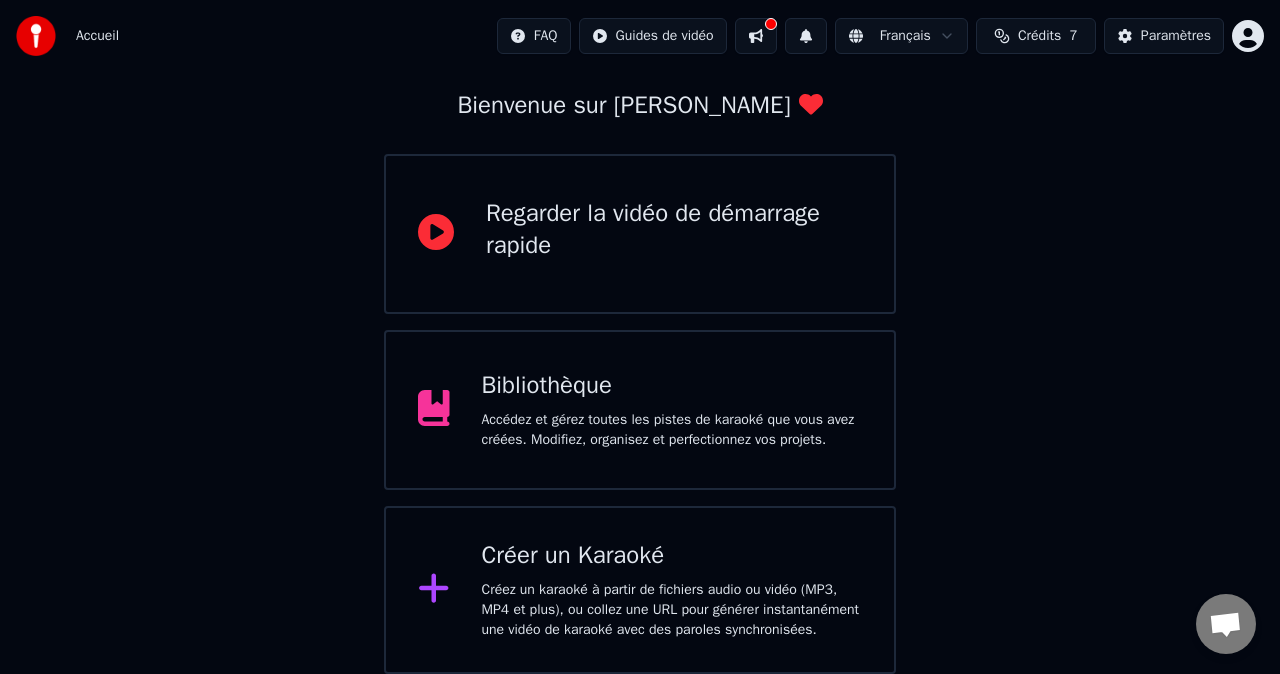 click on "Créez un karaoké à partir de fichiers audio ou vidéo (MP3, MP4 et plus), ou collez une URL pour générer instantanément une vidéo de karaoké avec des paroles synchronisées." at bounding box center (672, 610) 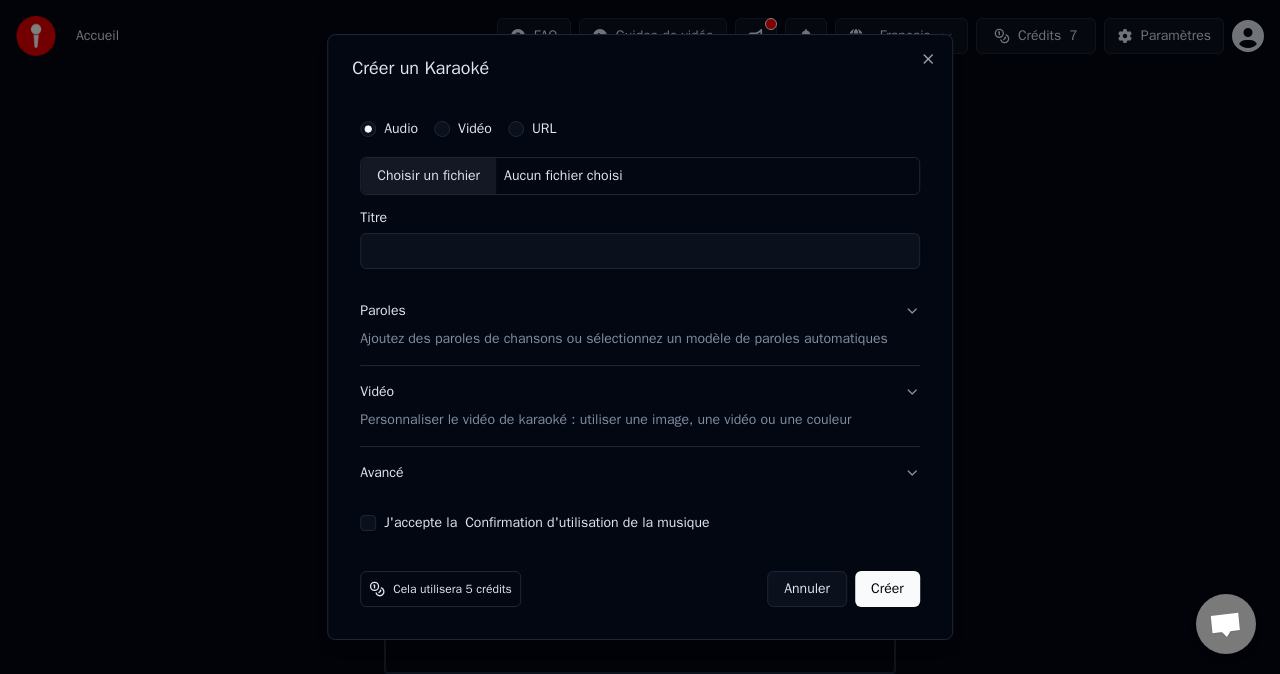 click on "Choisir un fichier" at bounding box center [428, 176] 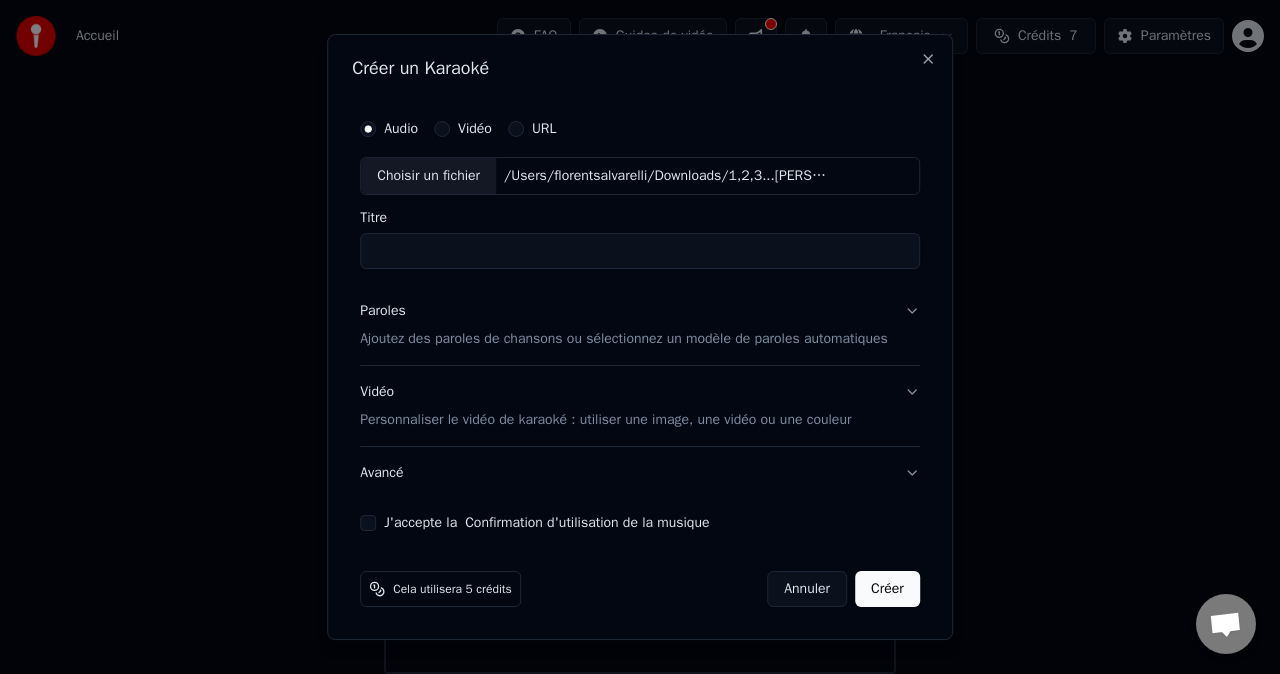 type on "**********" 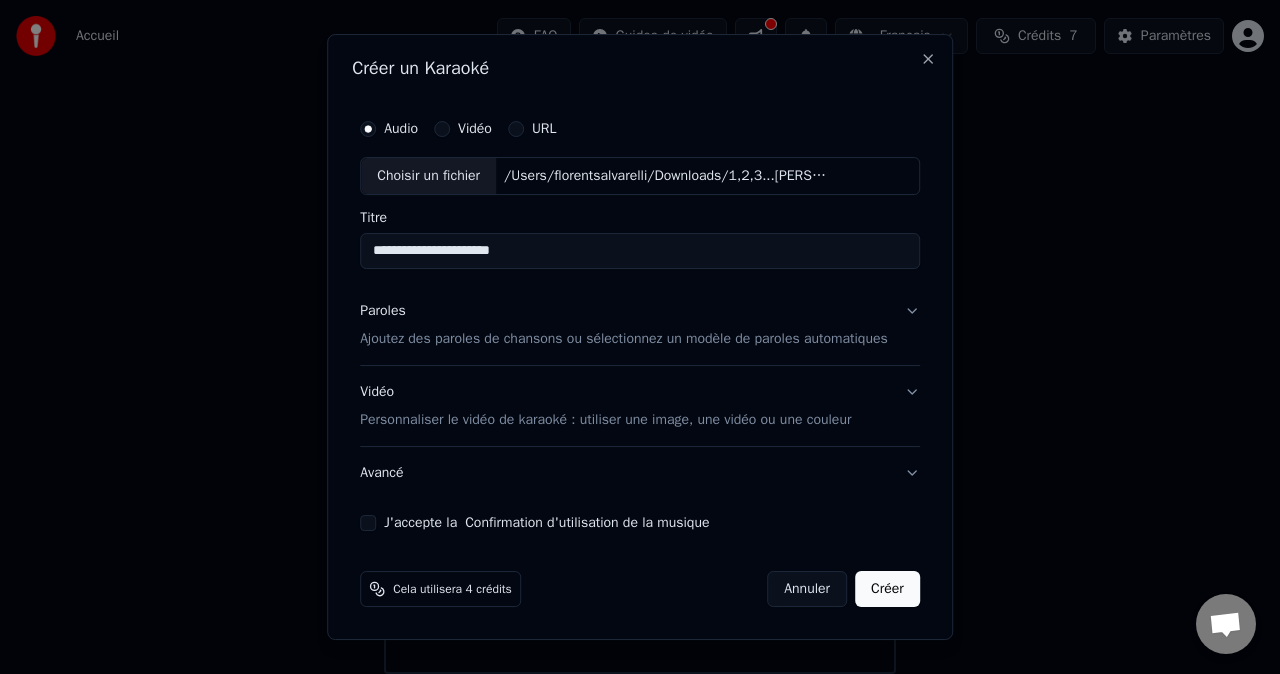 scroll, scrollTop: 19, scrollLeft: 0, axis: vertical 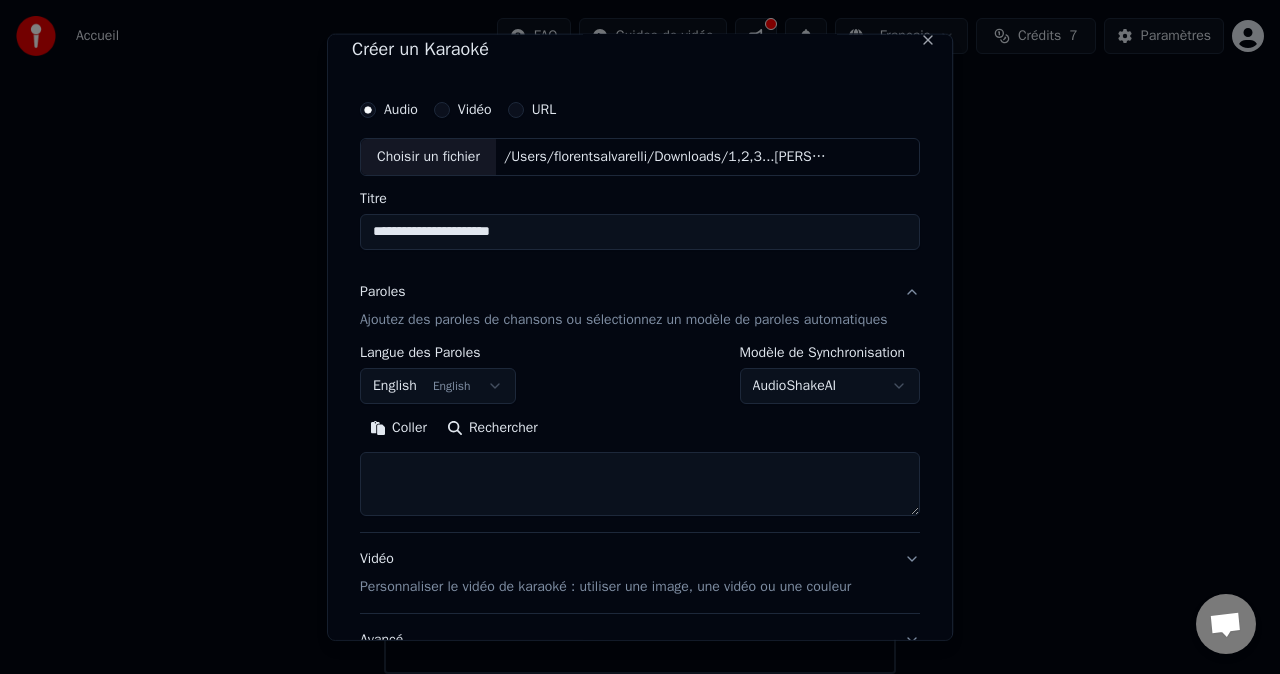 click on "Ajoutez des paroles de chansons ou sélectionnez un modèle de paroles automatiques" at bounding box center [624, 320] 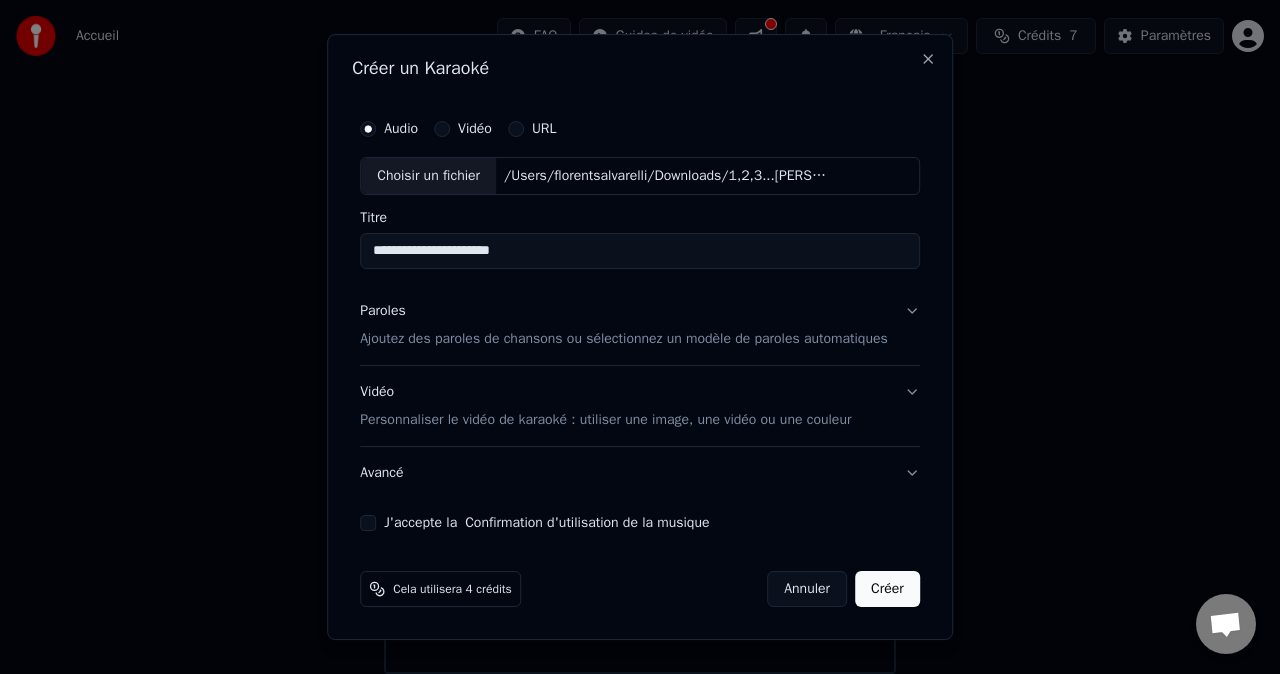 click on "Ajoutez des paroles de chansons ou sélectionnez un modèle de paroles automatiques" at bounding box center [624, 339] 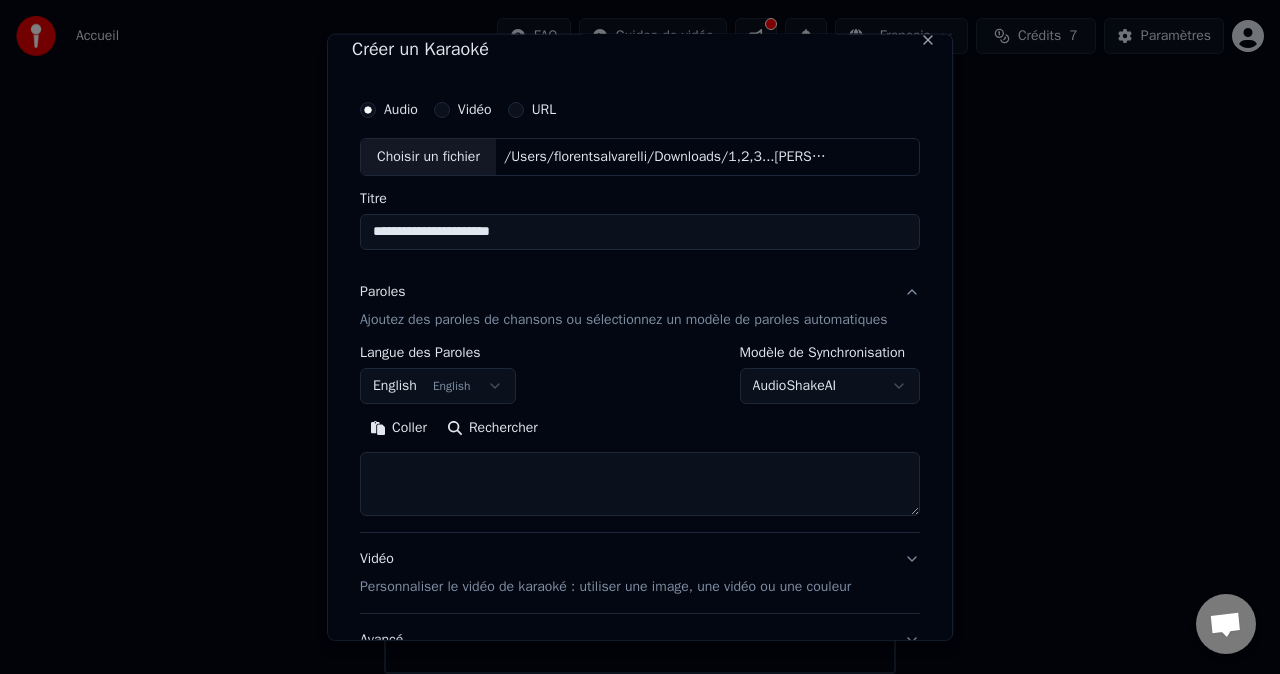 click on "English English" at bounding box center (438, 386) 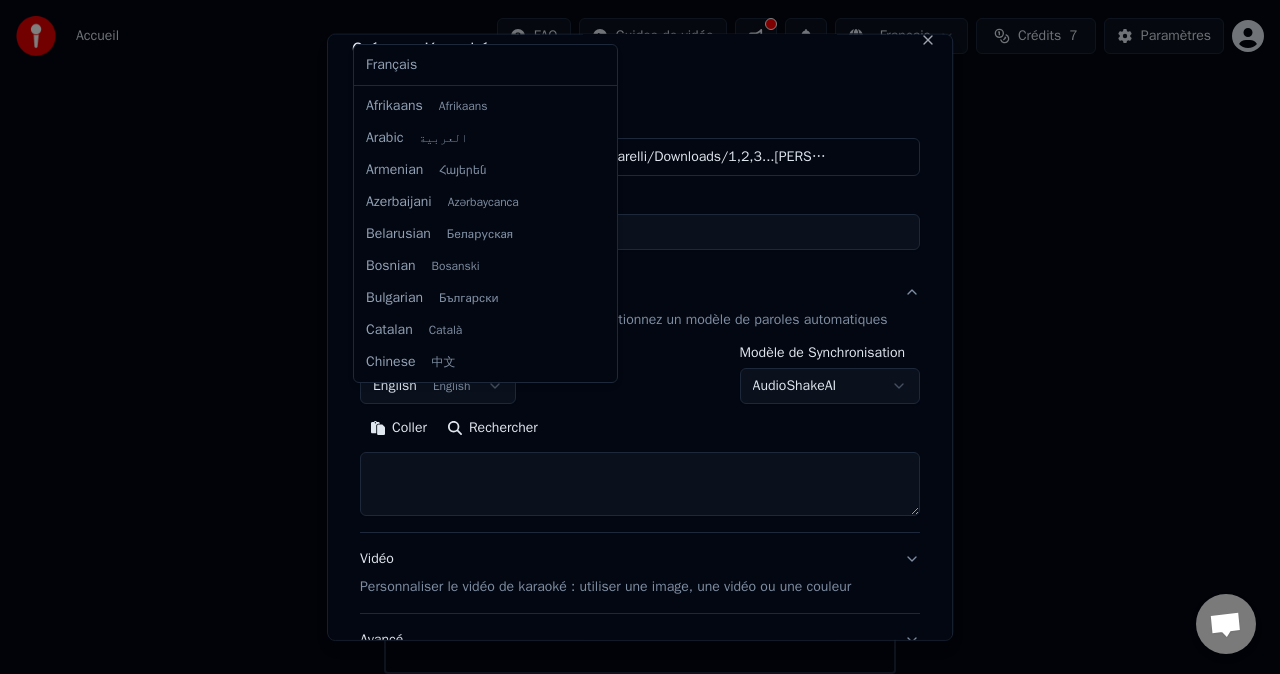 scroll, scrollTop: 160, scrollLeft: 0, axis: vertical 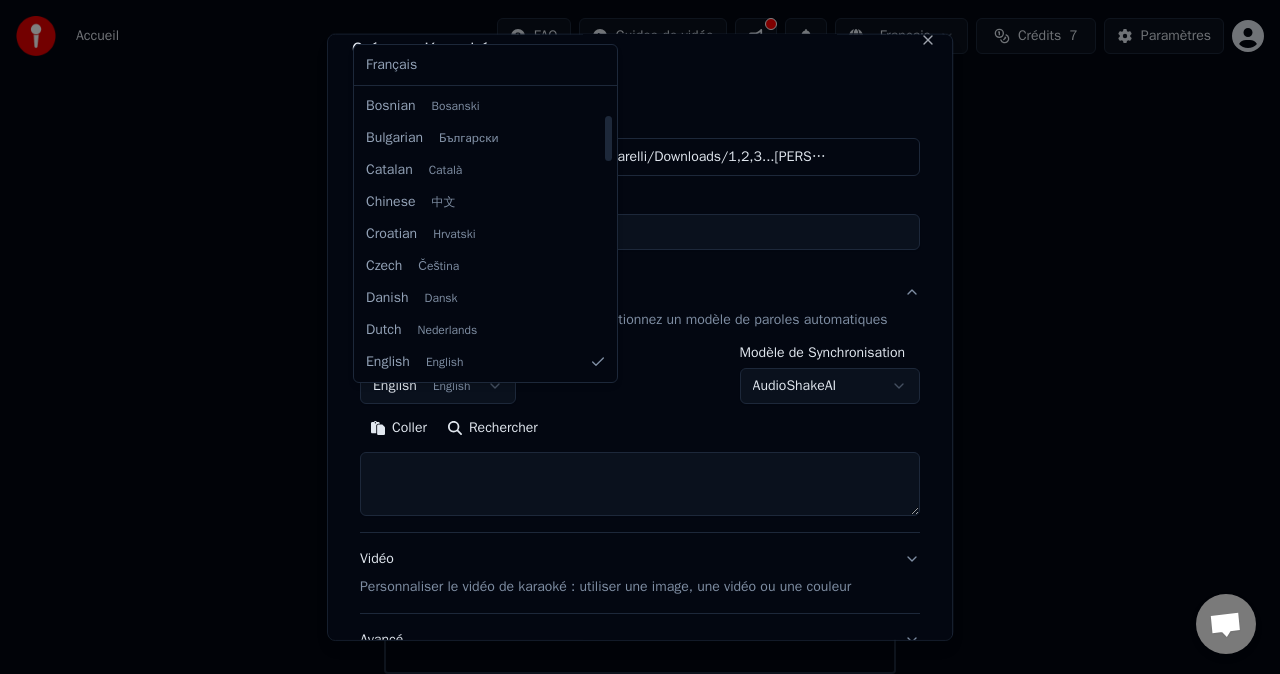 select on "**" 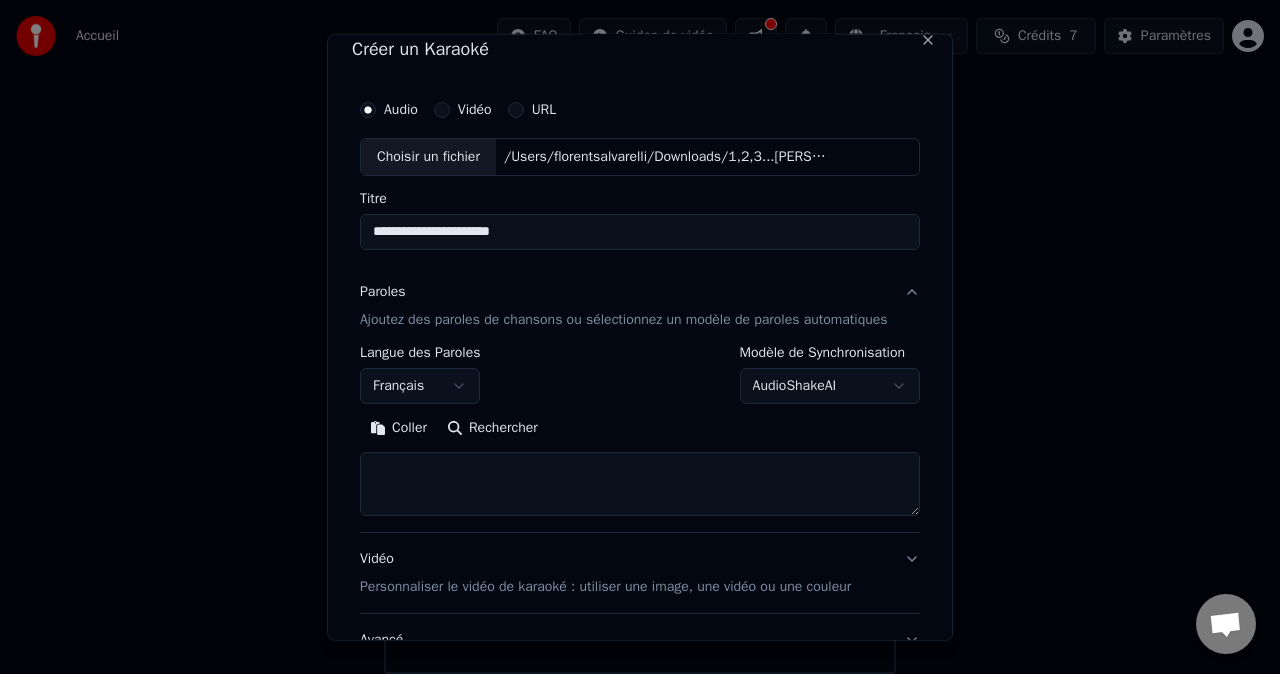 scroll, scrollTop: 195, scrollLeft: 0, axis: vertical 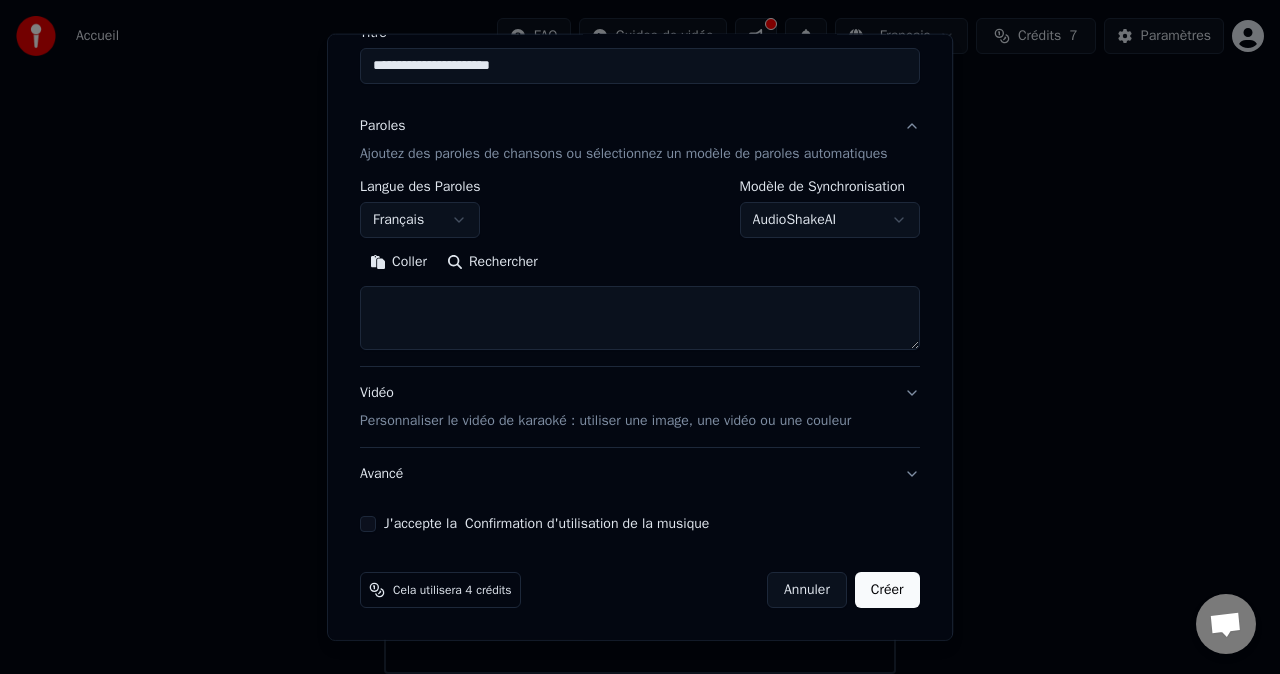 click at bounding box center [640, 318] 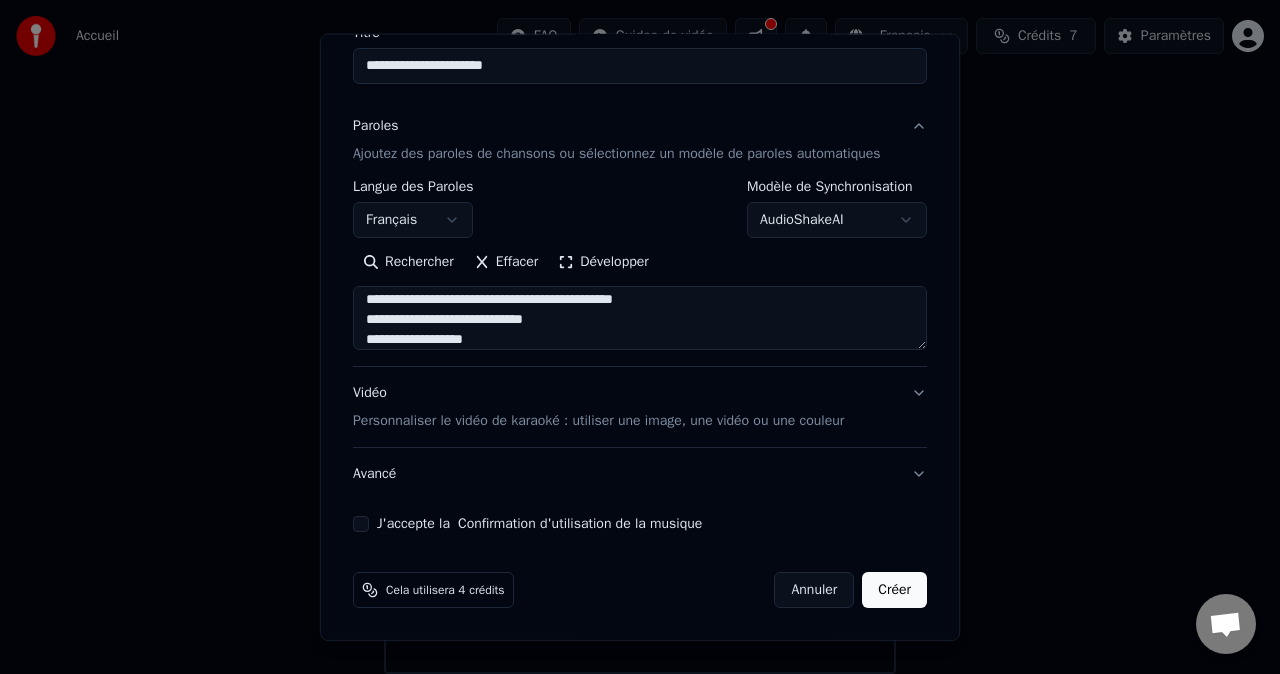 scroll, scrollTop: 1033, scrollLeft: 0, axis: vertical 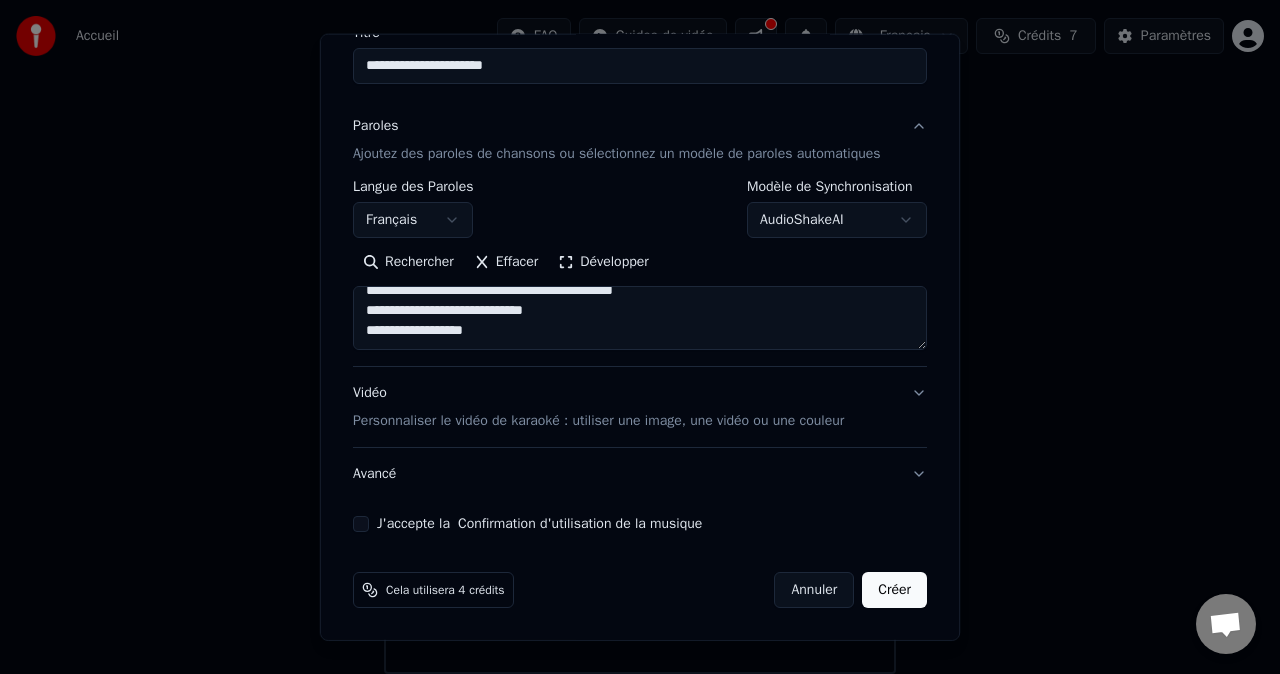 type on "**********" 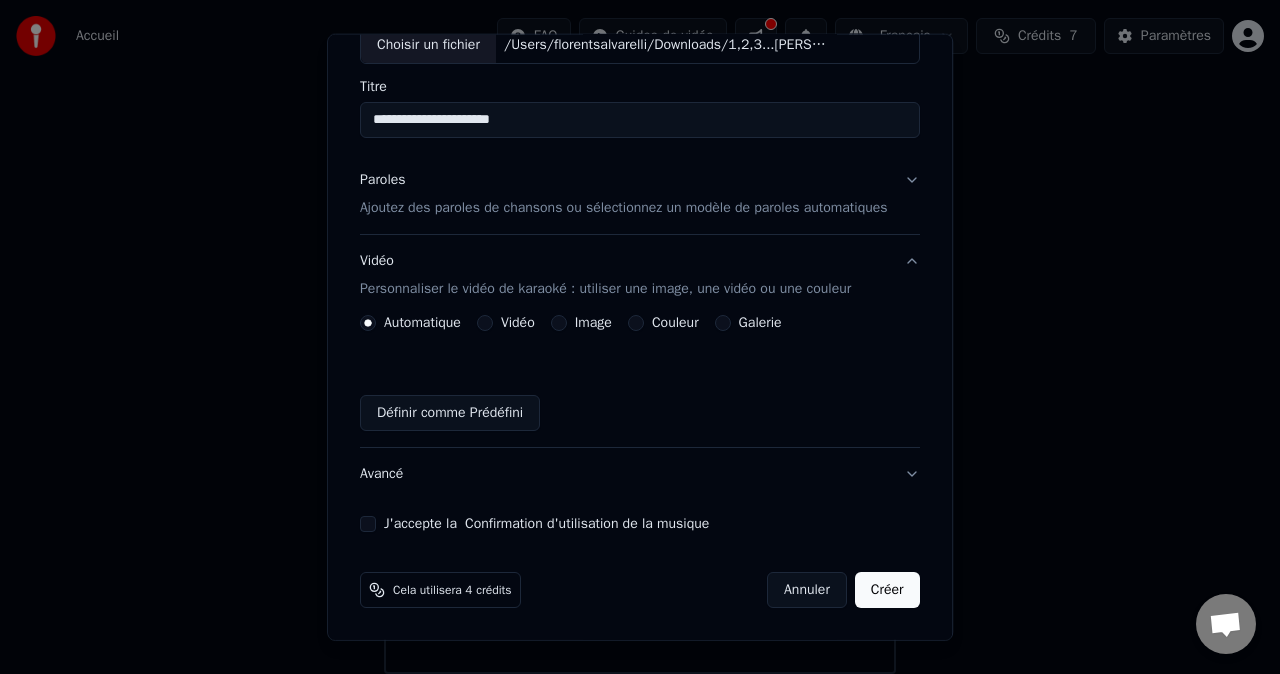 scroll, scrollTop: 151, scrollLeft: 0, axis: vertical 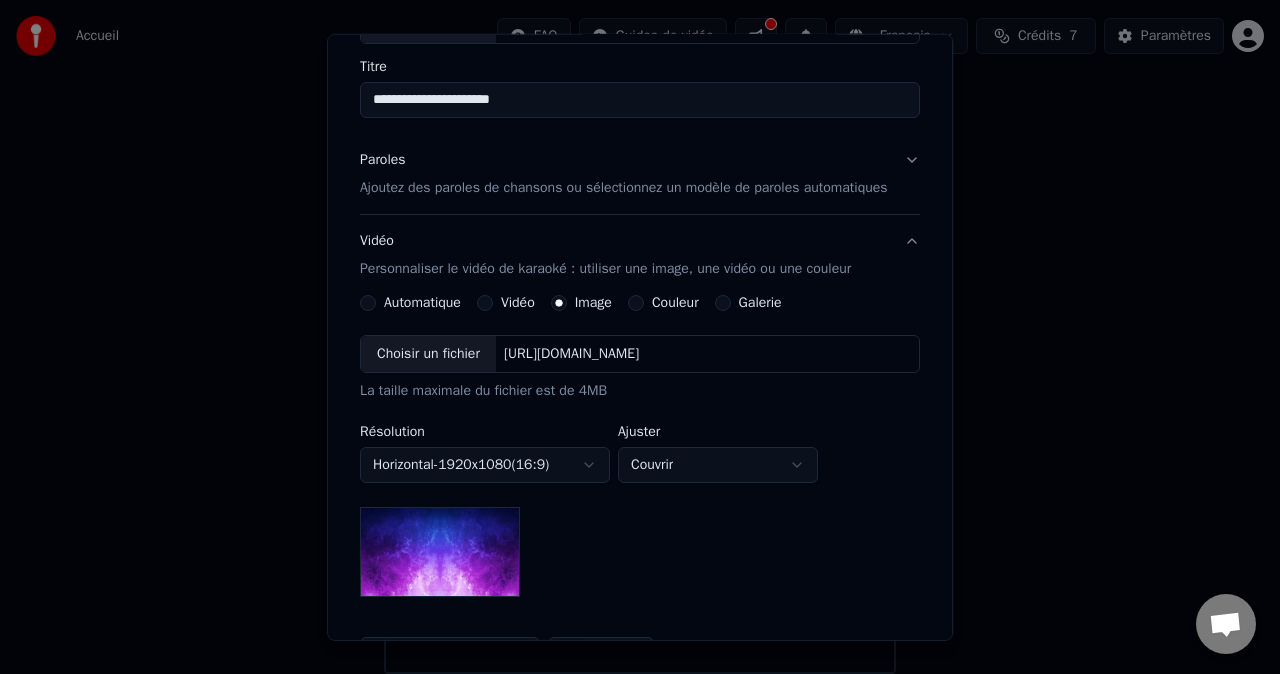 click on "Choisir un fichier" at bounding box center (428, 354) 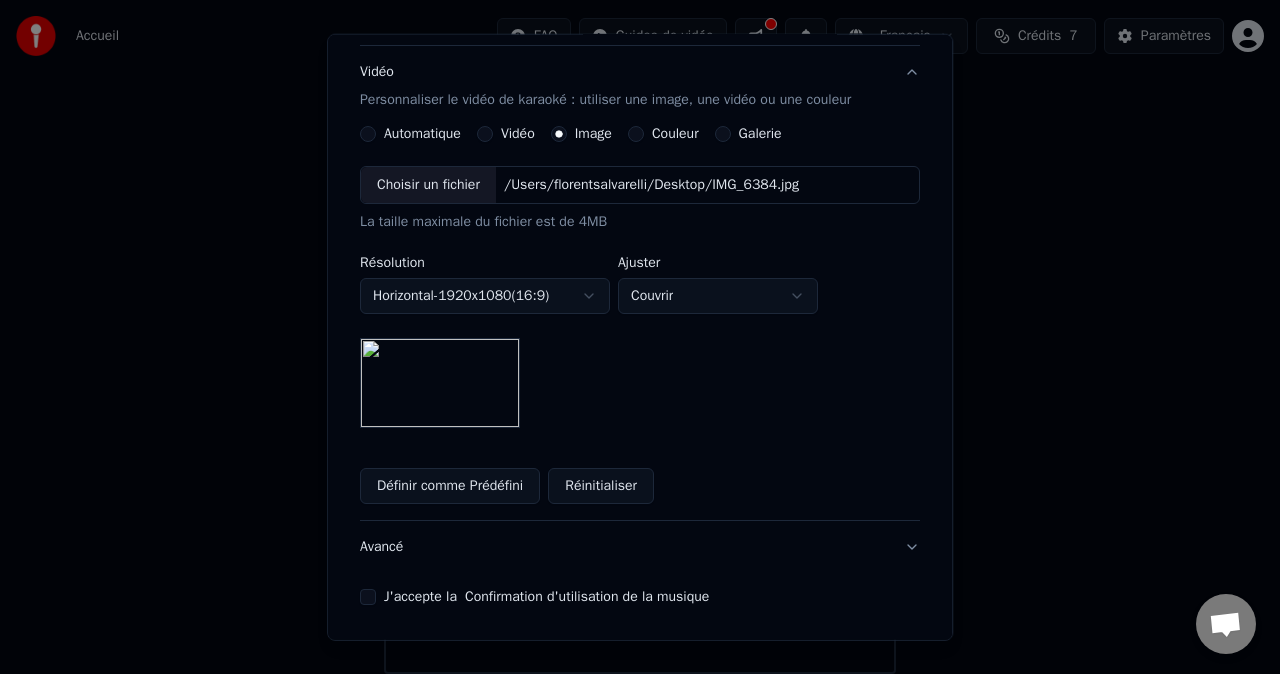 scroll, scrollTop: 413, scrollLeft: 0, axis: vertical 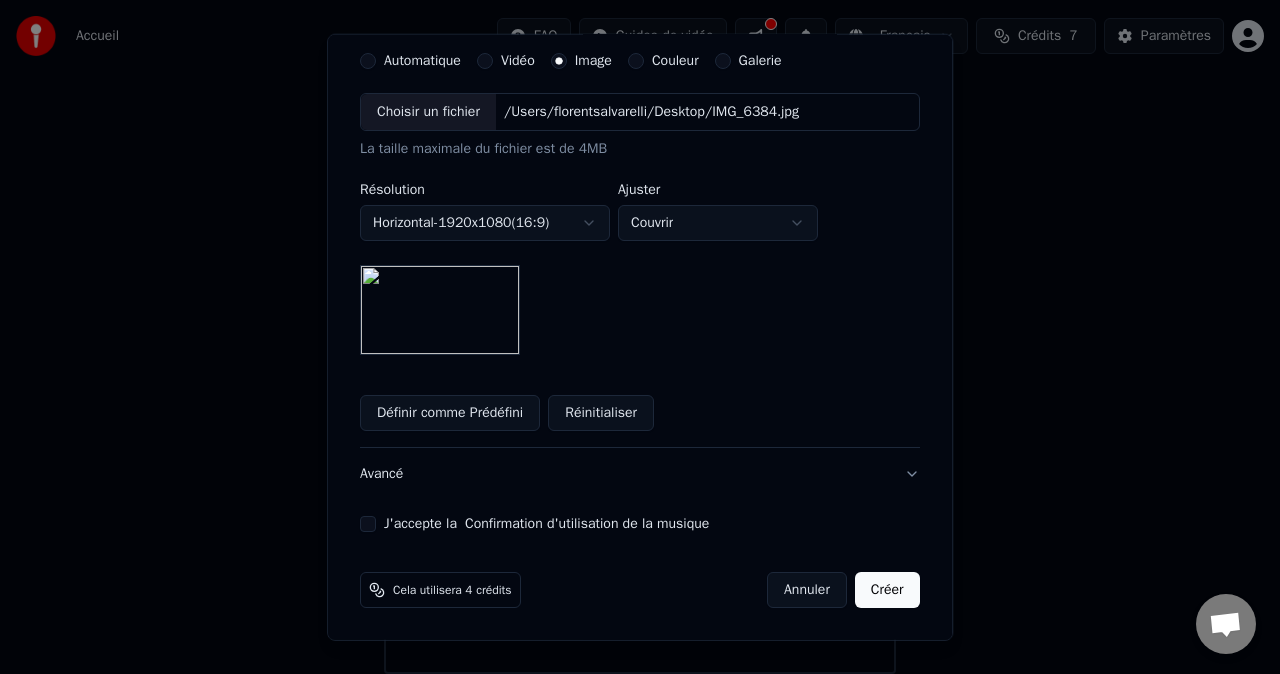 click on "Couvrir" at bounding box center [718, 223] 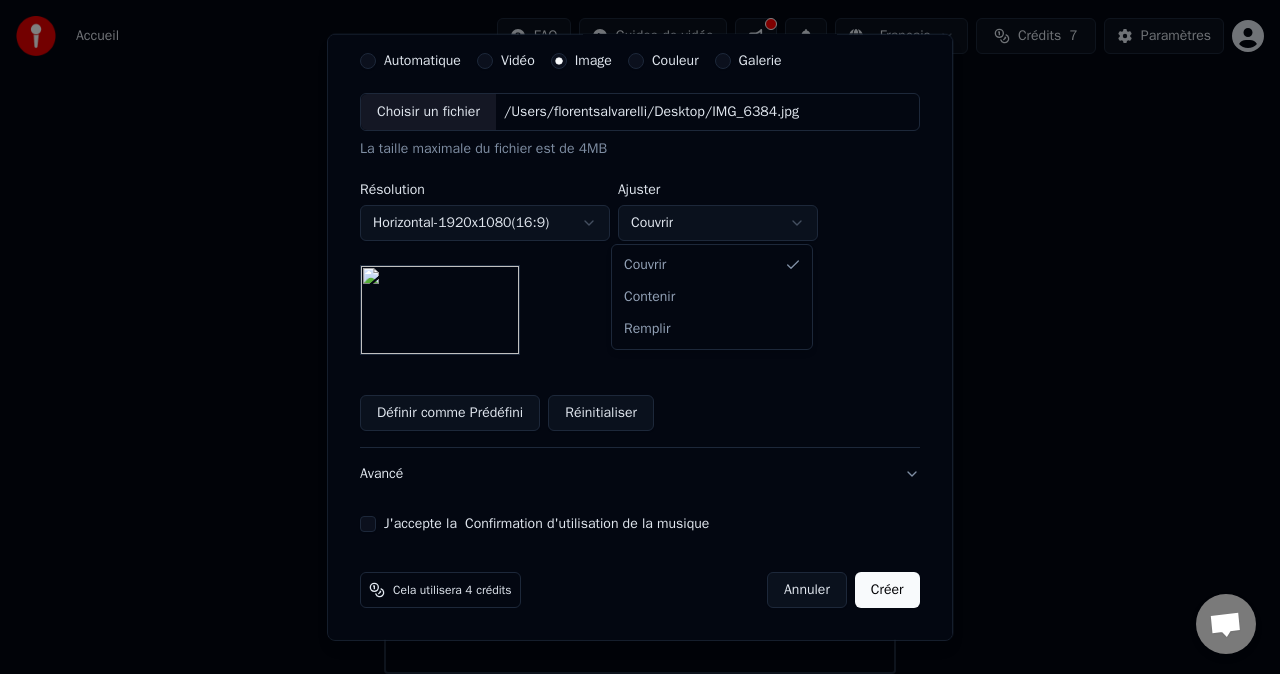 select on "*******" 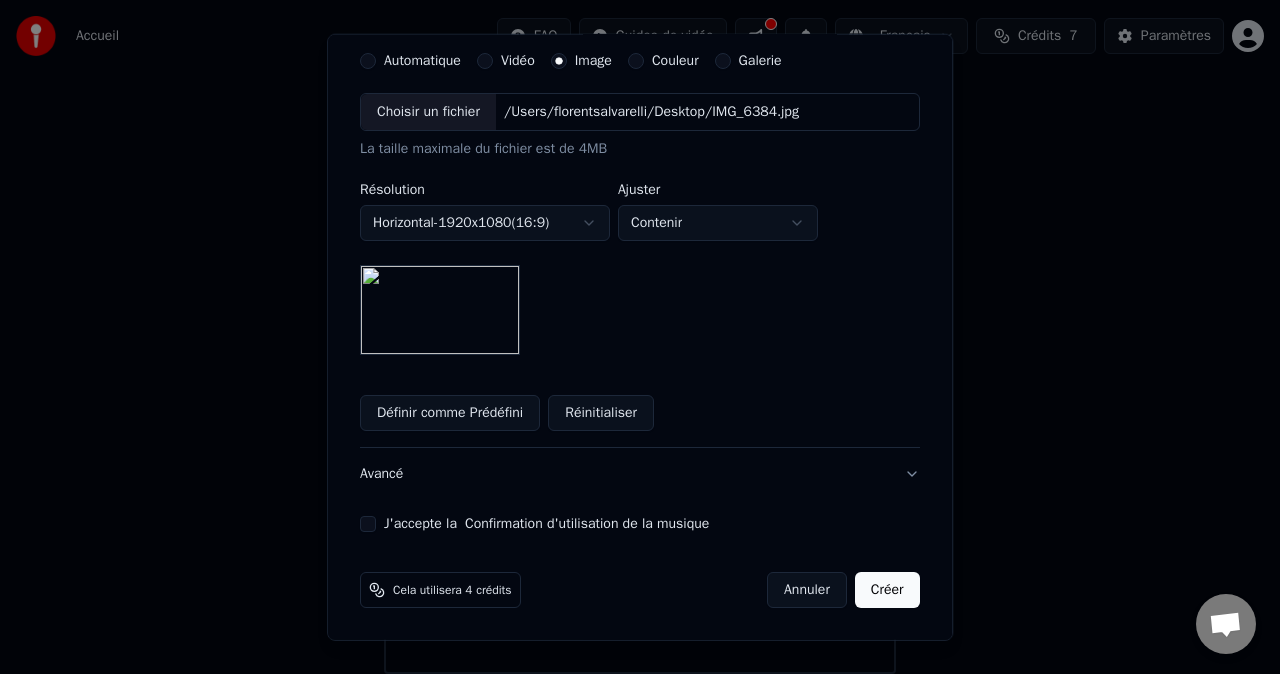 click on "**********" at bounding box center (640, 224) 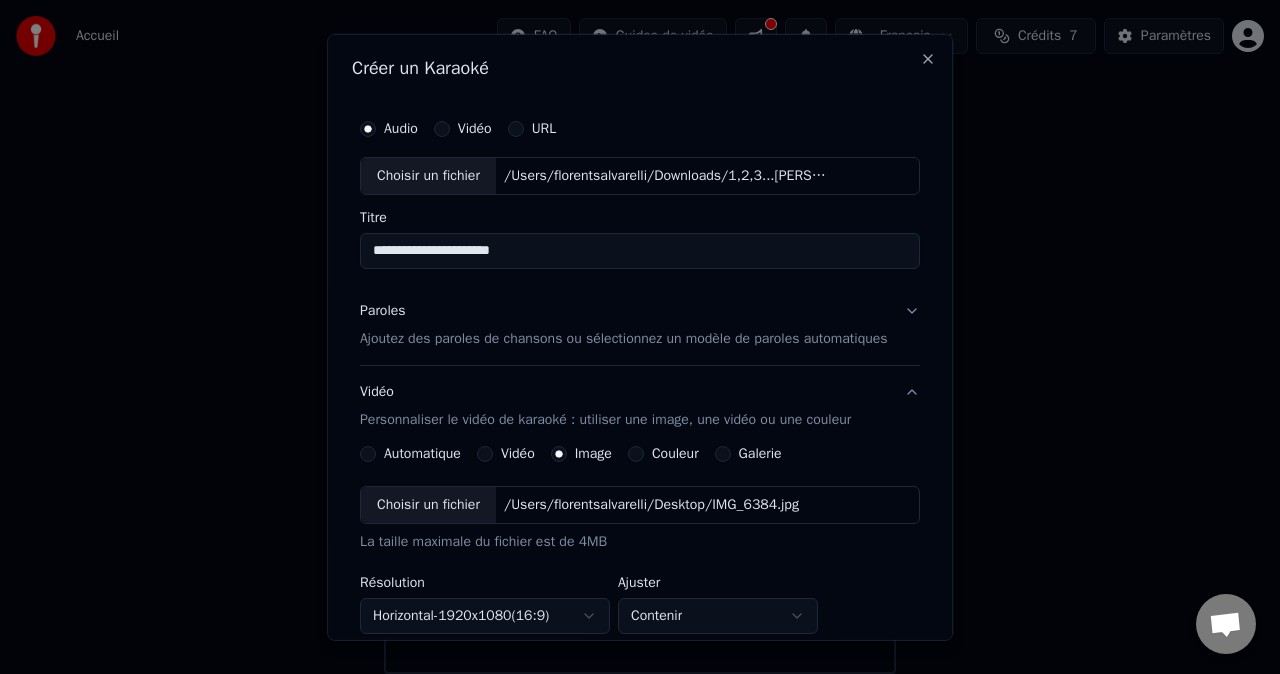 scroll, scrollTop: 413, scrollLeft: 0, axis: vertical 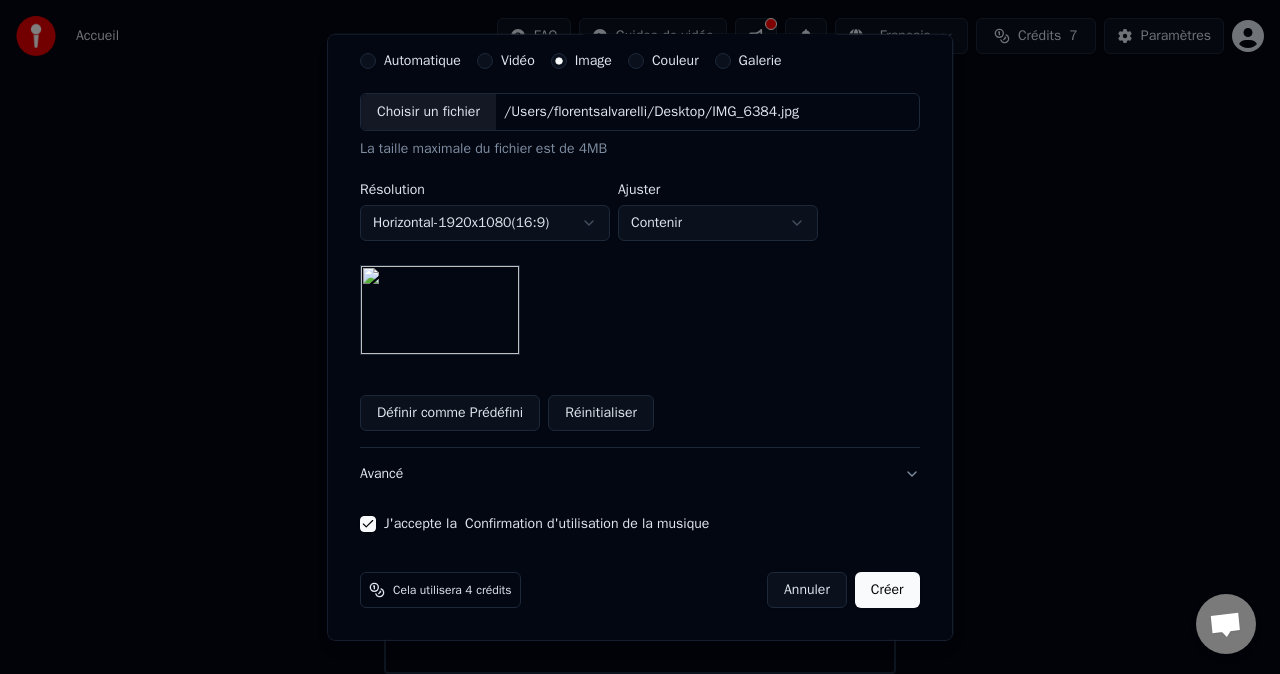 click on "Créer" at bounding box center (887, 590) 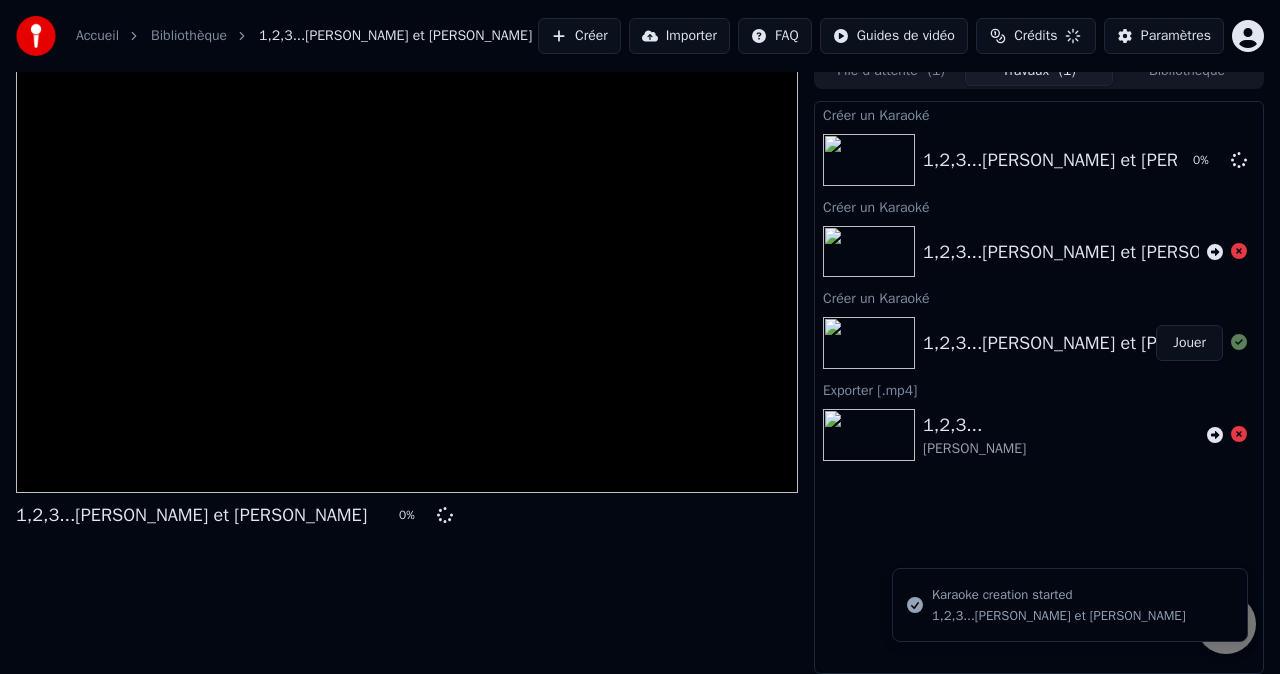 scroll, scrollTop: 29, scrollLeft: 0, axis: vertical 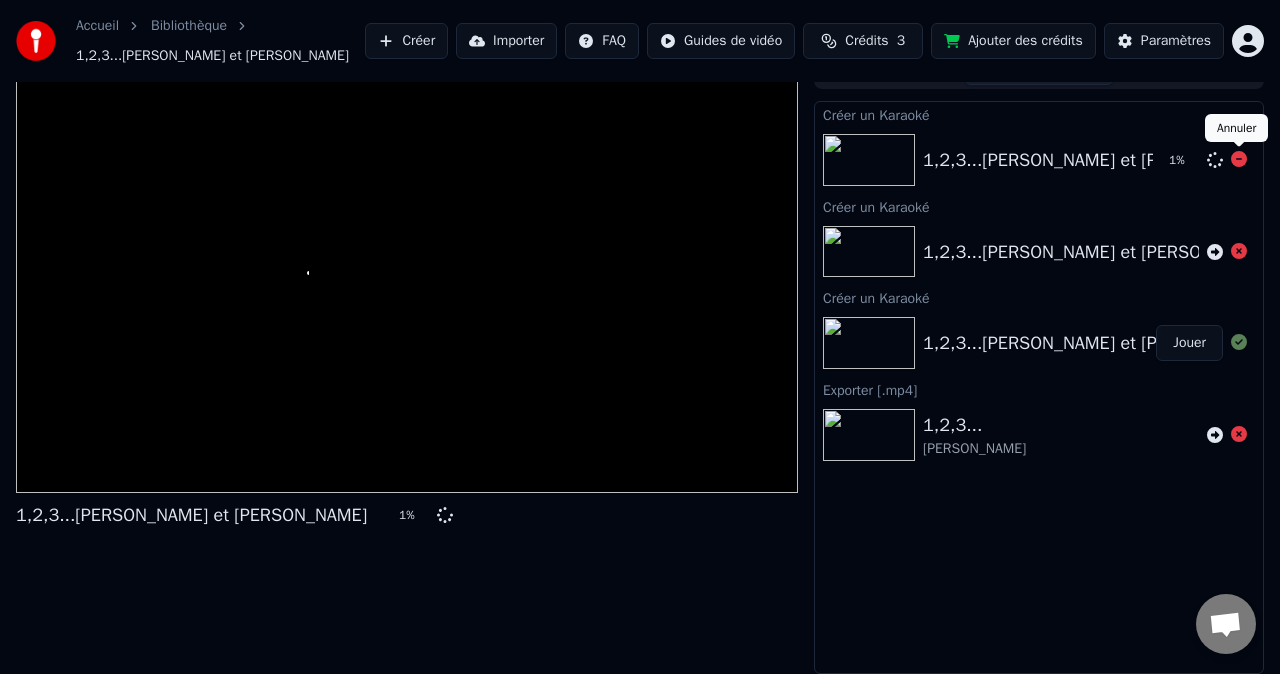 click 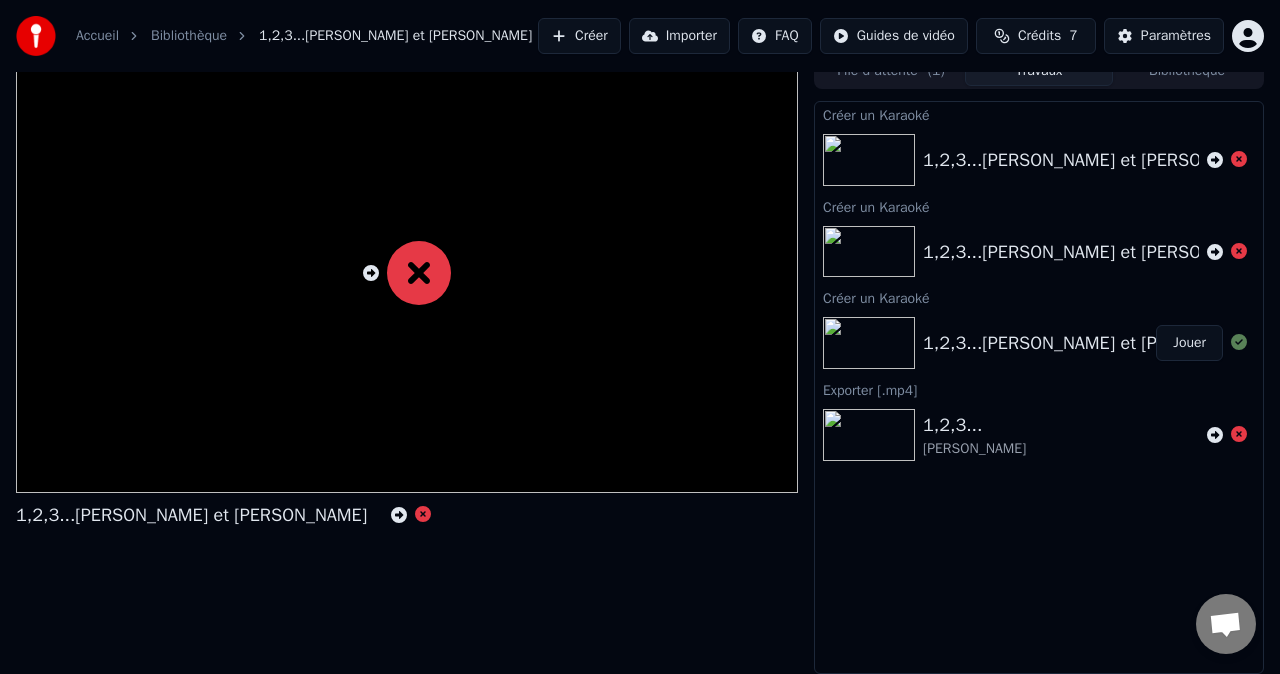 scroll, scrollTop: 0, scrollLeft: 0, axis: both 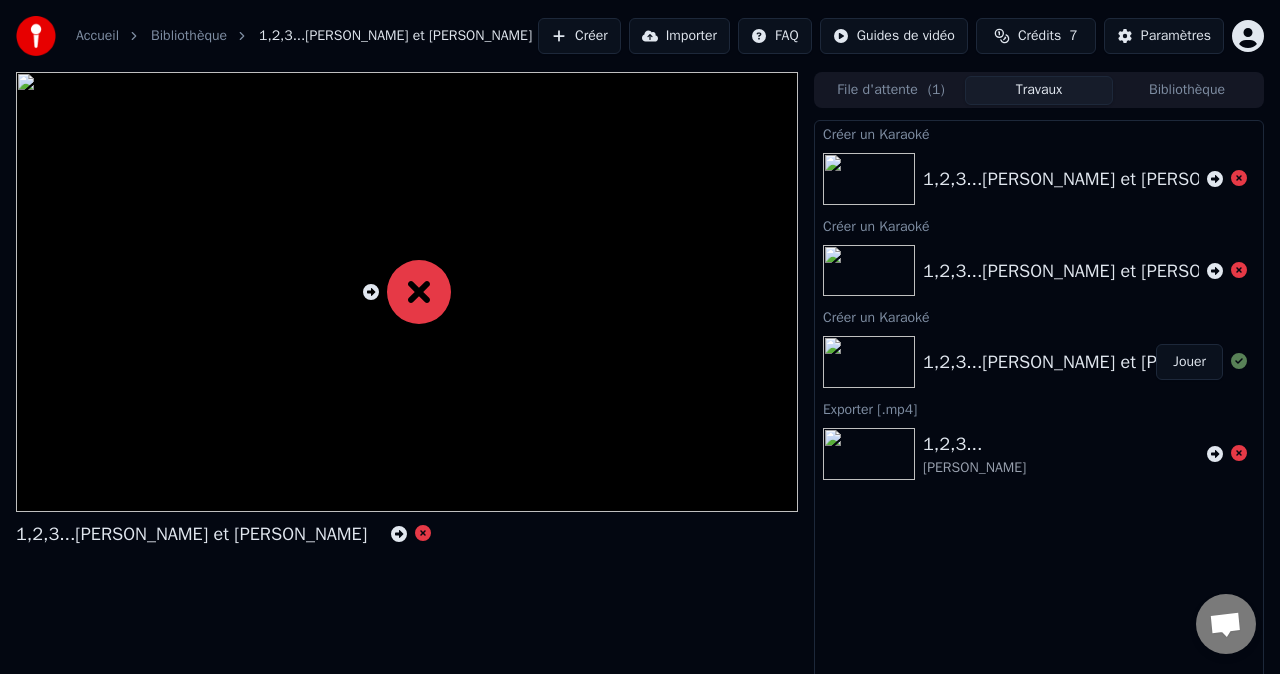 drag, startPoint x: 351, startPoint y: 0, endPoint x: 310, endPoint y: 601, distance: 602.39685 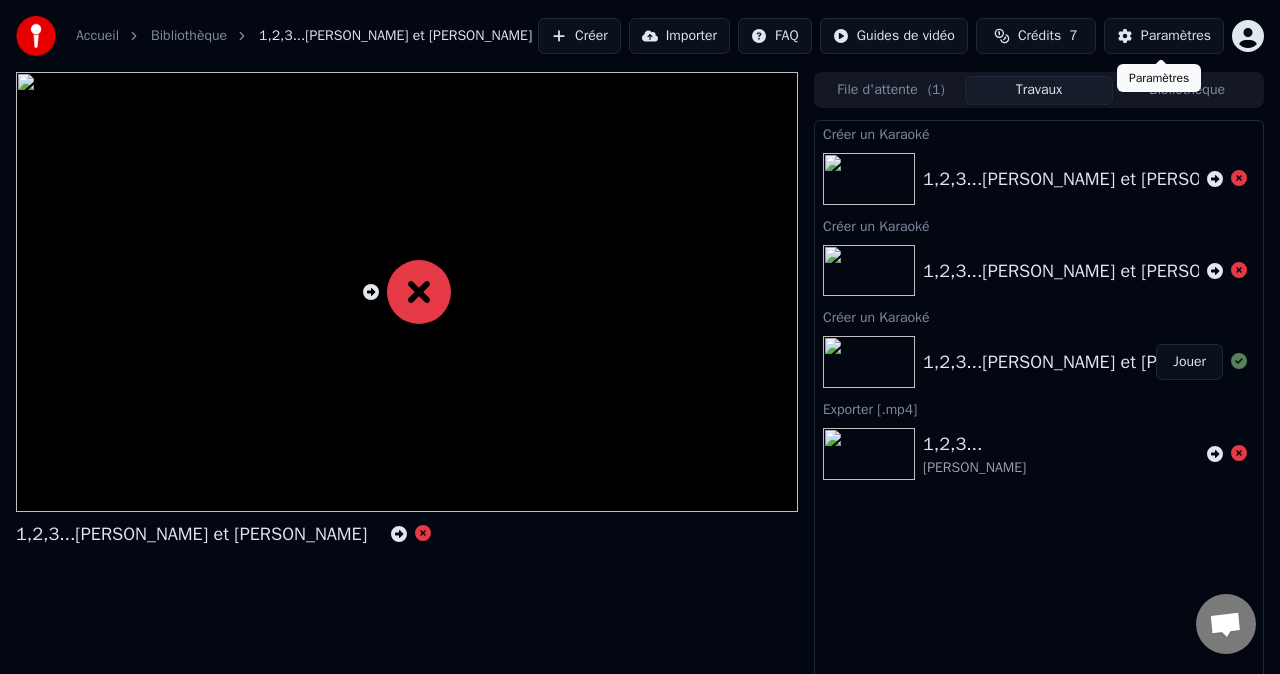 click on "Accueil Bibliothèque 1,2,3...[PERSON_NAME] et [PERSON_NAME] Importer FAQ Guides de vidéo Crédits 7 Paramètres 1,2,3...[PERSON_NAME] et [PERSON_NAME]  File d'attente ( 1 ) Travaux Bibliothèque Créer un Karaoké 1,2,3...[PERSON_NAME] et [PERSON_NAME] un Karaoké 1,2,3...[PERSON_NAME] et [PERSON_NAME] un Karaoké 1,2,3...[PERSON_NAME] et [PERSON_NAME] Exporter [.mp4] 1,2,3... [PERSON_NAME] • Isa Paramètres Paramètres" at bounding box center [640, 337] 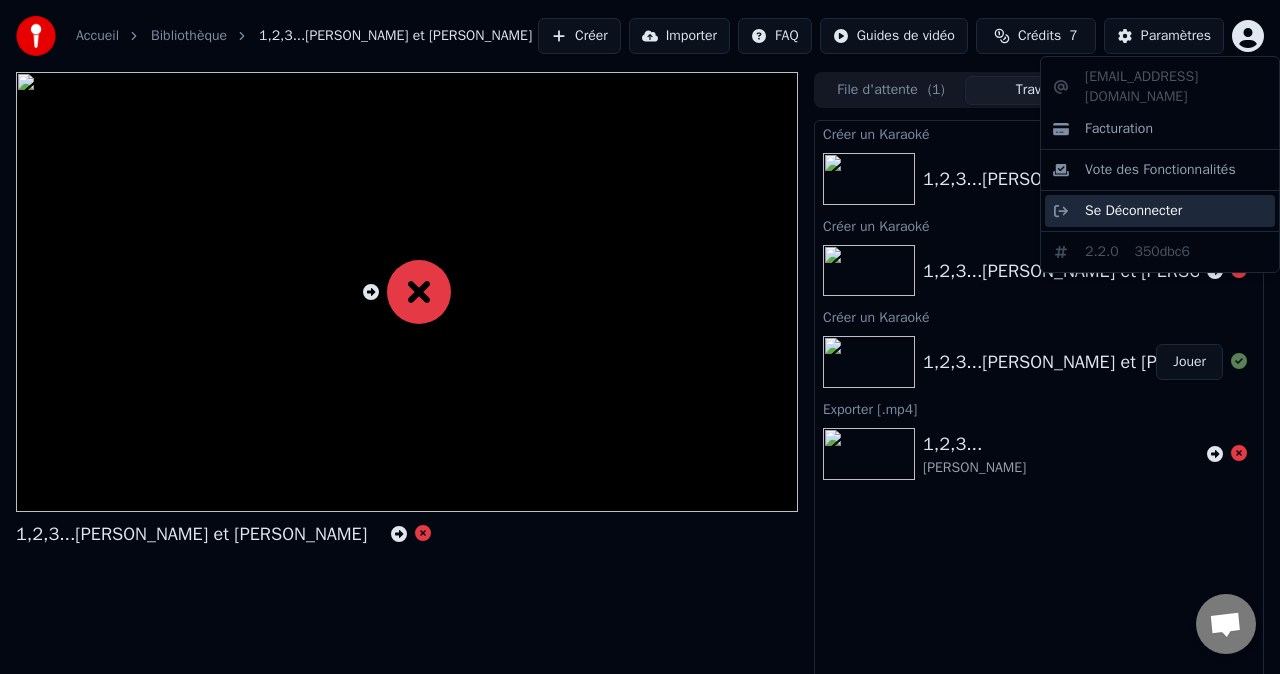 click on "Se Déconnecter" at bounding box center [1133, 211] 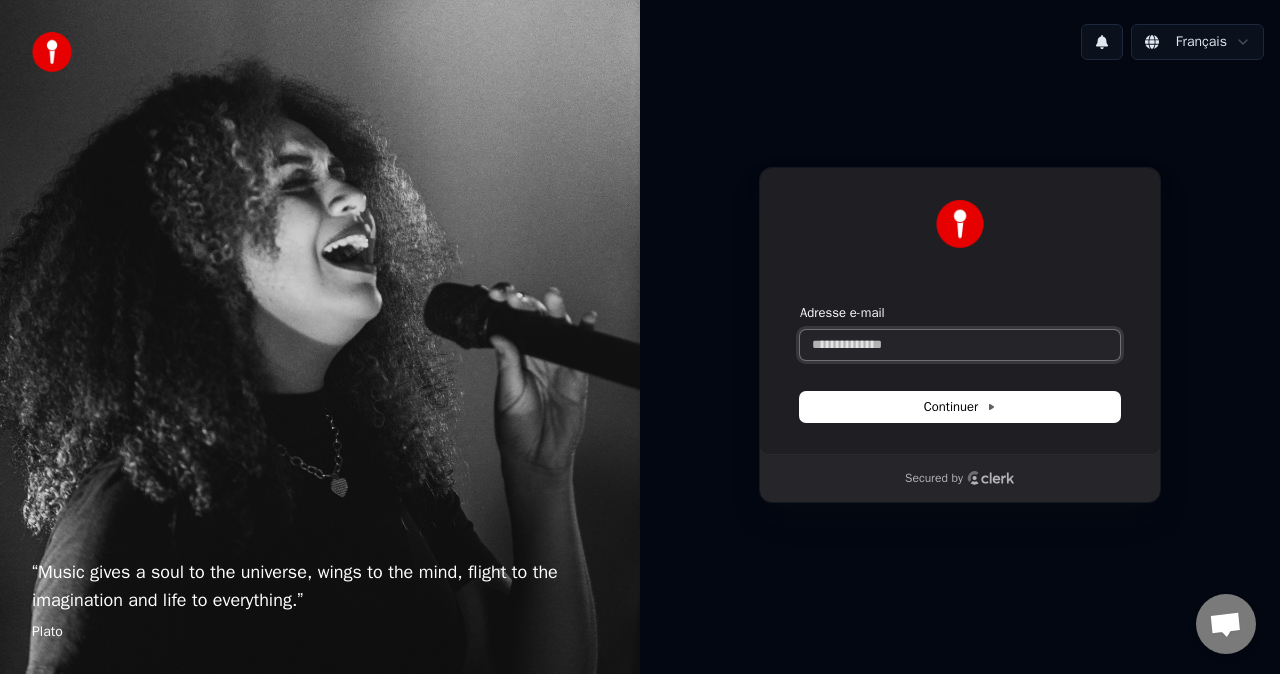 click on "Adresse e-mail" at bounding box center (960, 345) 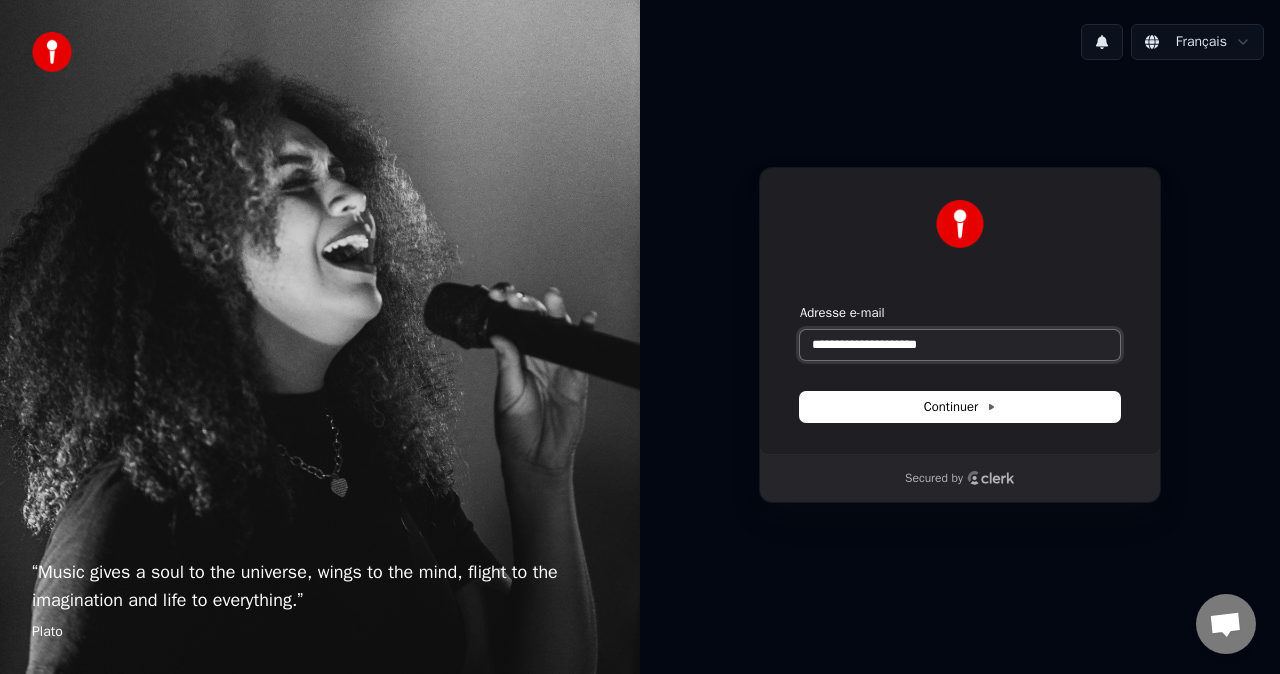 click at bounding box center (800, 304) 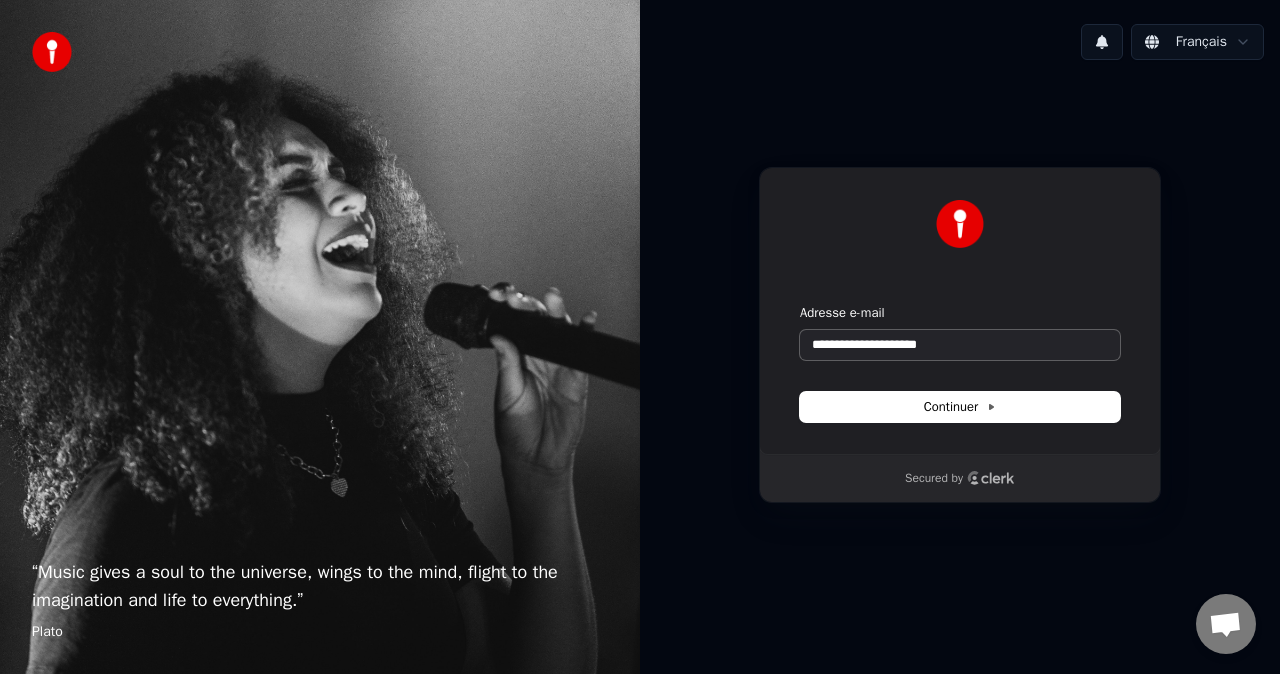 type on "**********" 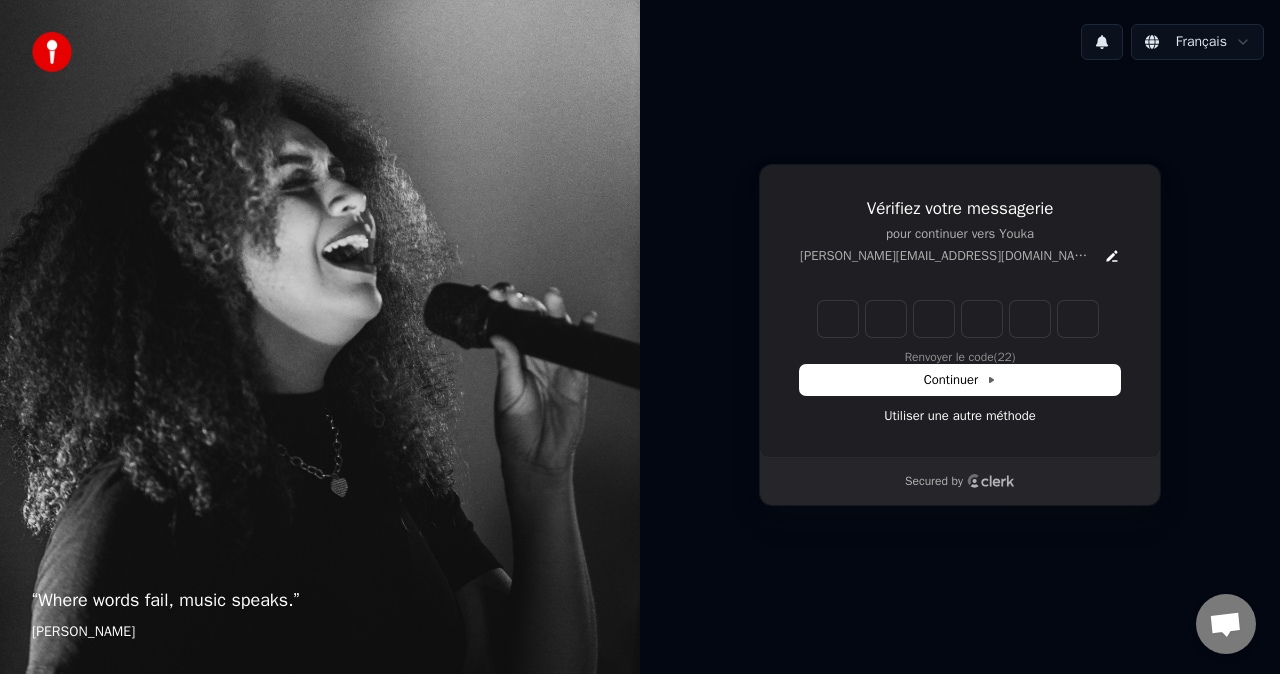 type on "*" 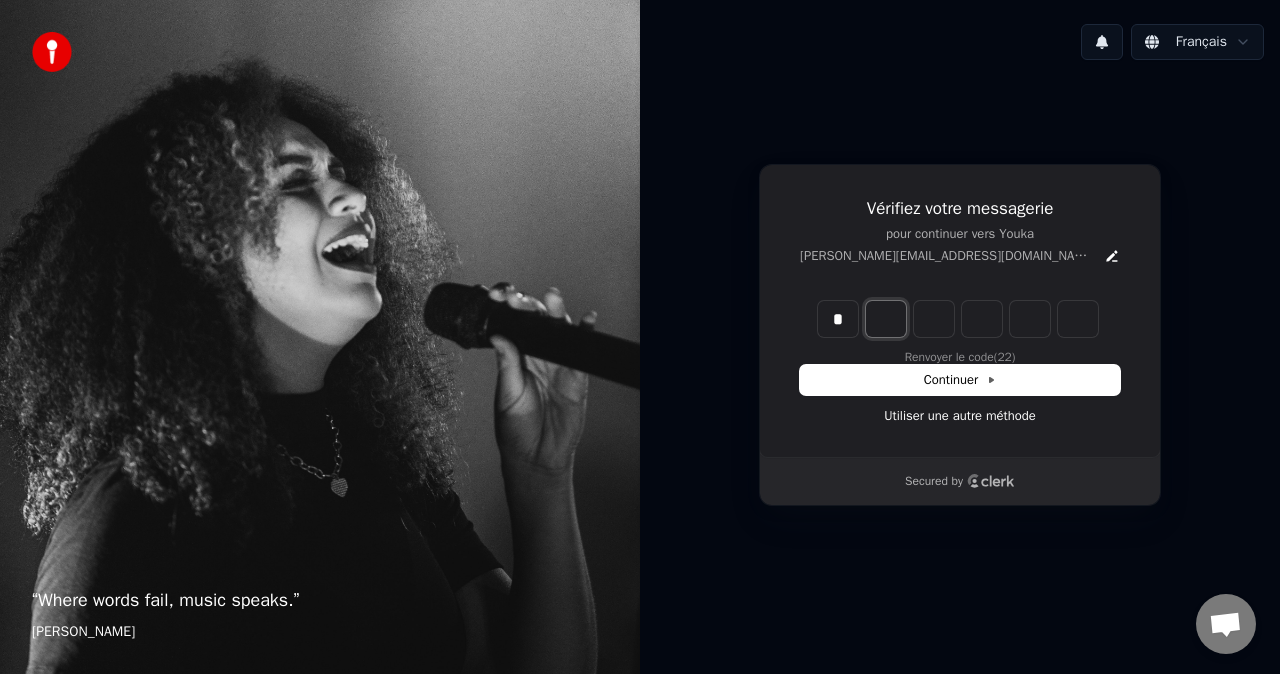 type on "*" 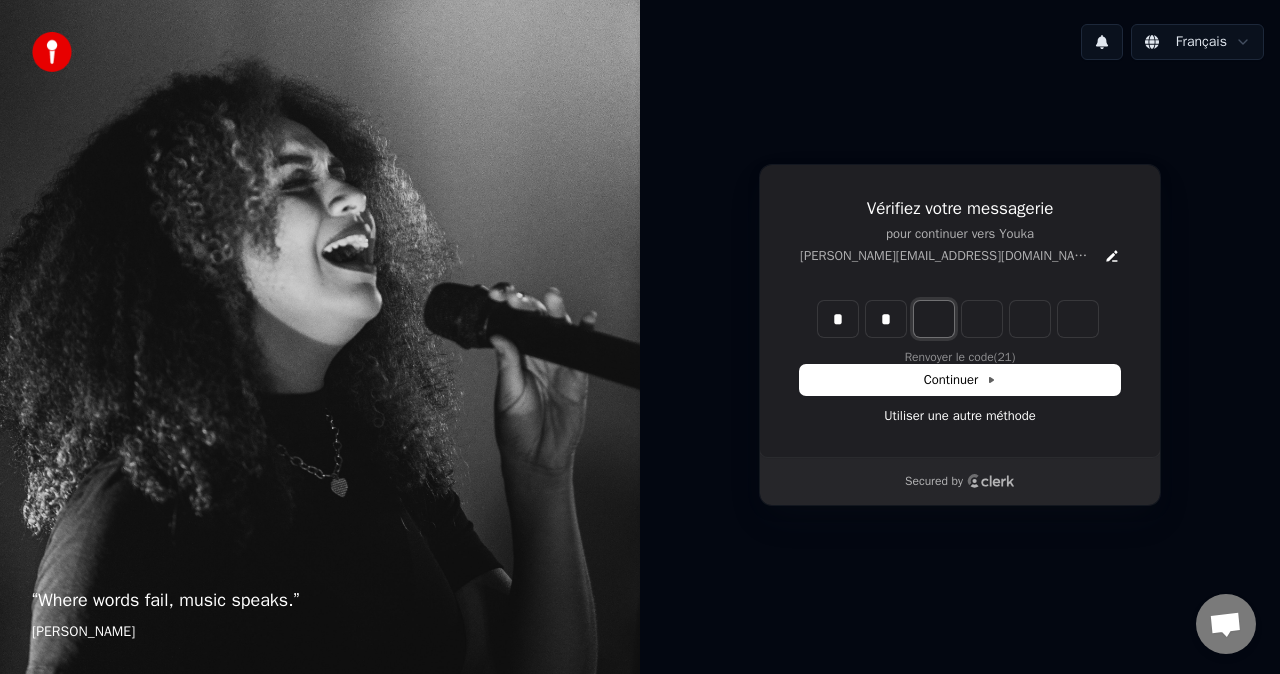 type on "*" 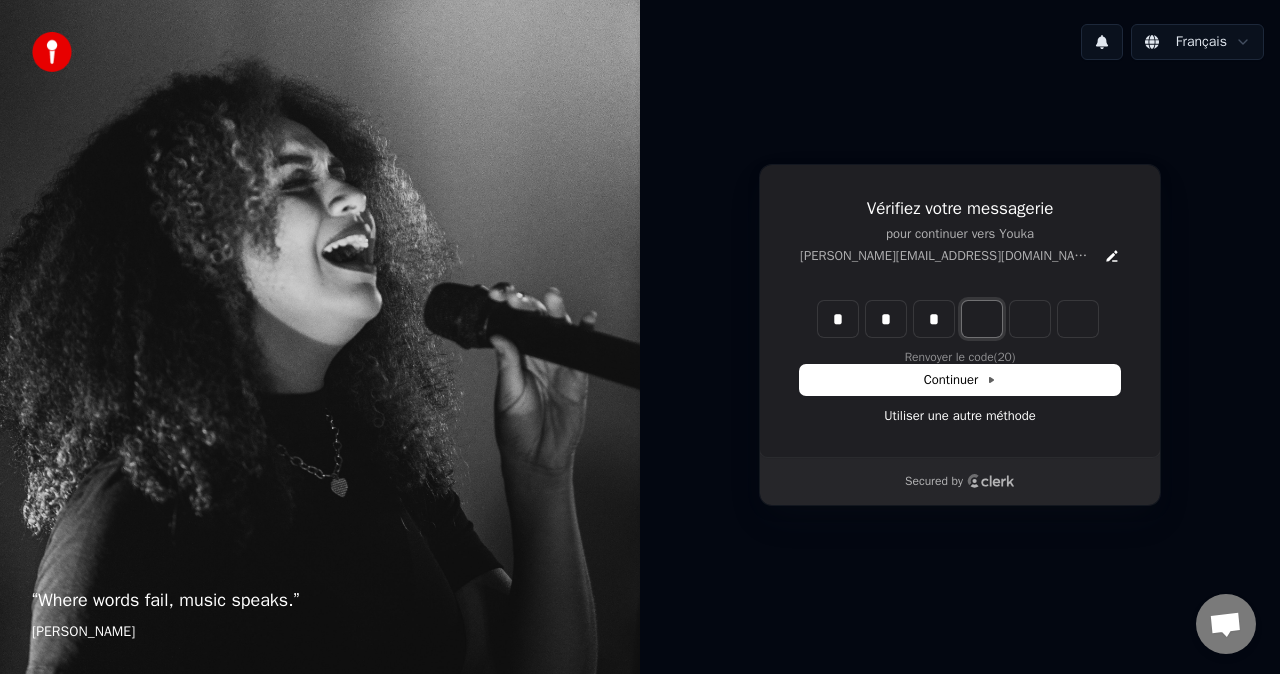 type on "*" 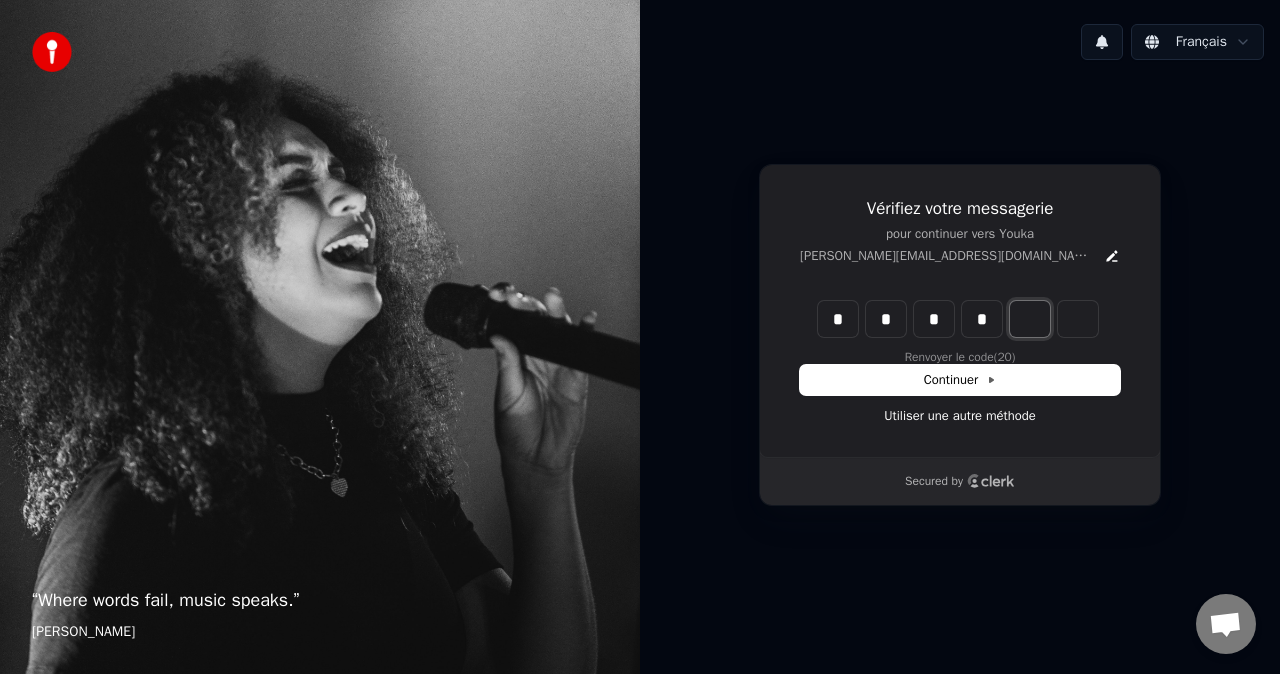 type on "*" 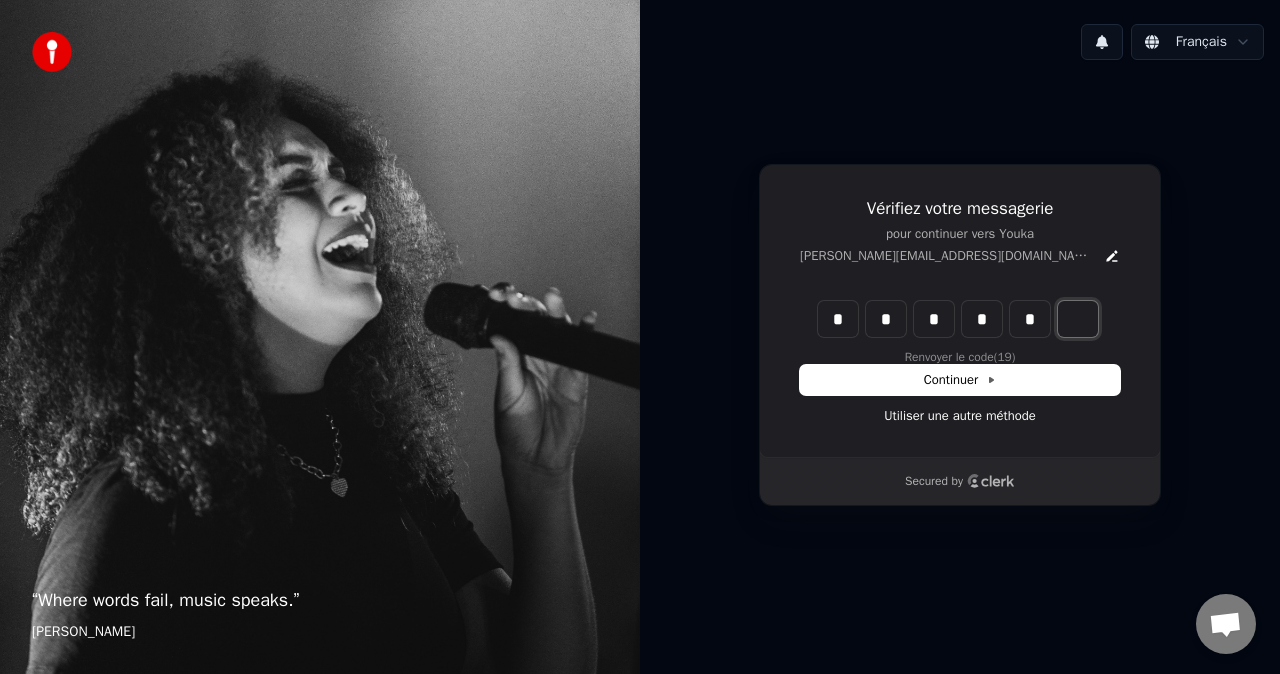 type on "*" 